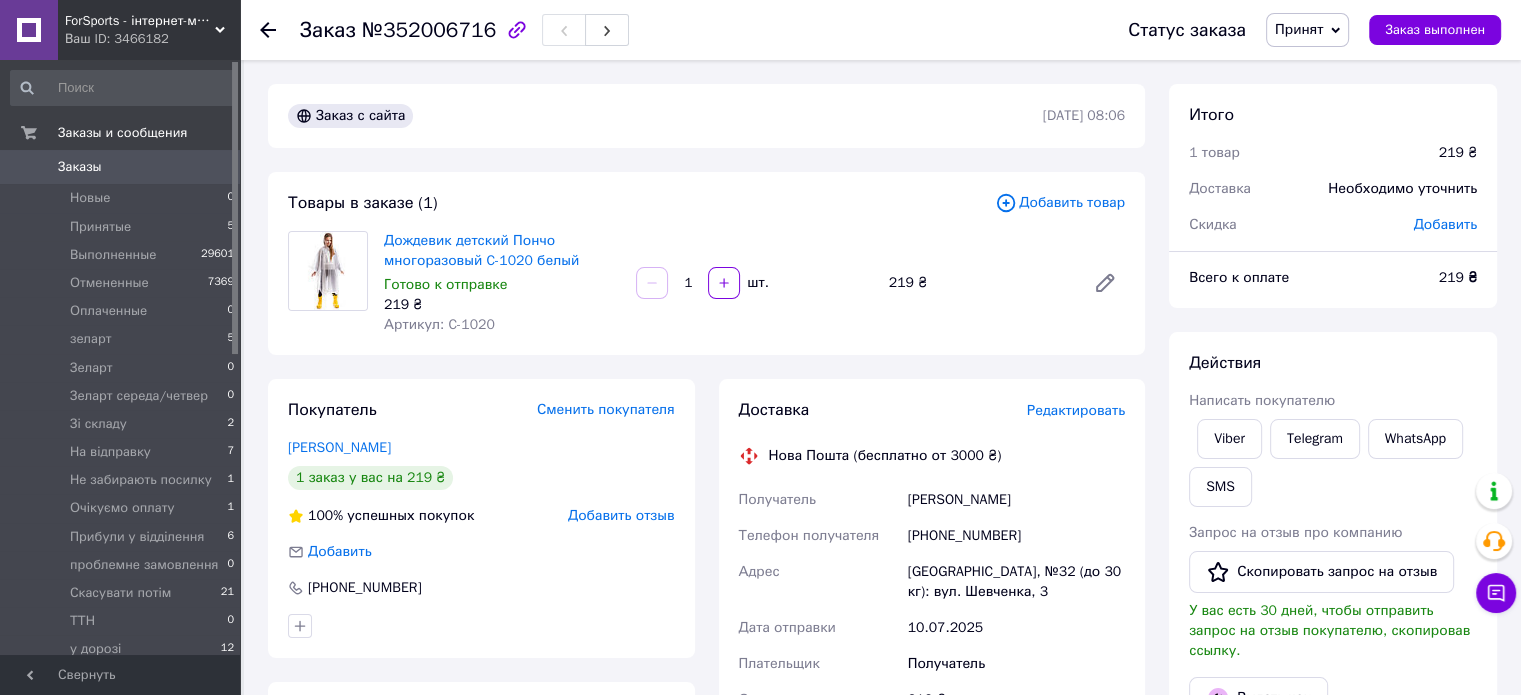 scroll, scrollTop: 100, scrollLeft: 0, axis: vertical 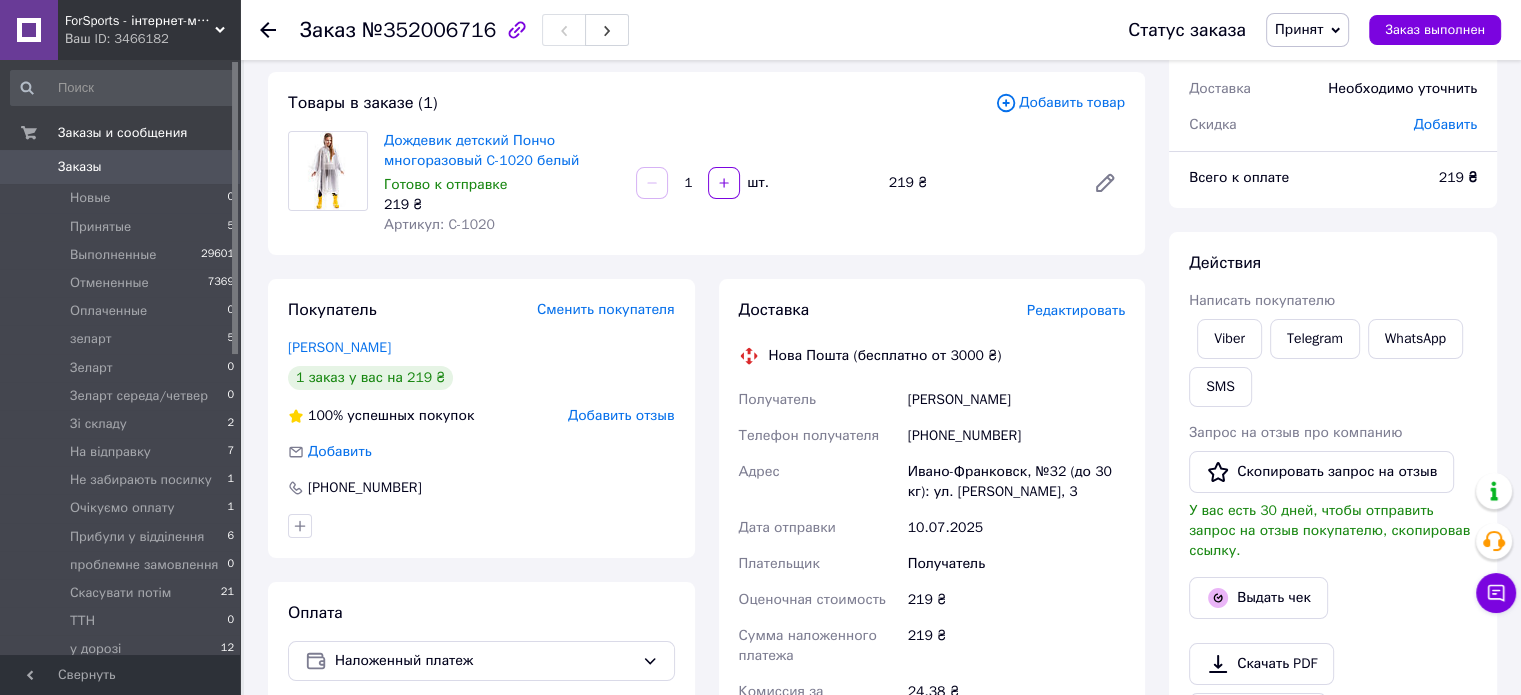 click on "Дождевик детский Пончо многоразовый C-1020 белый Готово к отправке 219 ₴ Артикул: C-1020 1   шт. 219 ₴" at bounding box center [754, 183] 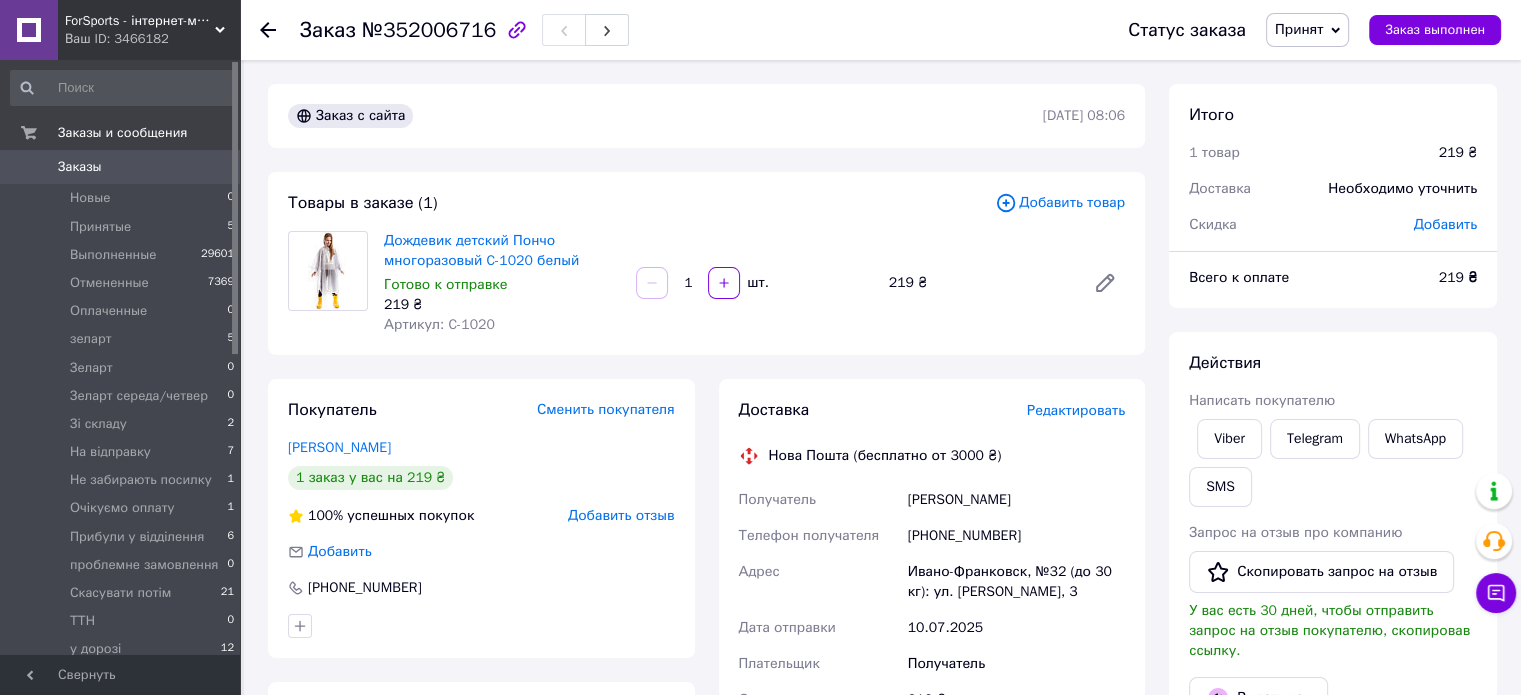 click on "Принят" at bounding box center [1307, 30] 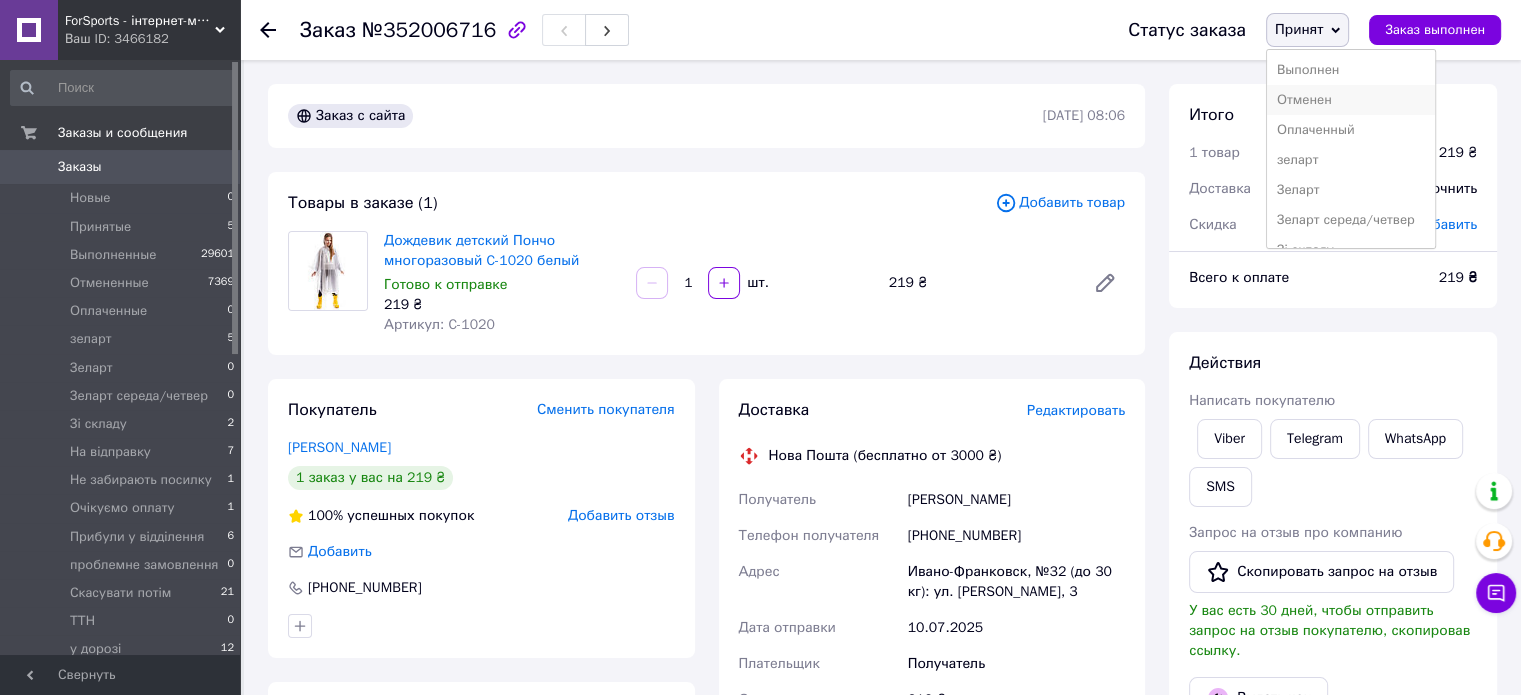 click on "Отменен" at bounding box center [1351, 100] 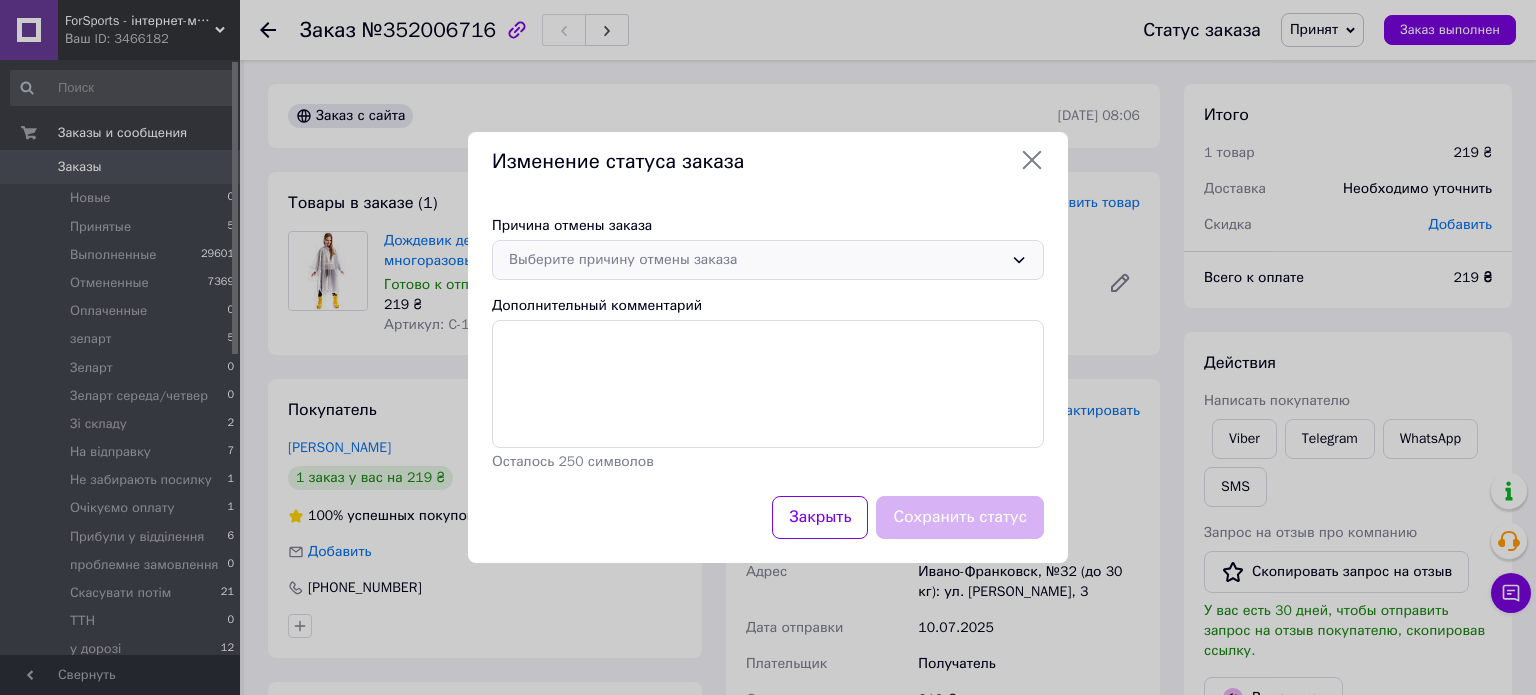 click on "Выберите причину отмены заказа" at bounding box center (768, 260) 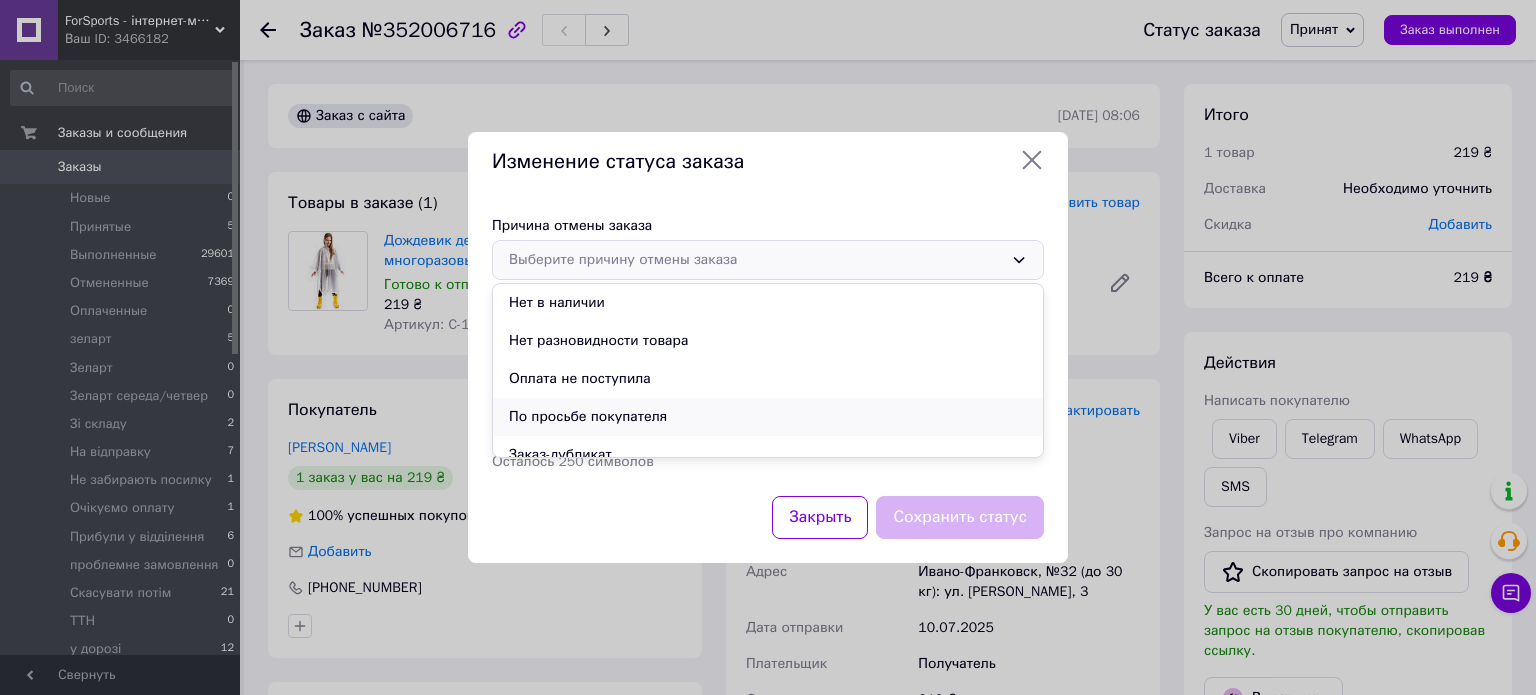 click on "По просьбе покупателя" at bounding box center (768, 417) 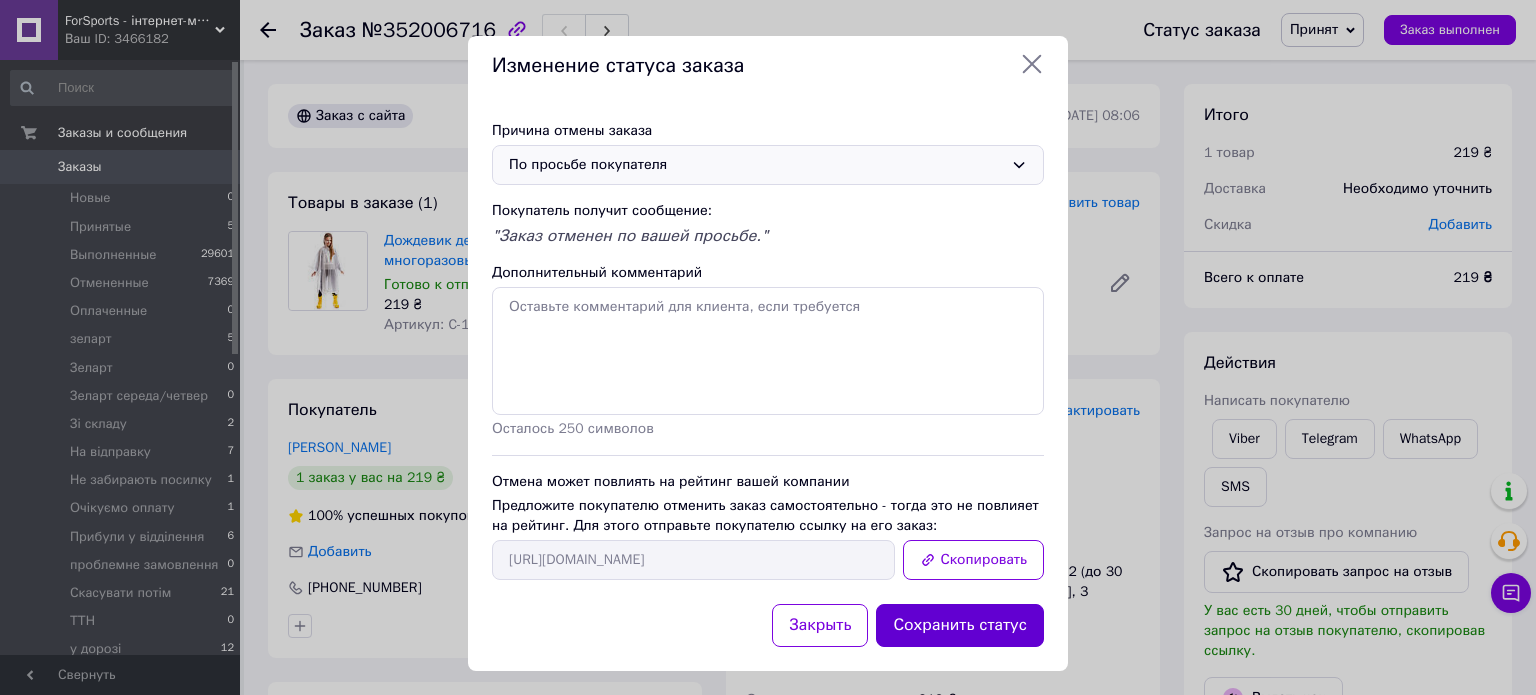 click on "Сохранить статус" at bounding box center (960, 625) 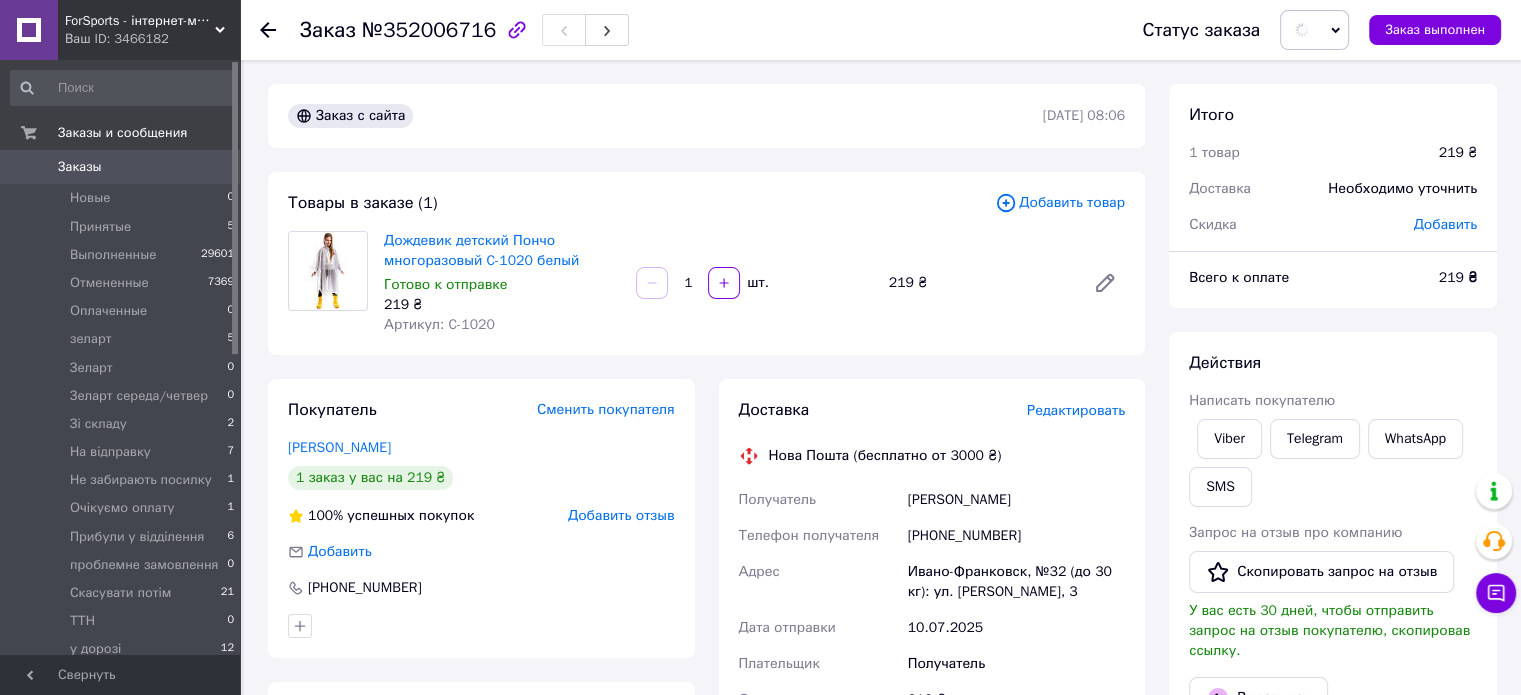 click on "10.07.2025" at bounding box center [1016, 628] 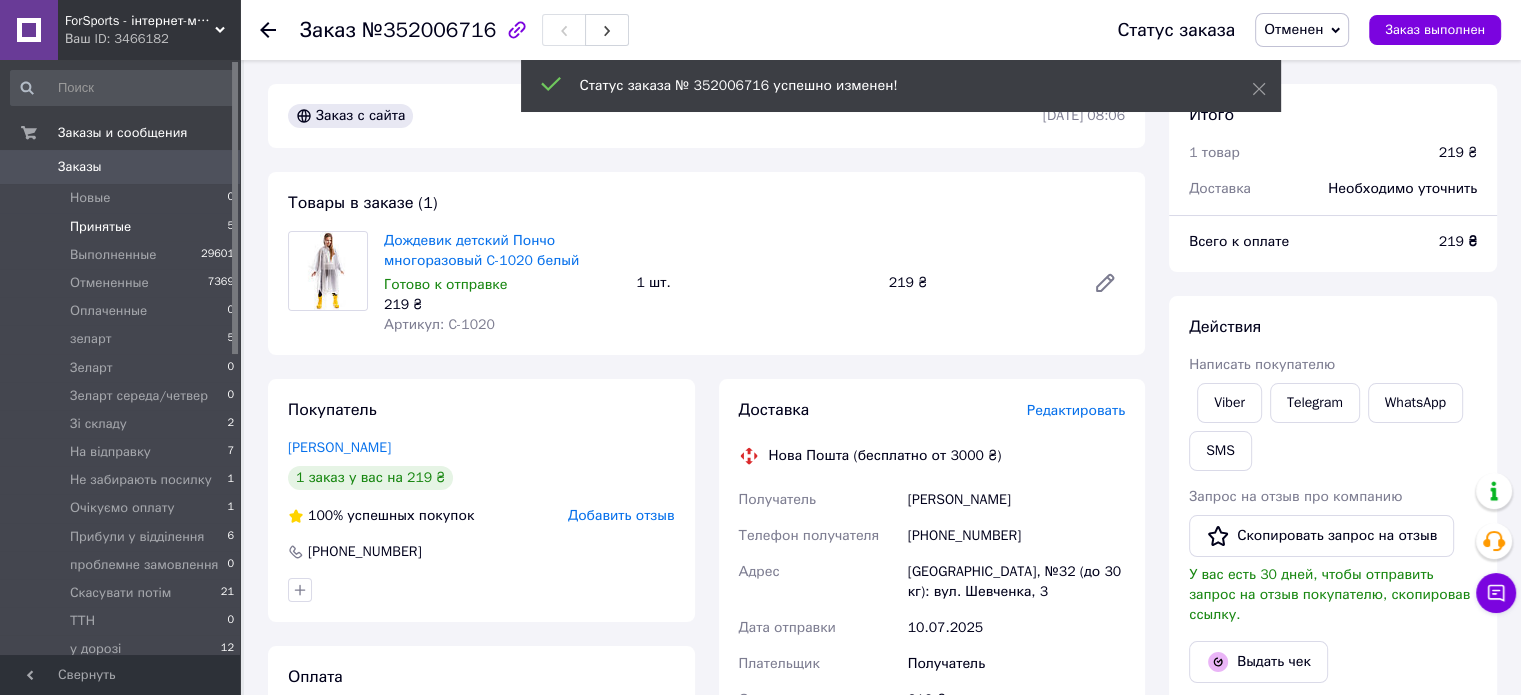 click on "Принятые 5" at bounding box center (123, 227) 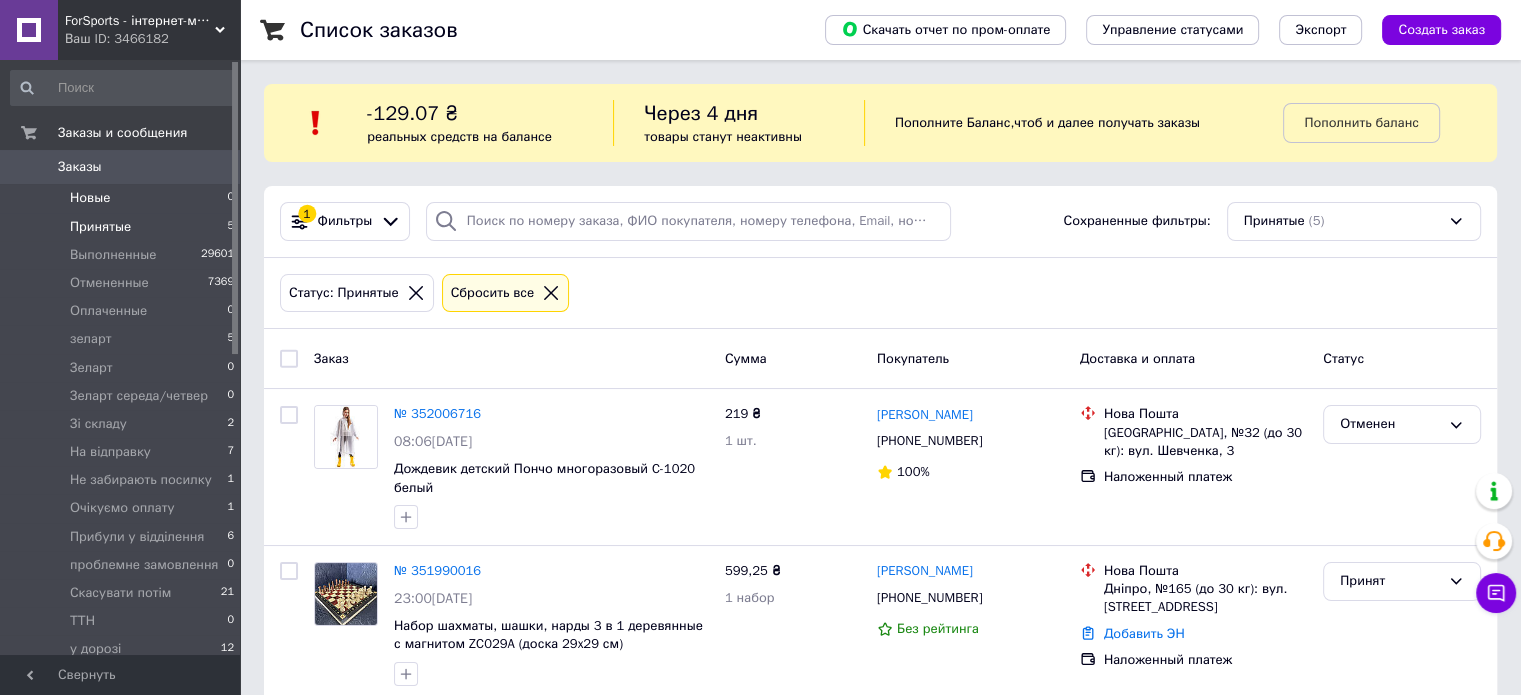 click on "Новые 0" at bounding box center (123, 198) 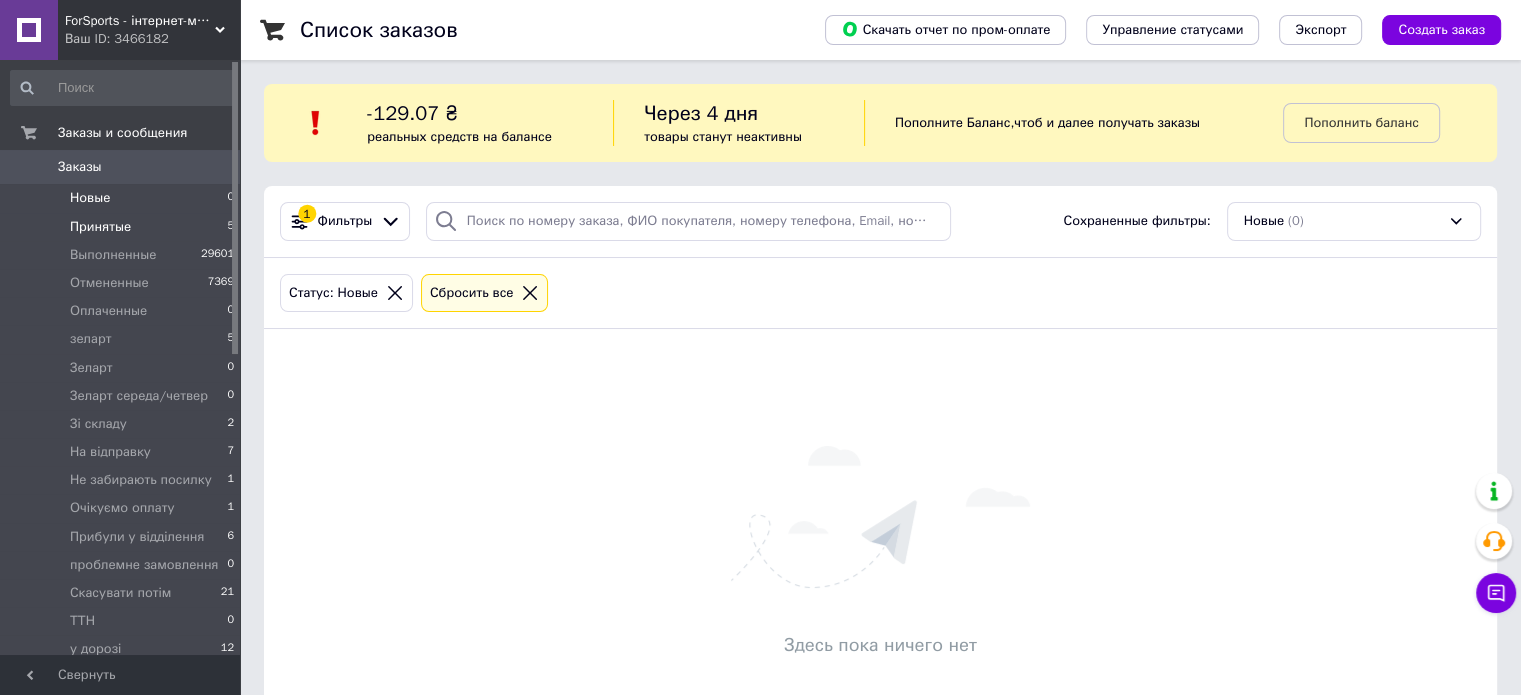 click on "Принятые 5" at bounding box center (123, 227) 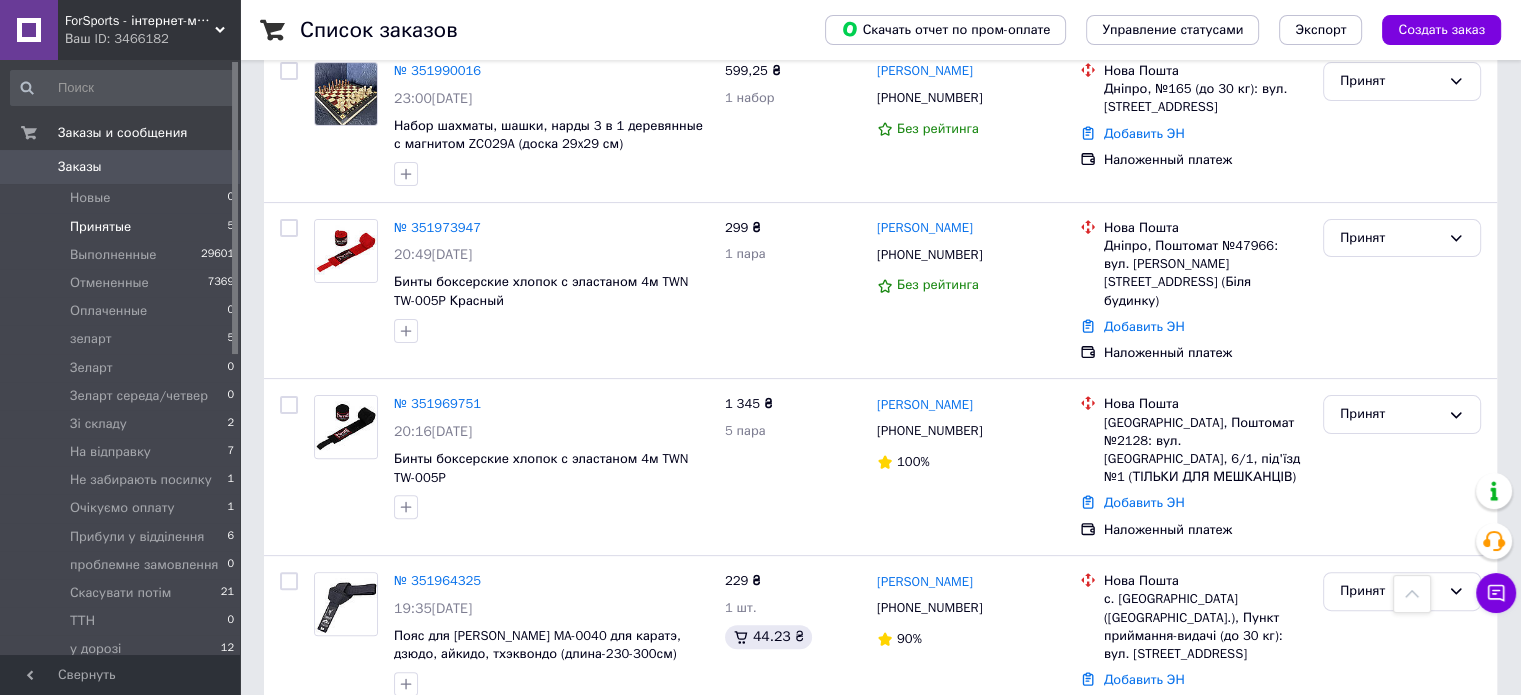 scroll, scrollTop: 504, scrollLeft: 0, axis: vertical 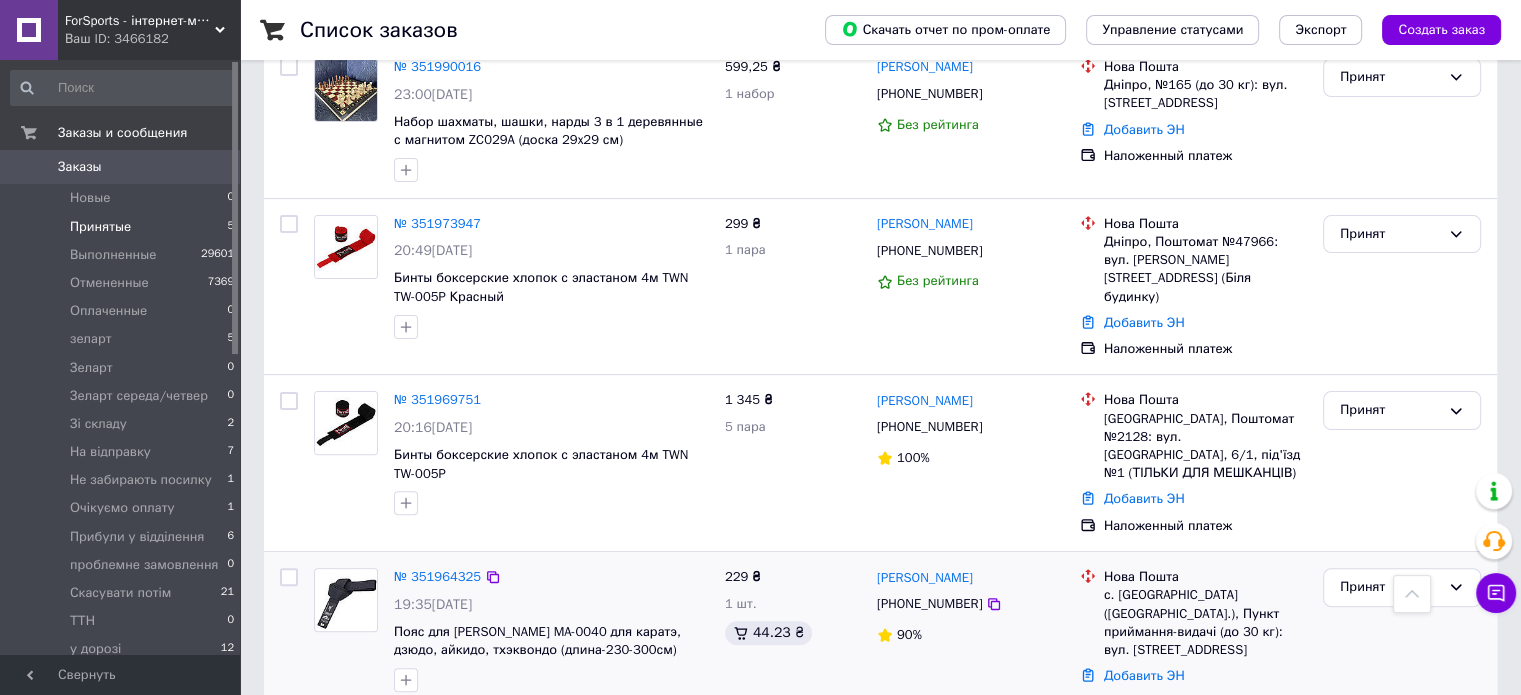click at bounding box center [346, 600] 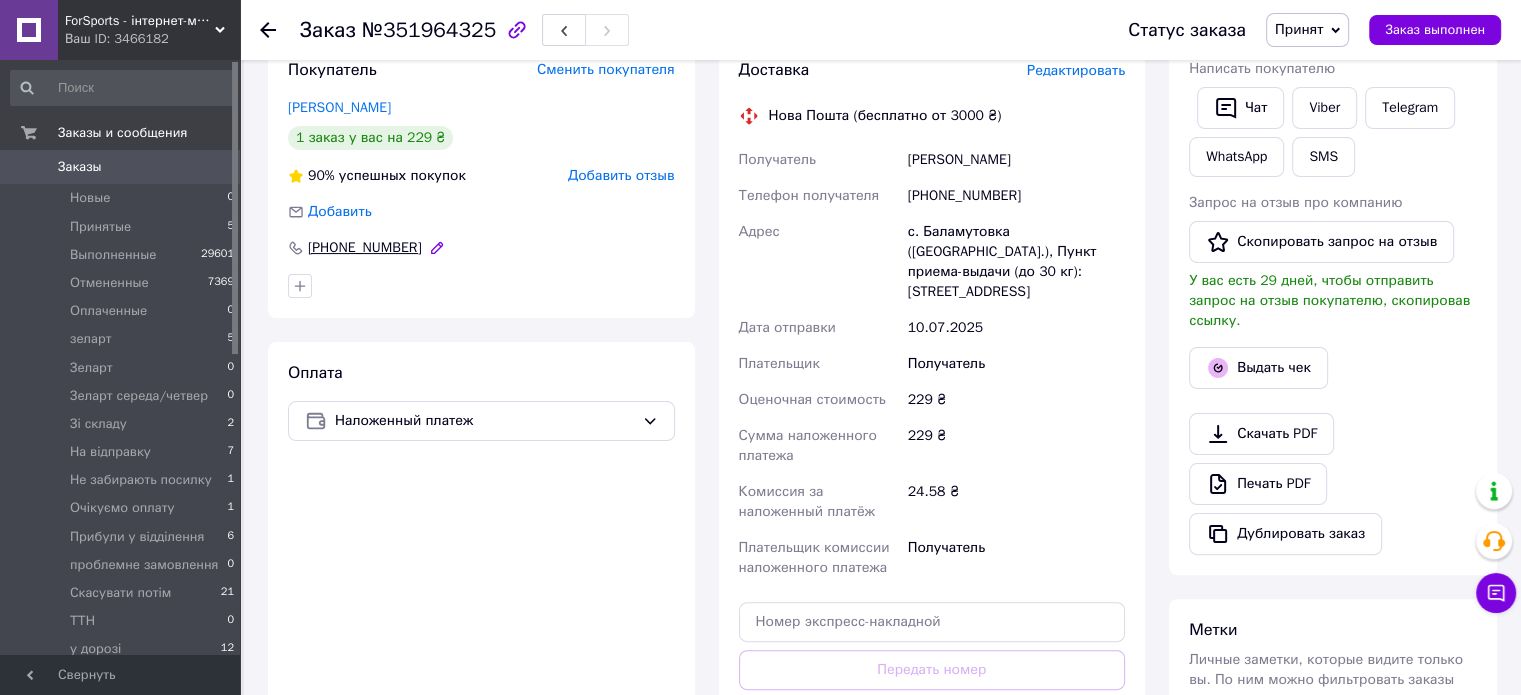 scroll, scrollTop: 200, scrollLeft: 0, axis: vertical 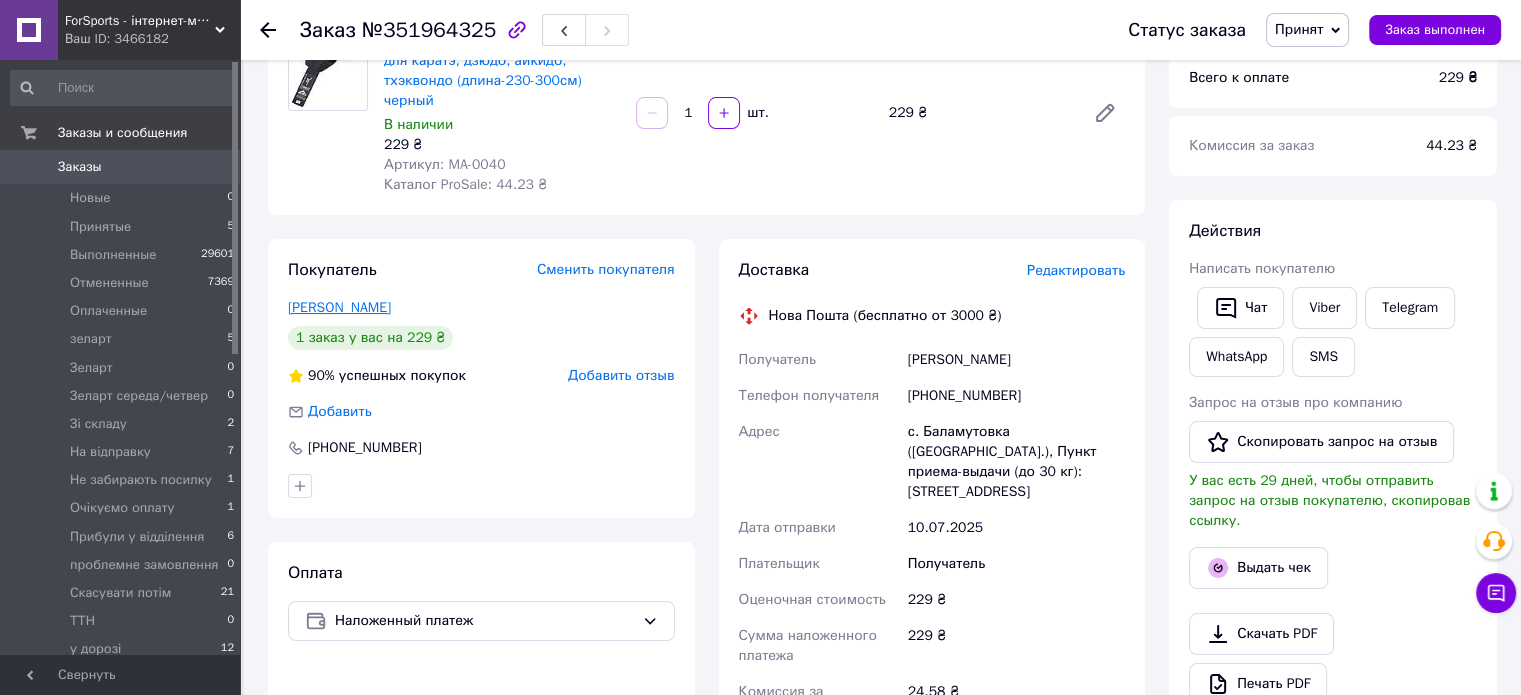 click on "[PERSON_NAME]" at bounding box center (339, 307) 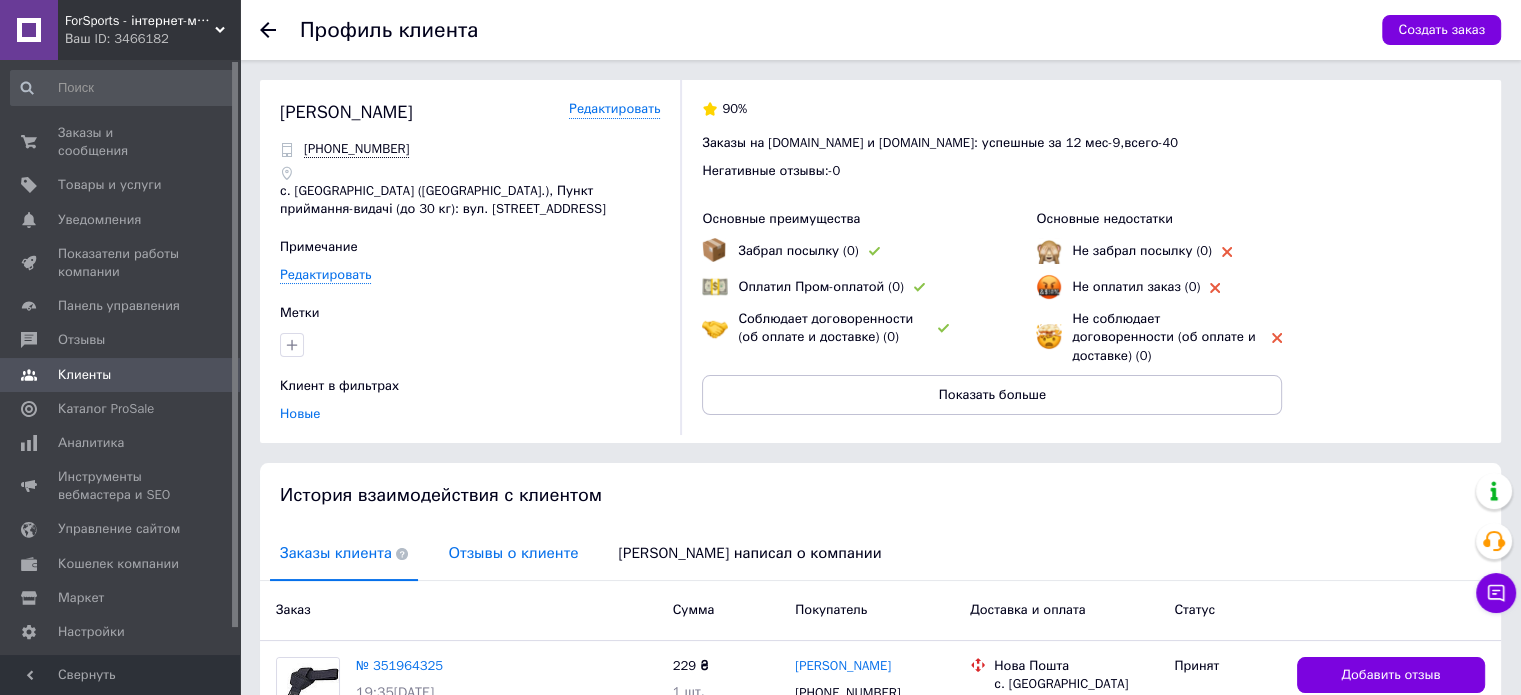 click on "Отзывы о клиенте" at bounding box center (513, 553) 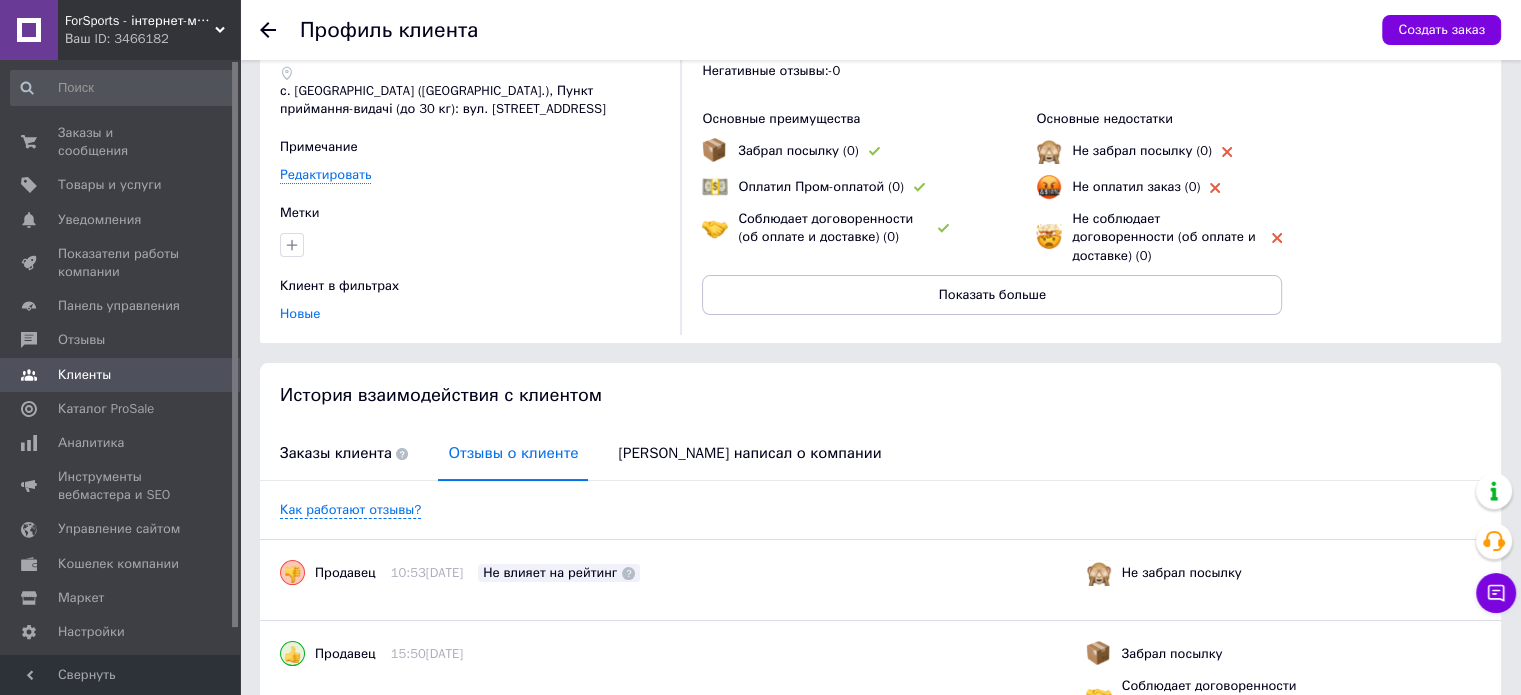 scroll, scrollTop: 0, scrollLeft: 0, axis: both 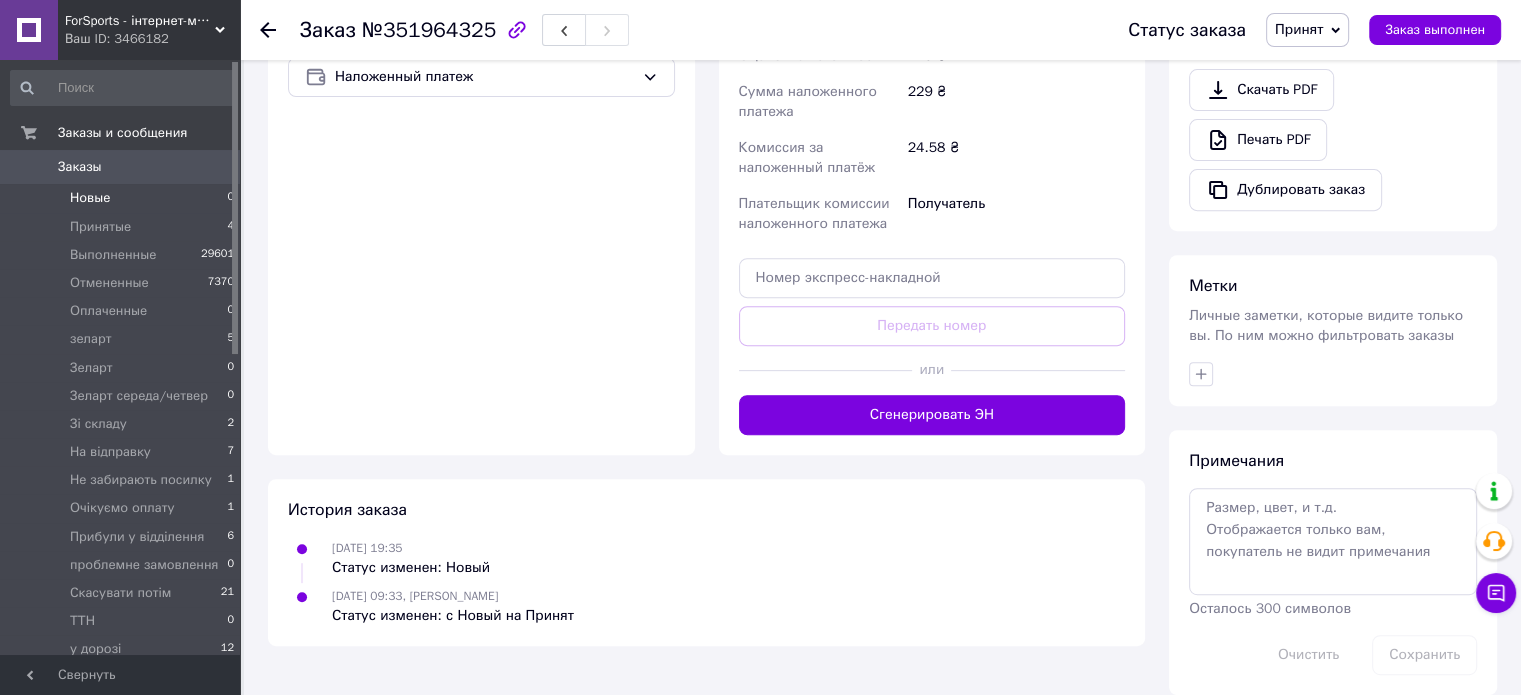 click on "Новые 0" at bounding box center (123, 198) 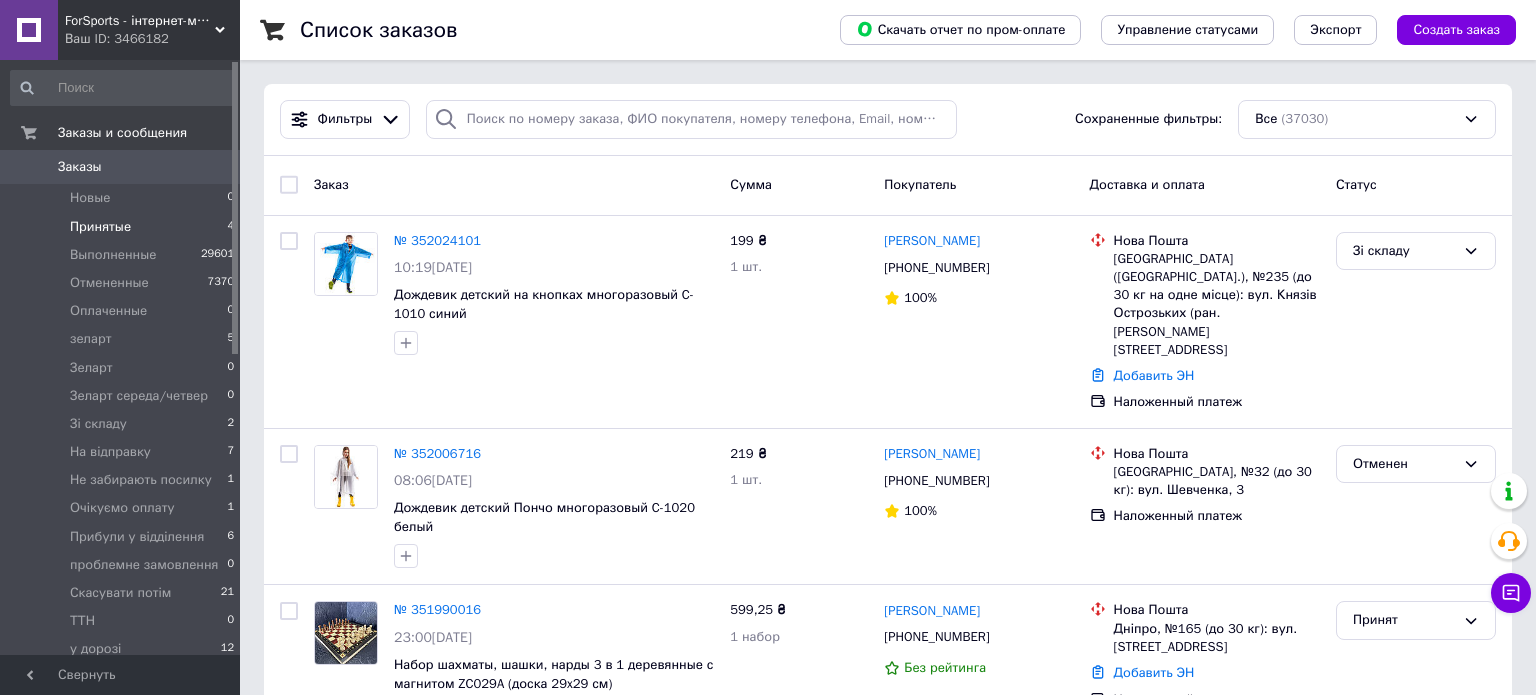 click on "Принятые" at bounding box center (100, 227) 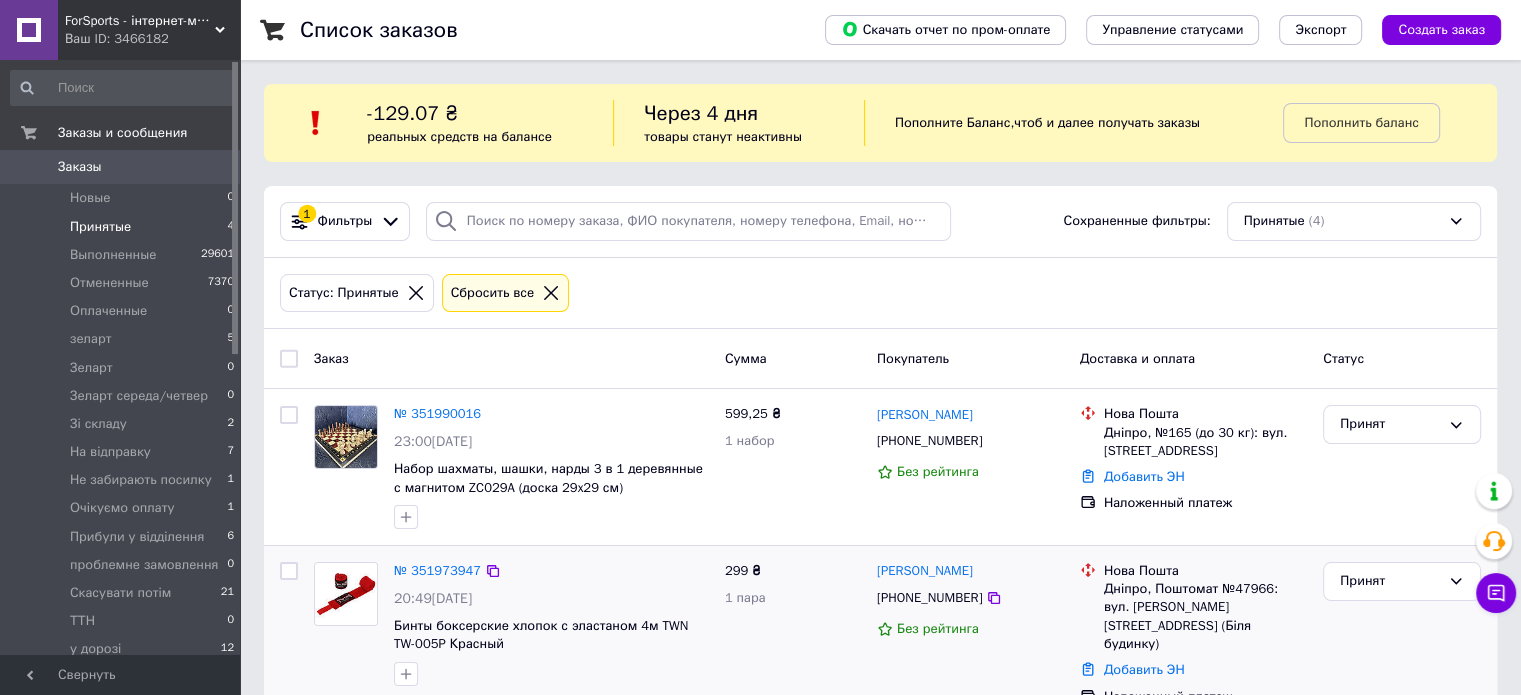 scroll, scrollTop: 300, scrollLeft: 0, axis: vertical 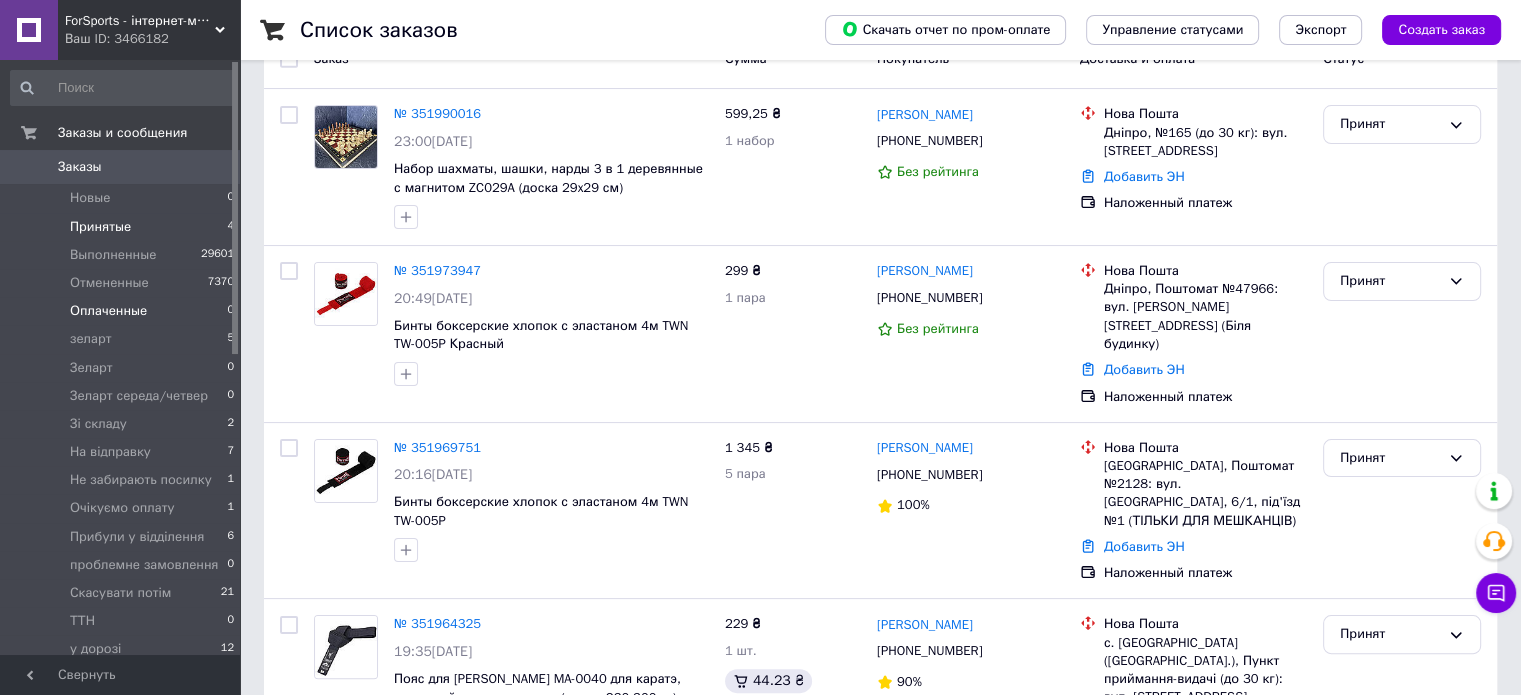 click on "Оплаченные 0" at bounding box center [123, 311] 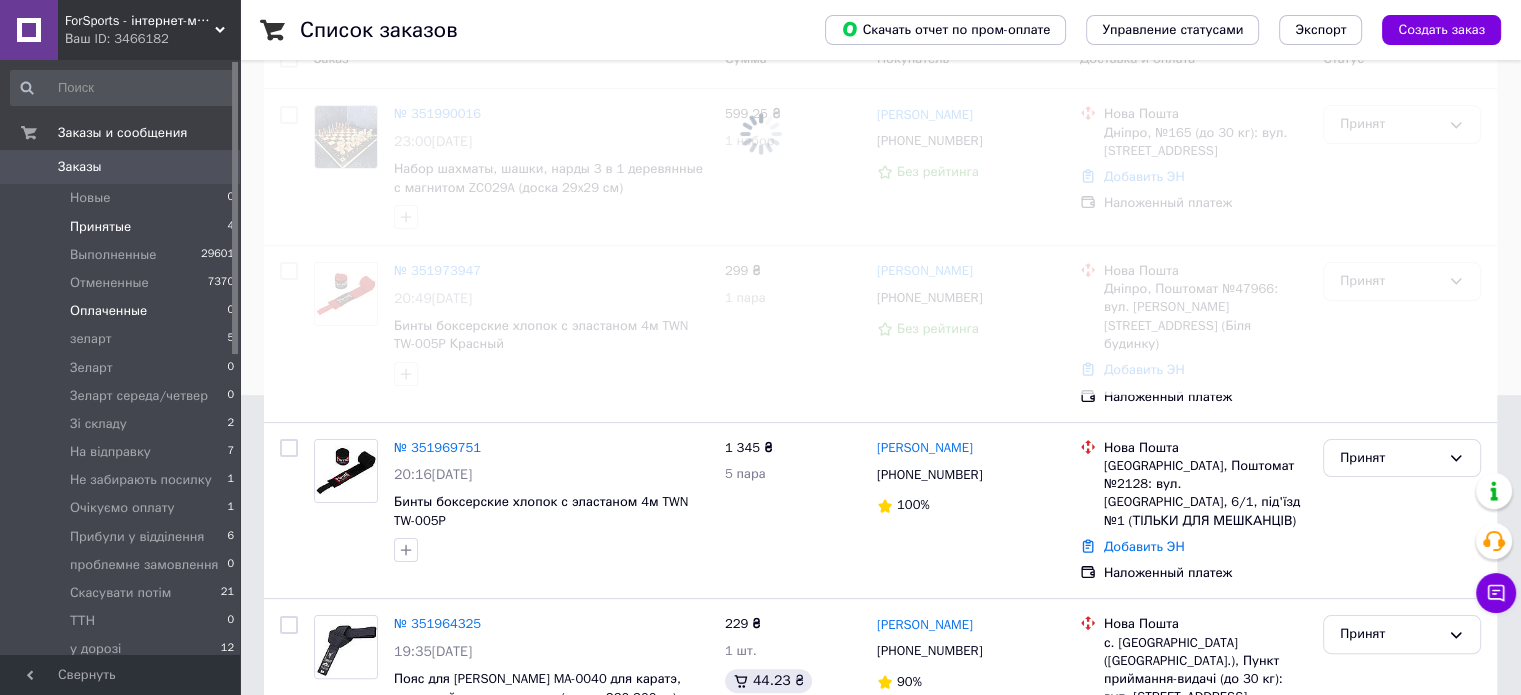 scroll, scrollTop: 0, scrollLeft: 0, axis: both 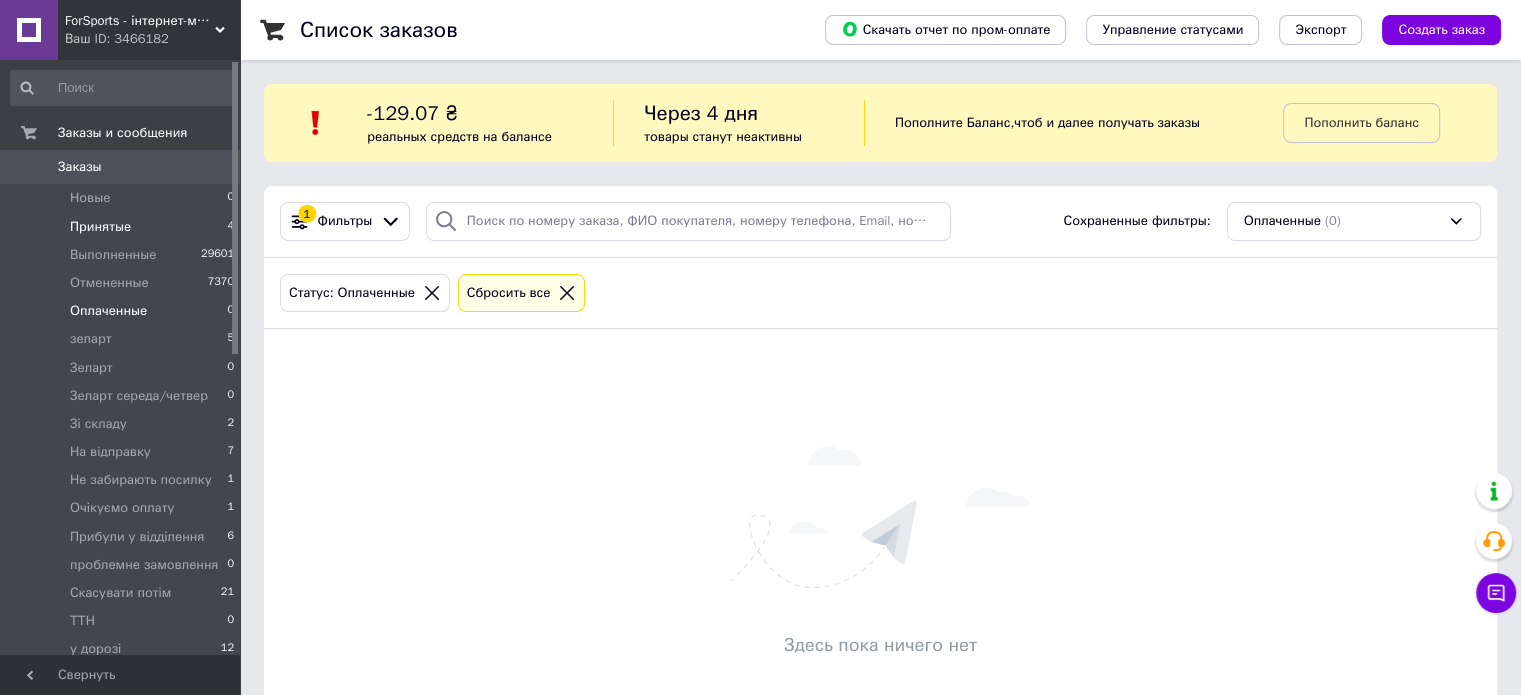 click on "Принятые 4" at bounding box center [123, 227] 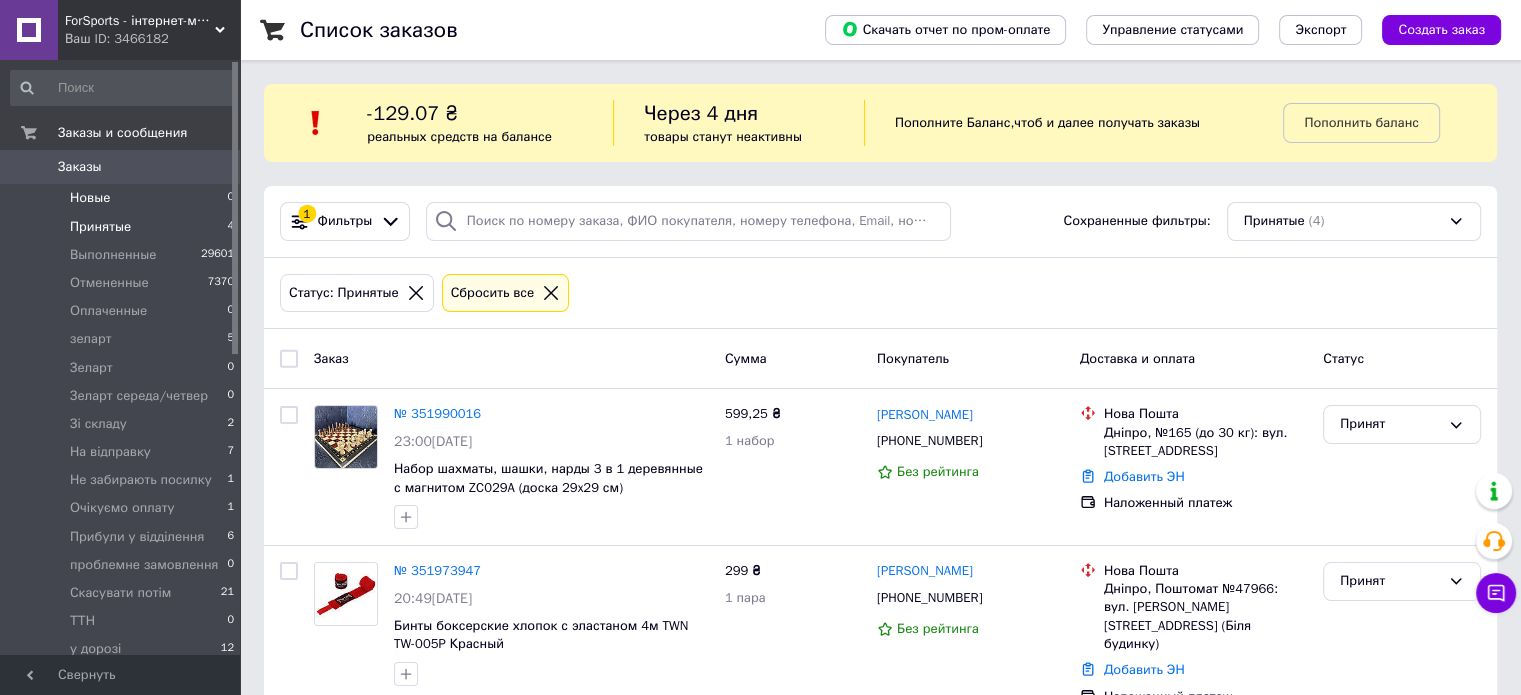click on "Новые 0" at bounding box center [123, 198] 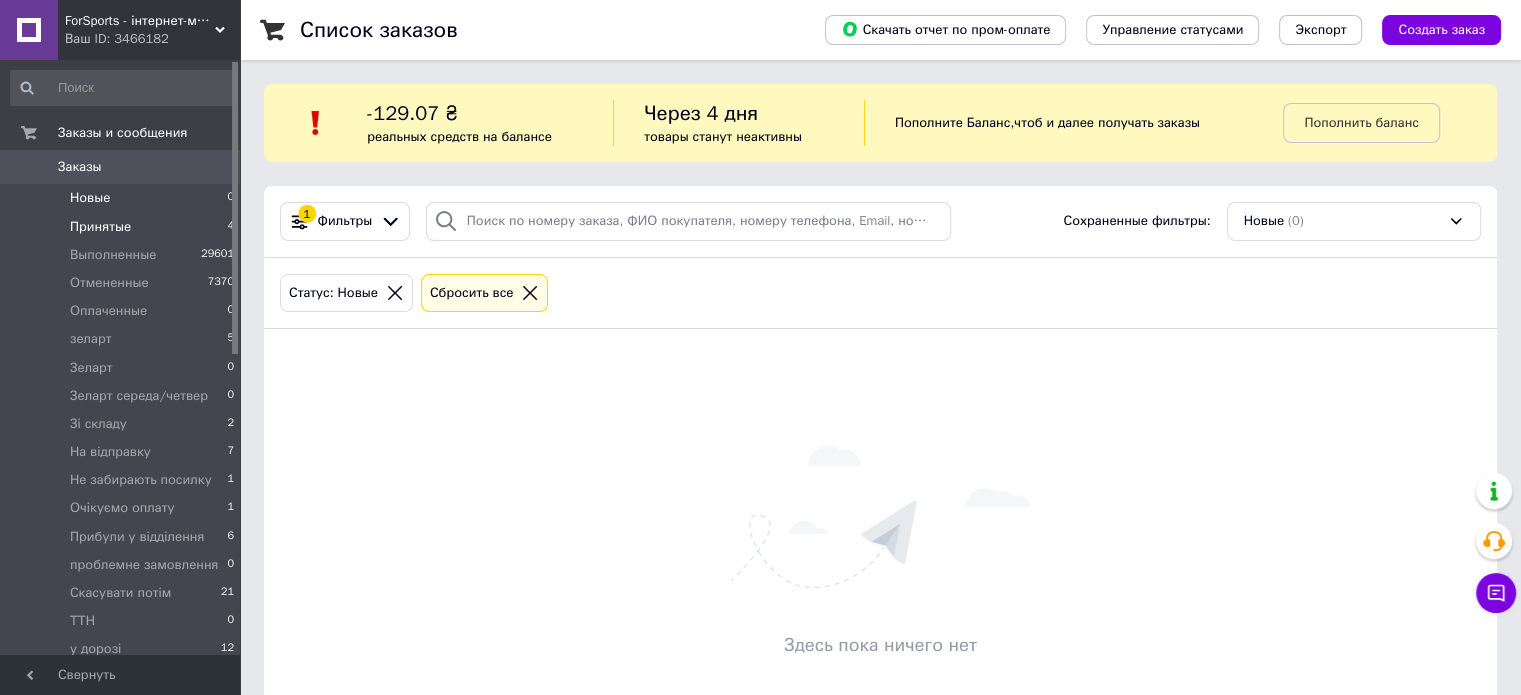 click on "Принятые 4" at bounding box center (123, 227) 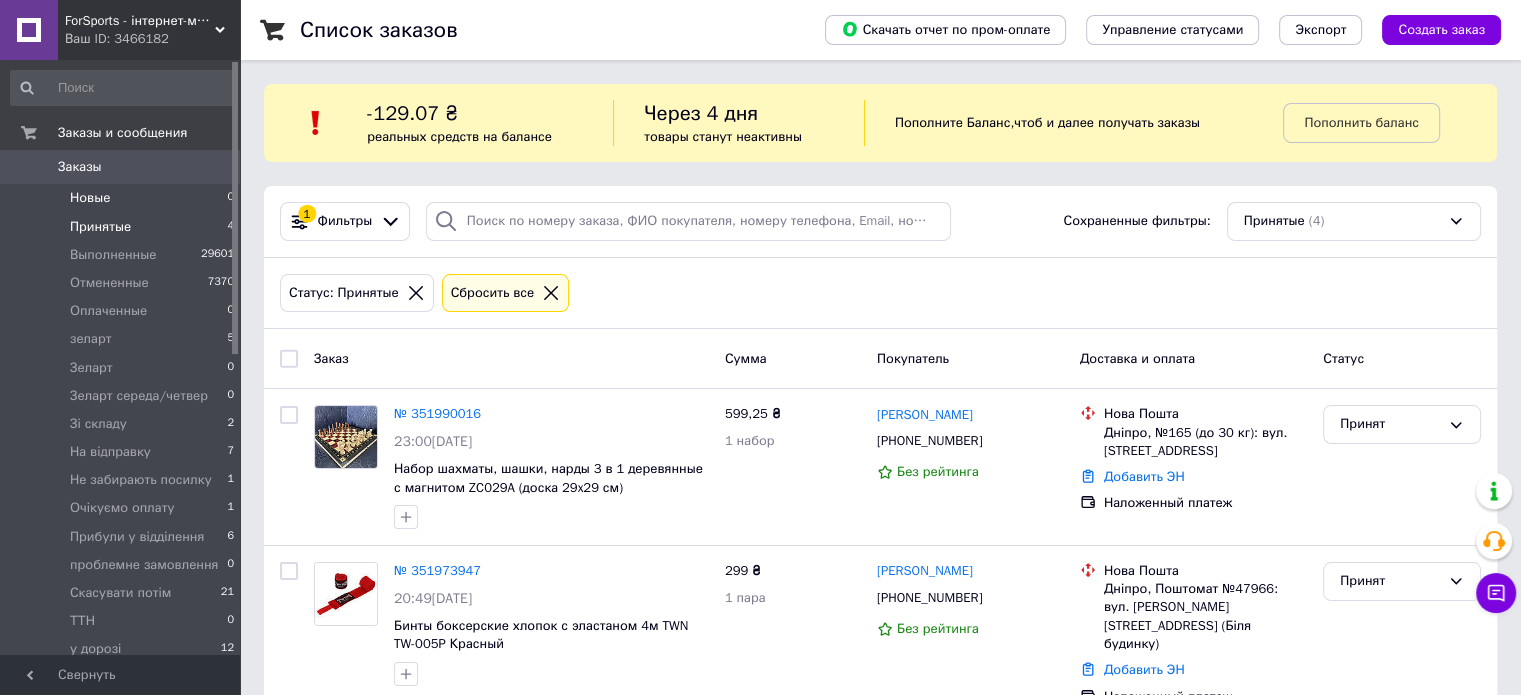 click on "Новые" at bounding box center [90, 198] 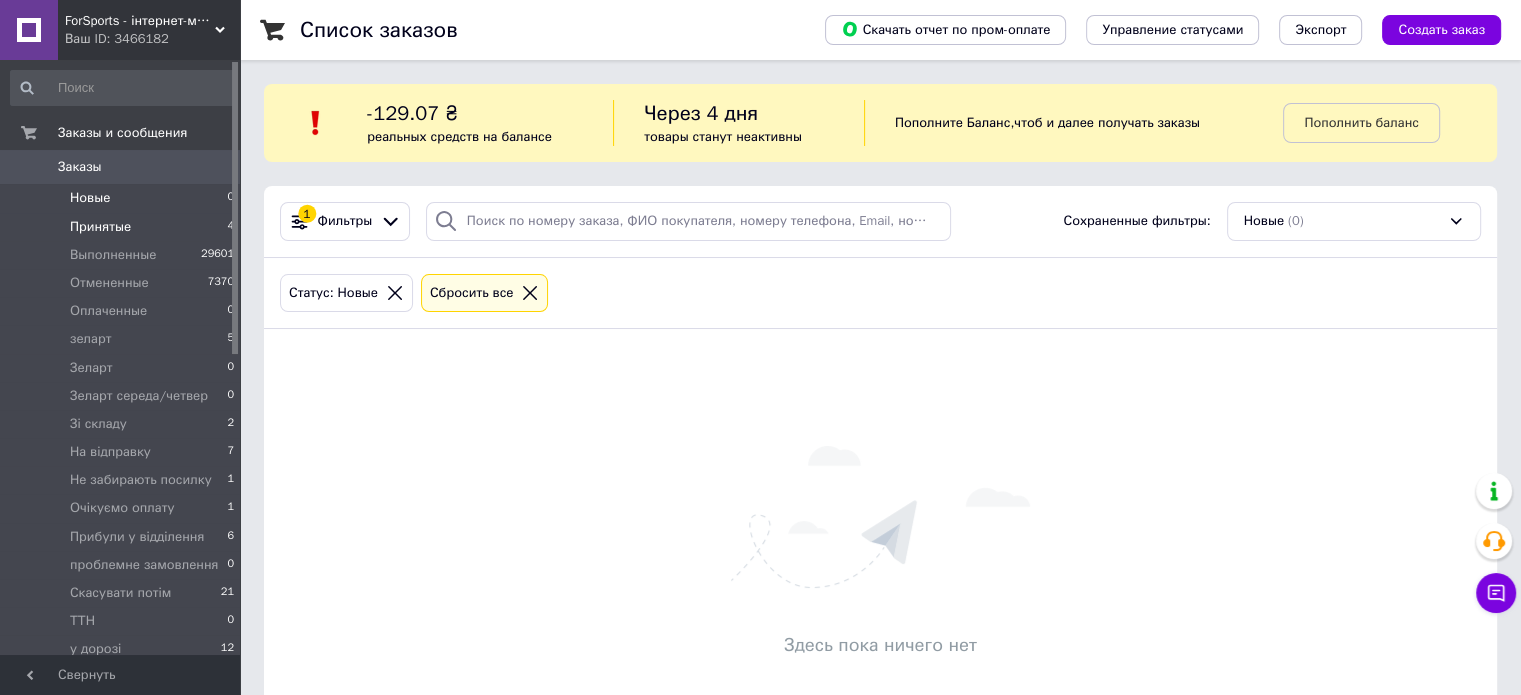 click on "Принятые 4" at bounding box center (123, 227) 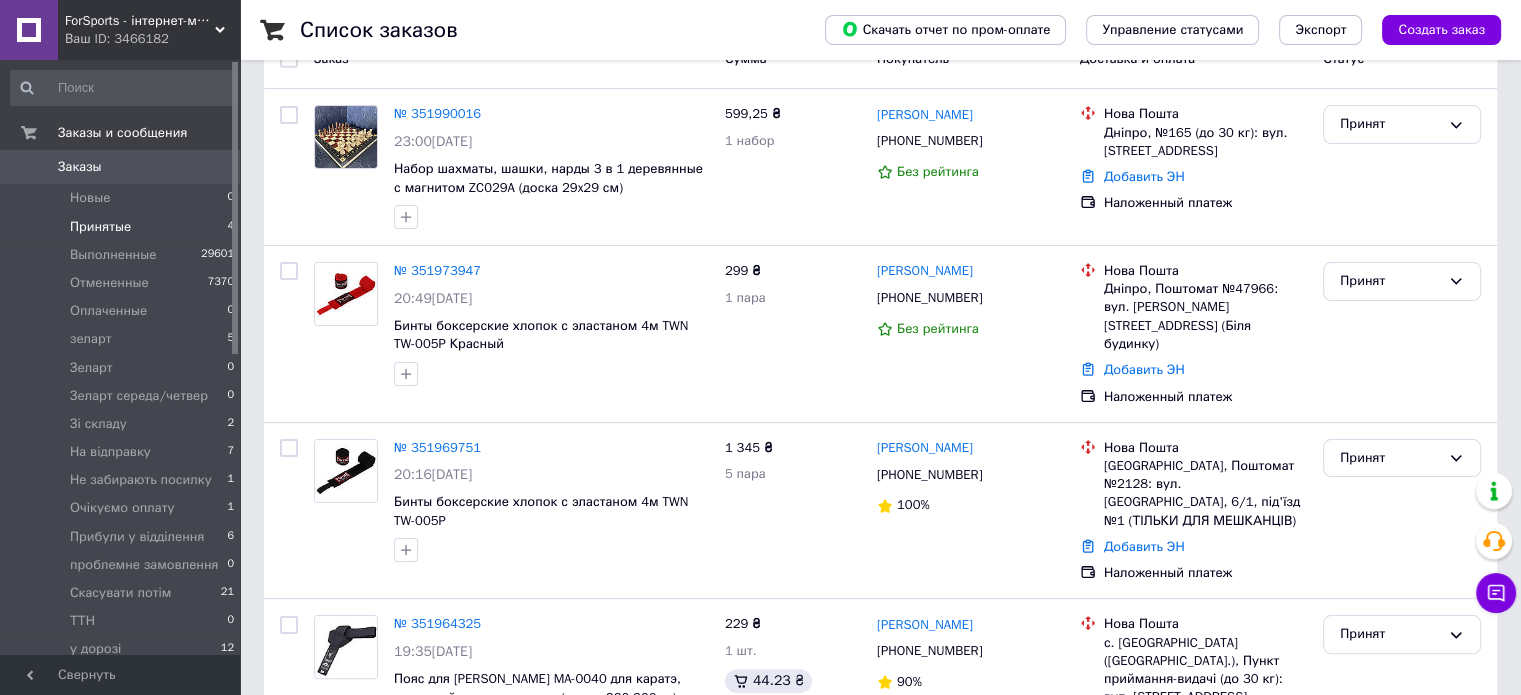 scroll, scrollTop: 348, scrollLeft: 0, axis: vertical 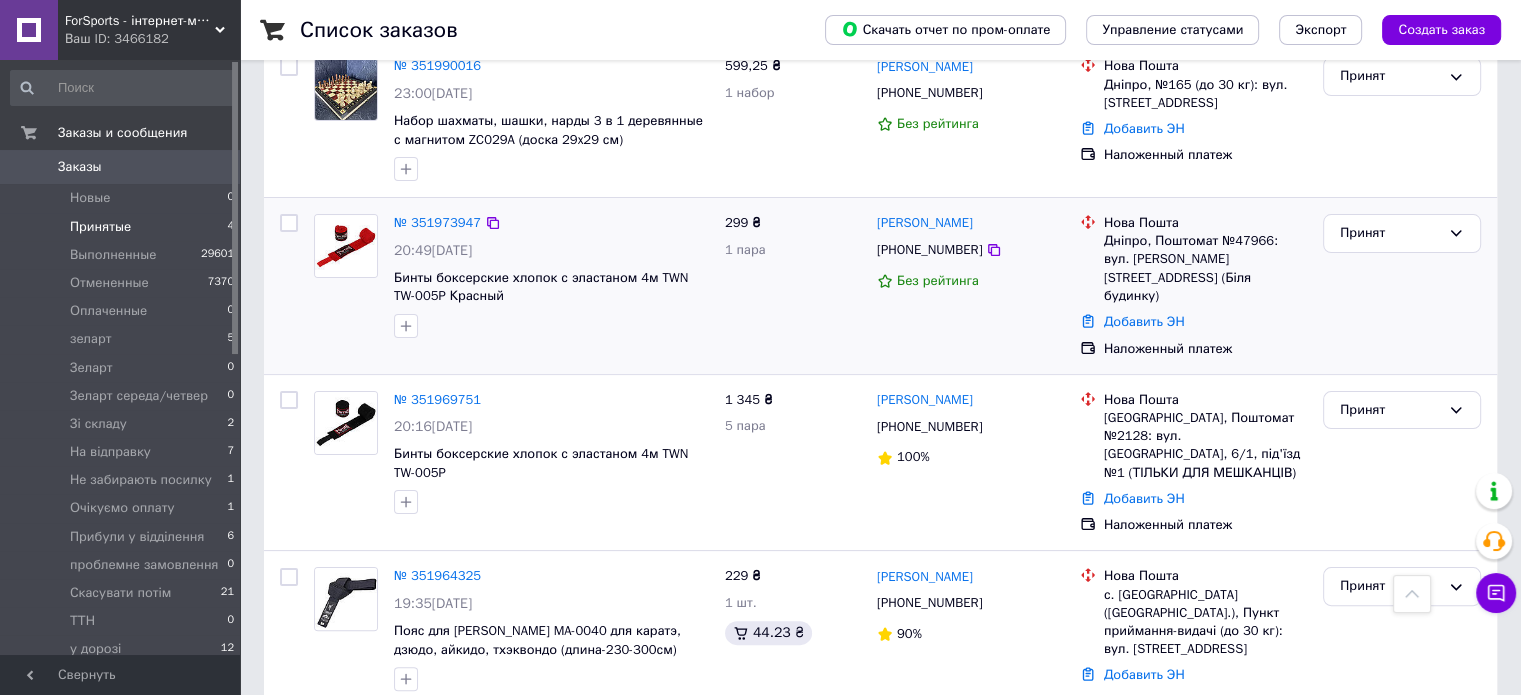 click at bounding box center [346, 246] 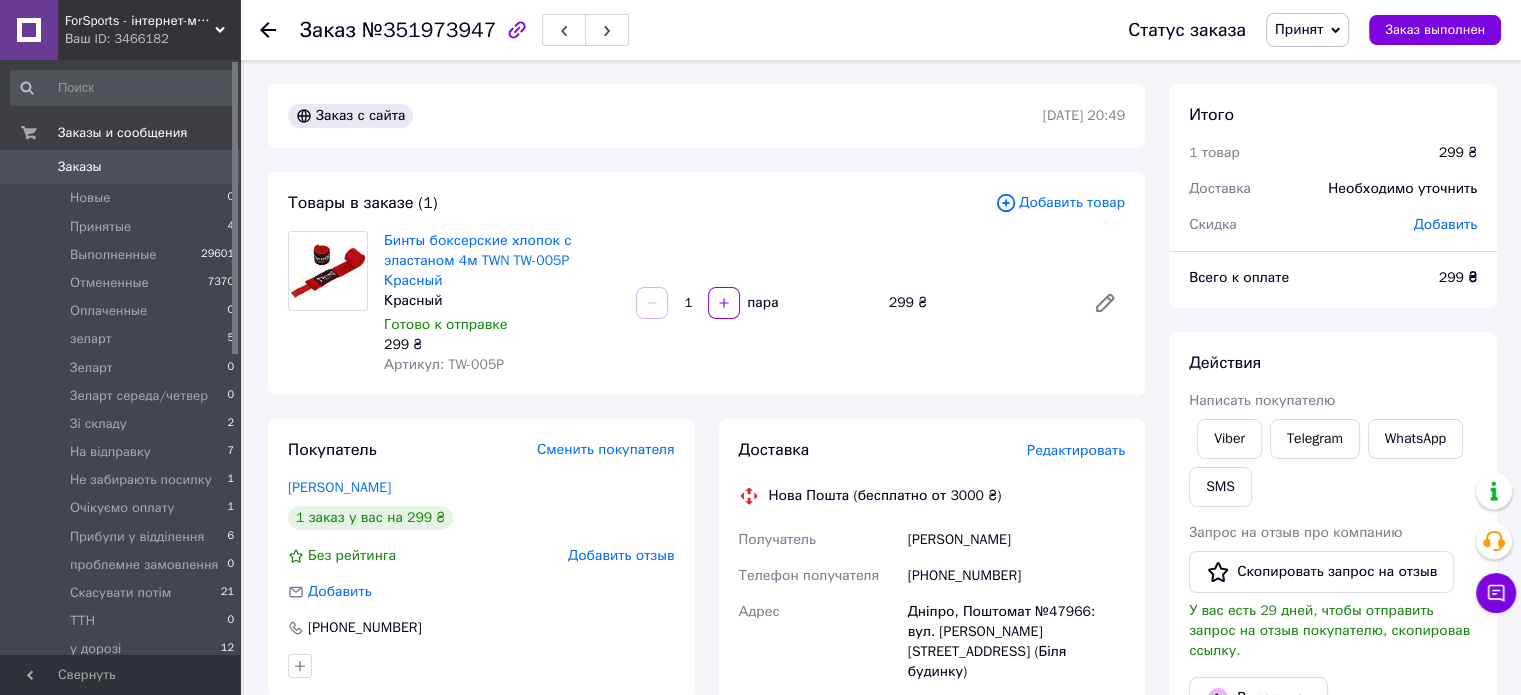 scroll, scrollTop: 200, scrollLeft: 0, axis: vertical 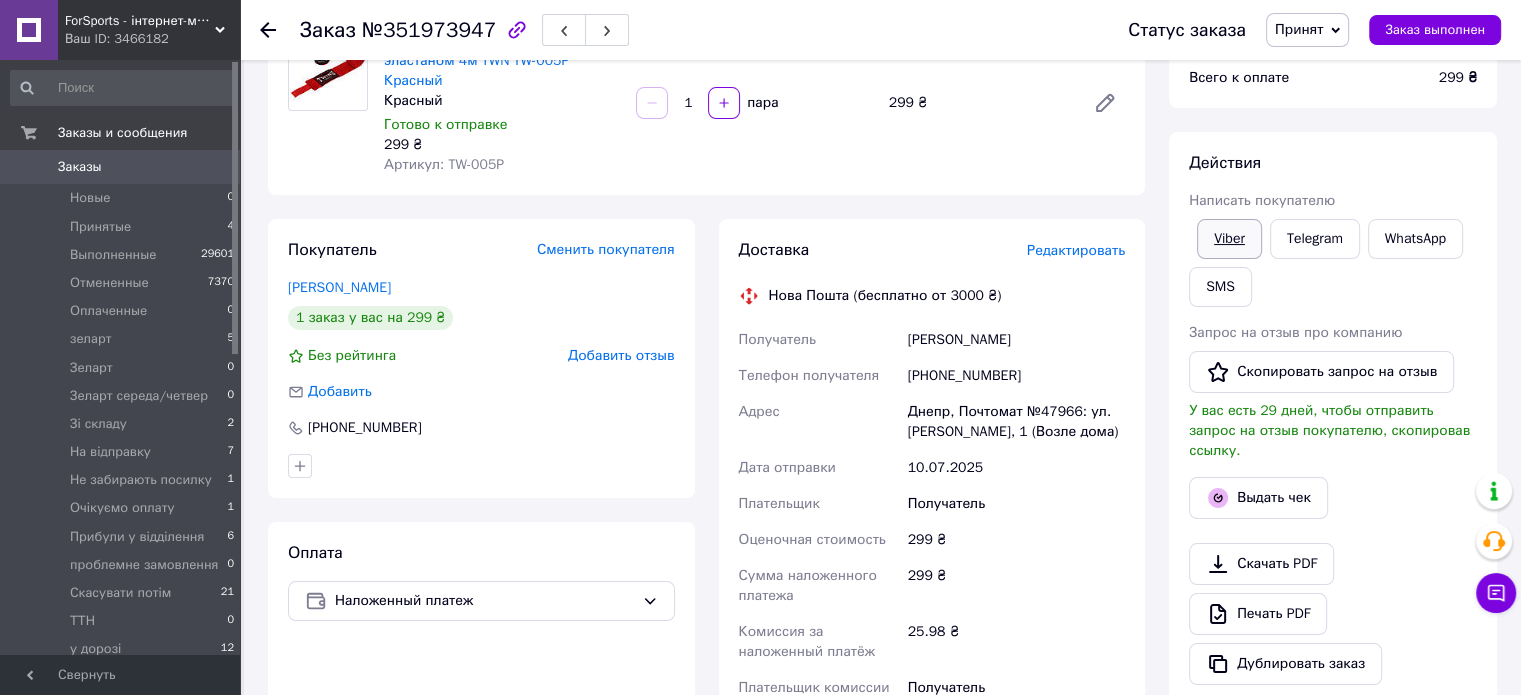 click on "Viber" at bounding box center (1229, 239) 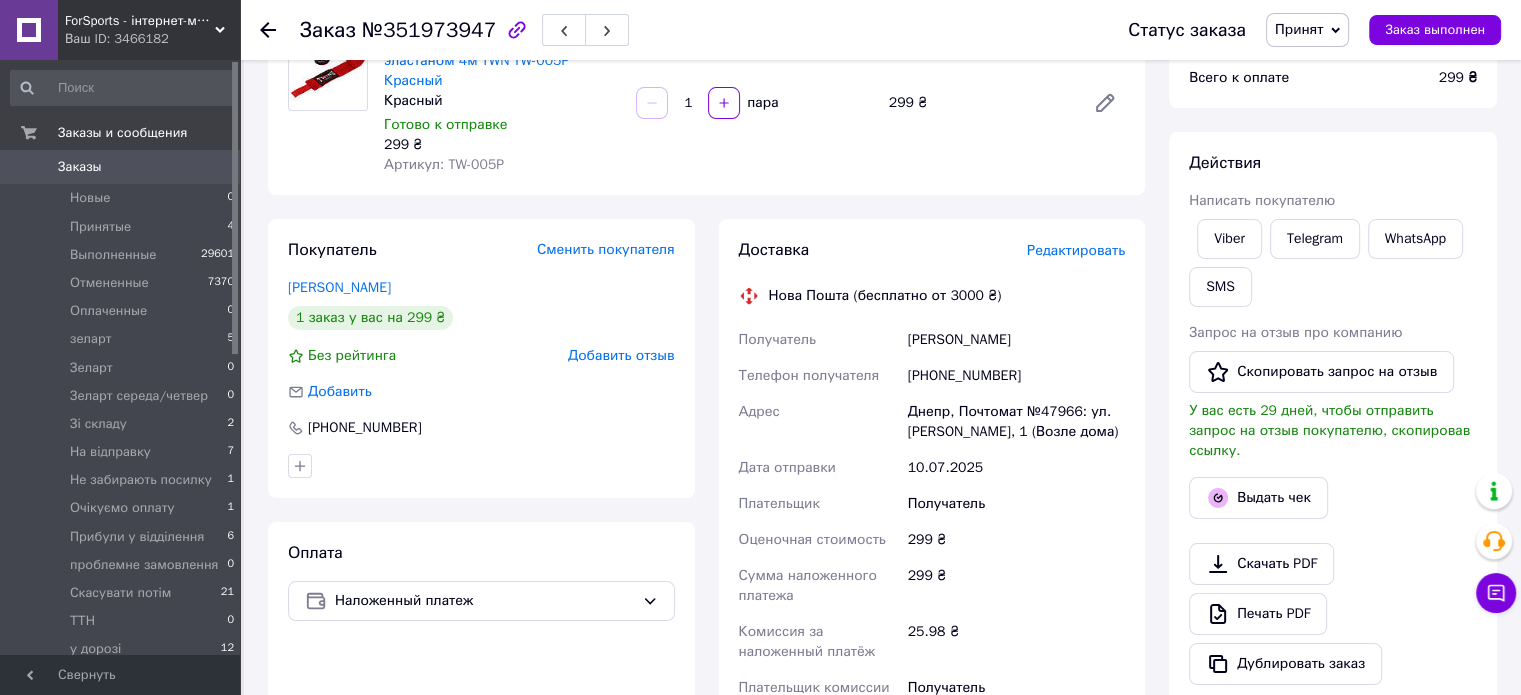 scroll, scrollTop: 0, scrollLeft: 0, axis: both 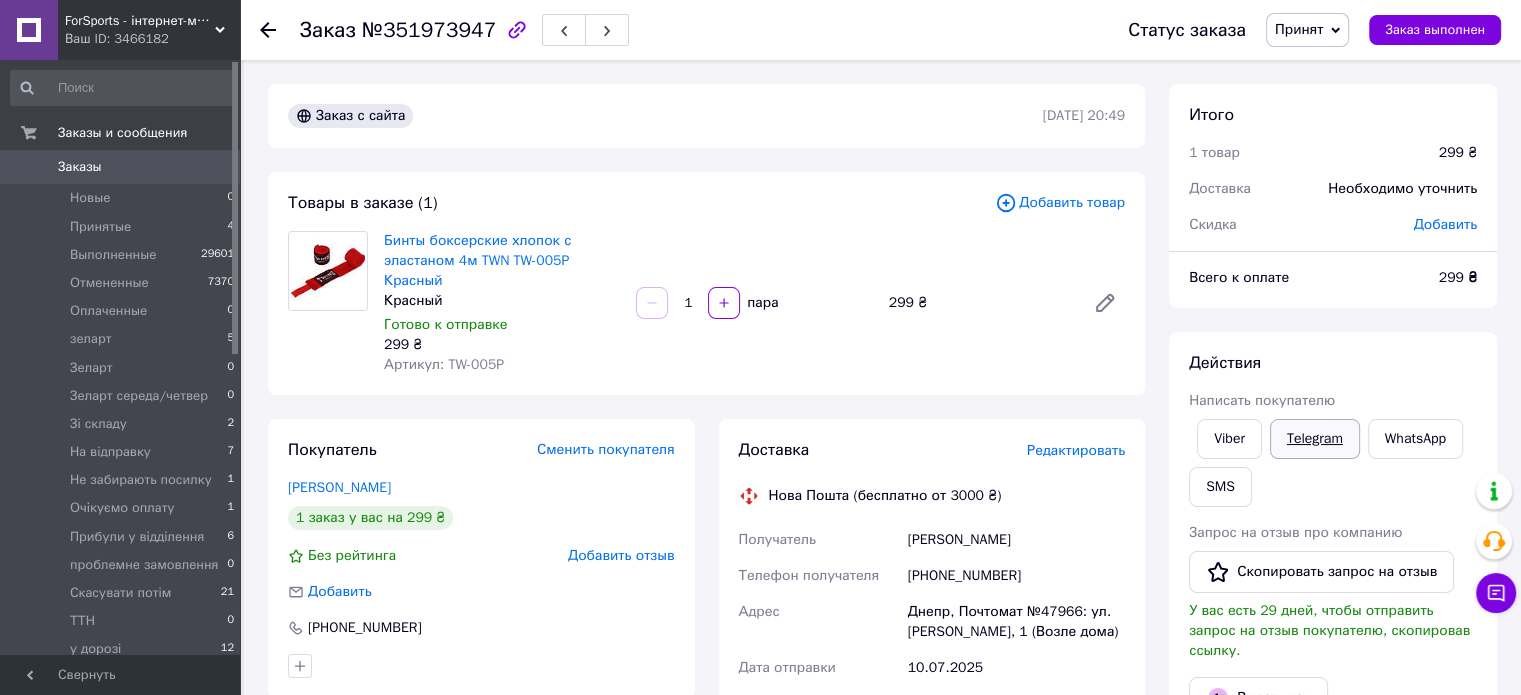 click on "Telegram" at bounding box center (1315, 439) 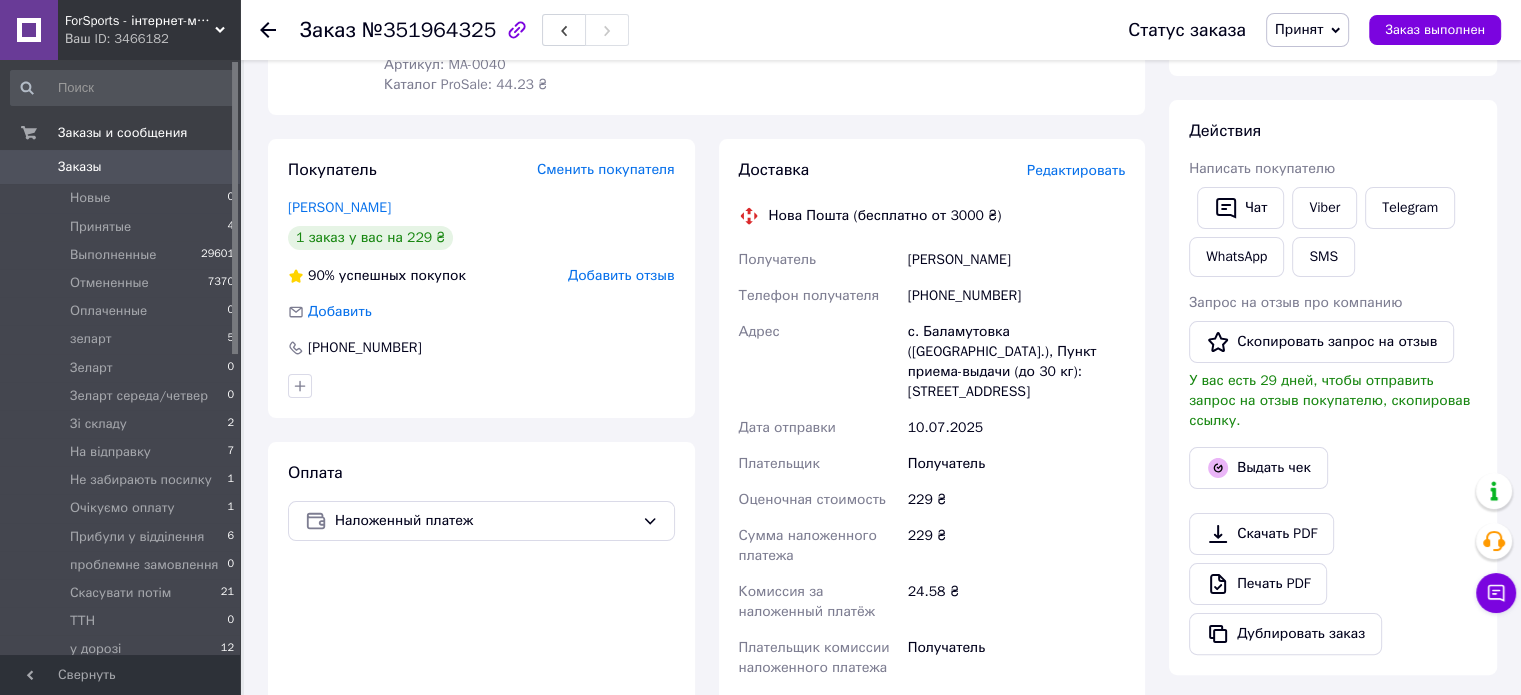 scroll, scrollTop: 0, scrollLeft: 0, axis: both 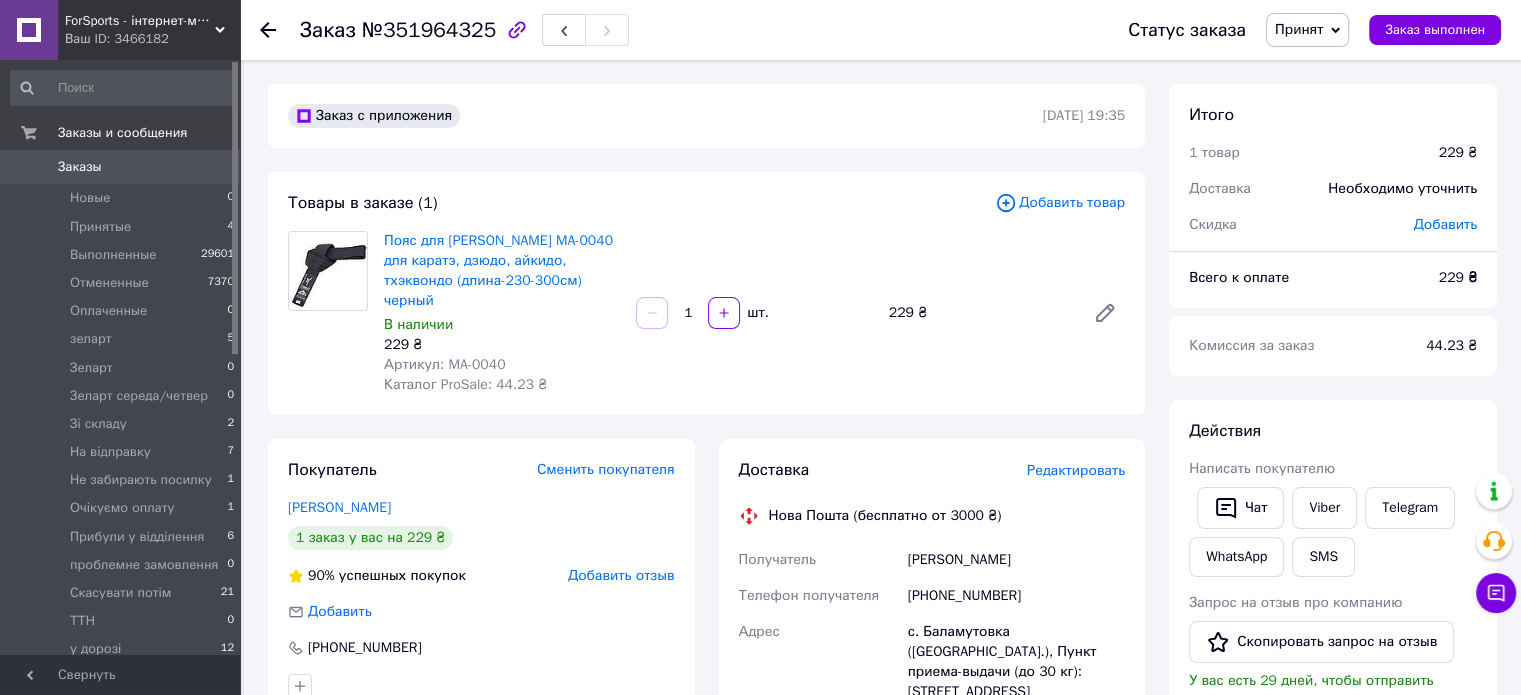 click on "Принят" at bounding box center (1299, 29) 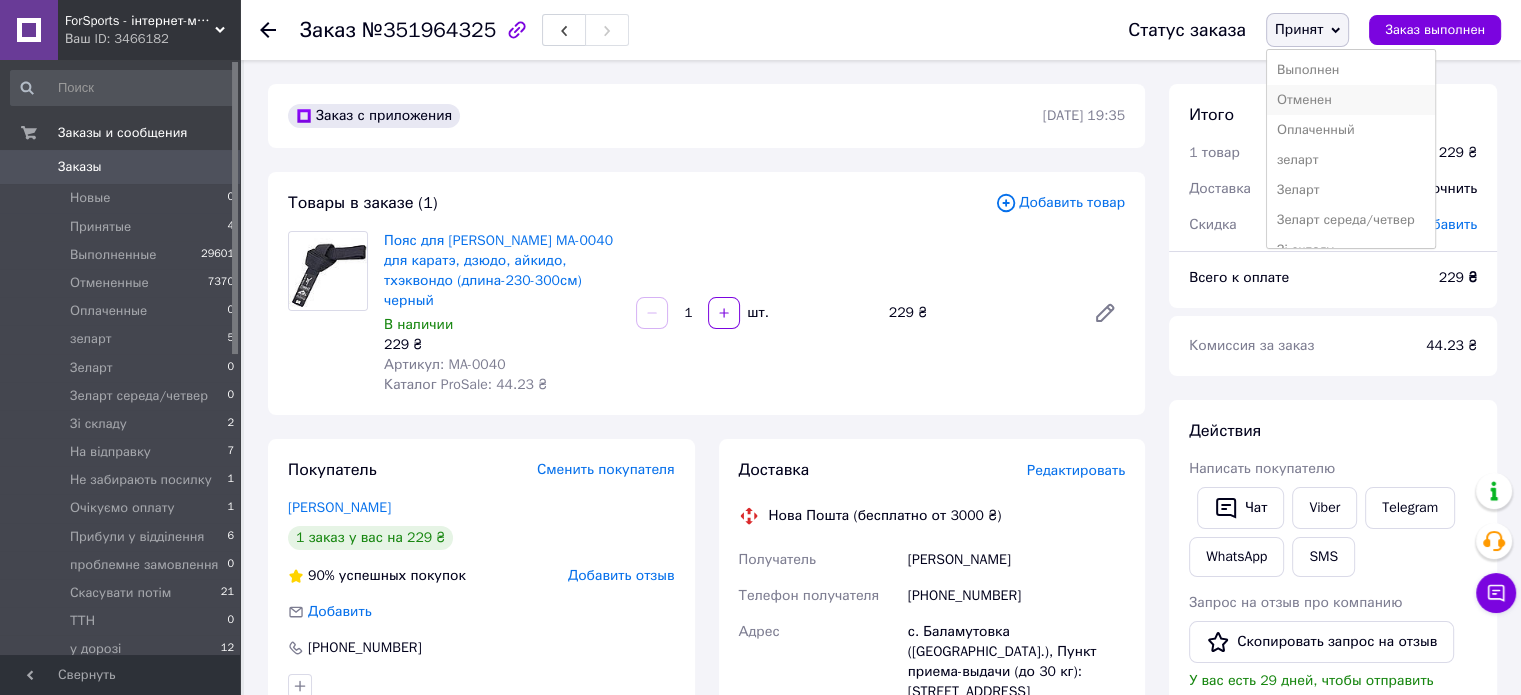 click on "Отменен" at bounding box center (1351, 100) 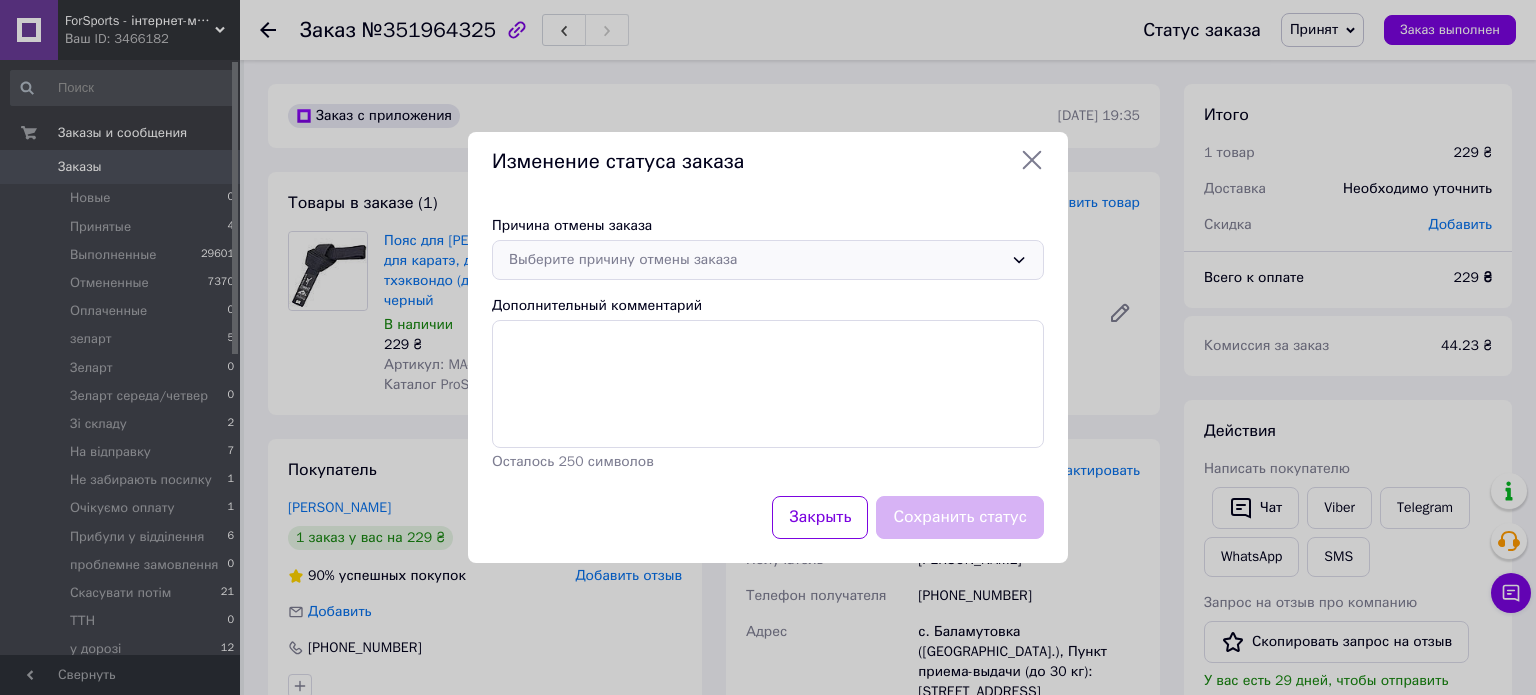 click on "Выберите причину отмены заказа" at bounding box center [756, 260] 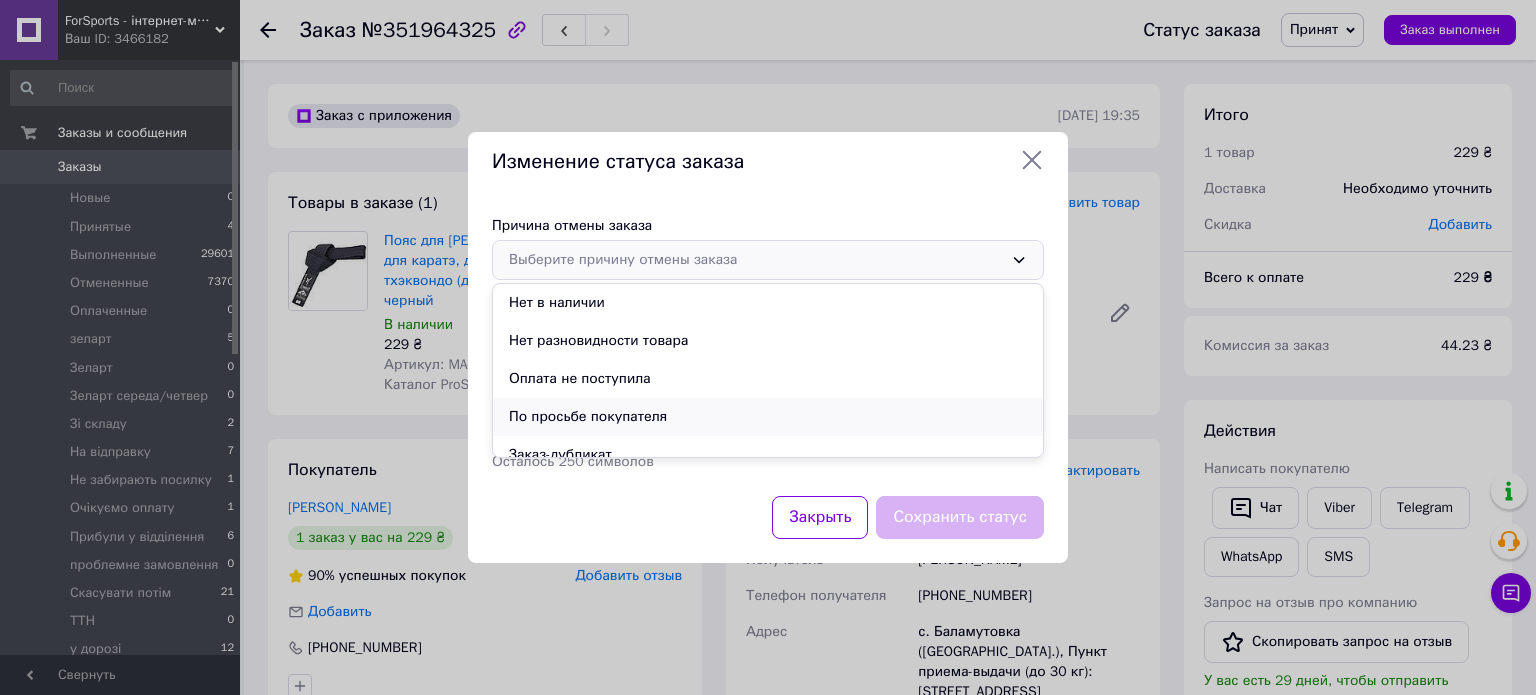 click on "По просьбе покупателя" at bounding box center (768, 417) 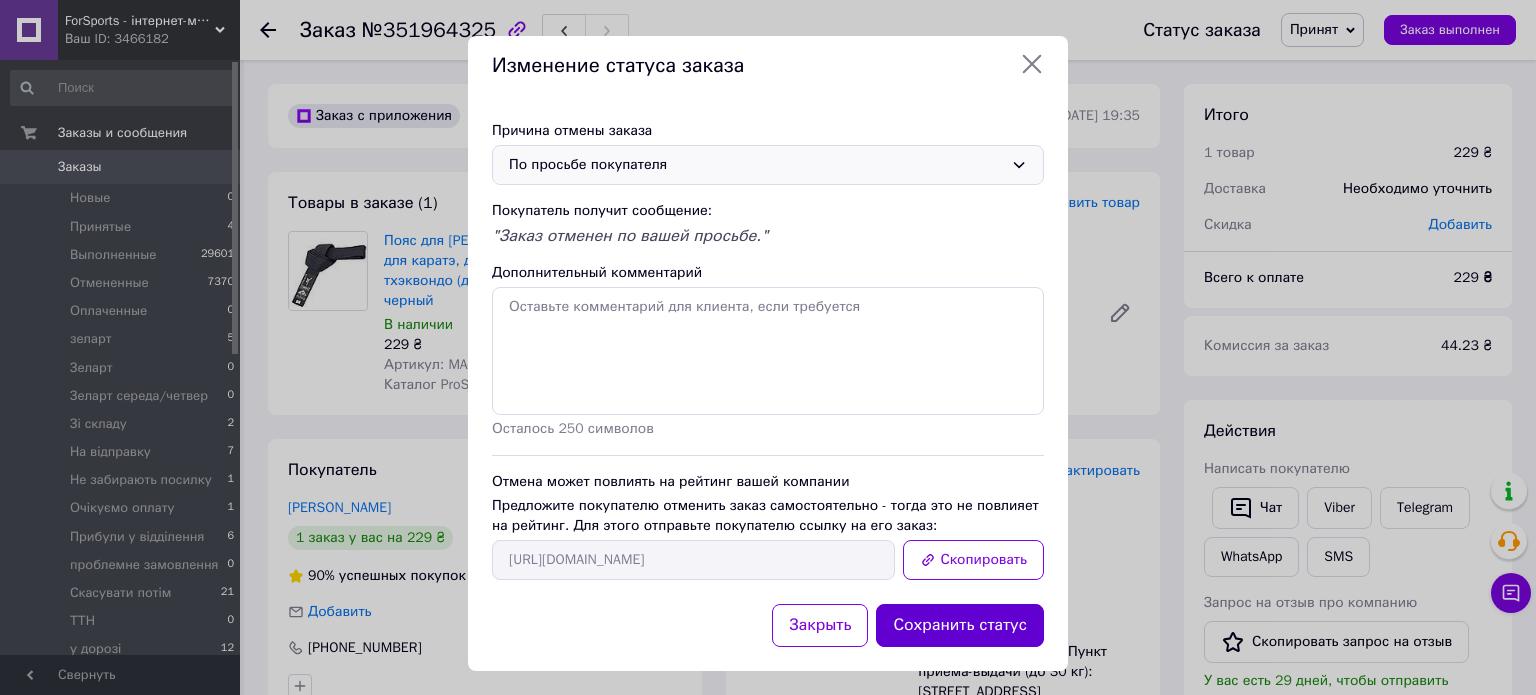 click on "Сохранить статус" at bounding box center [960, 625] 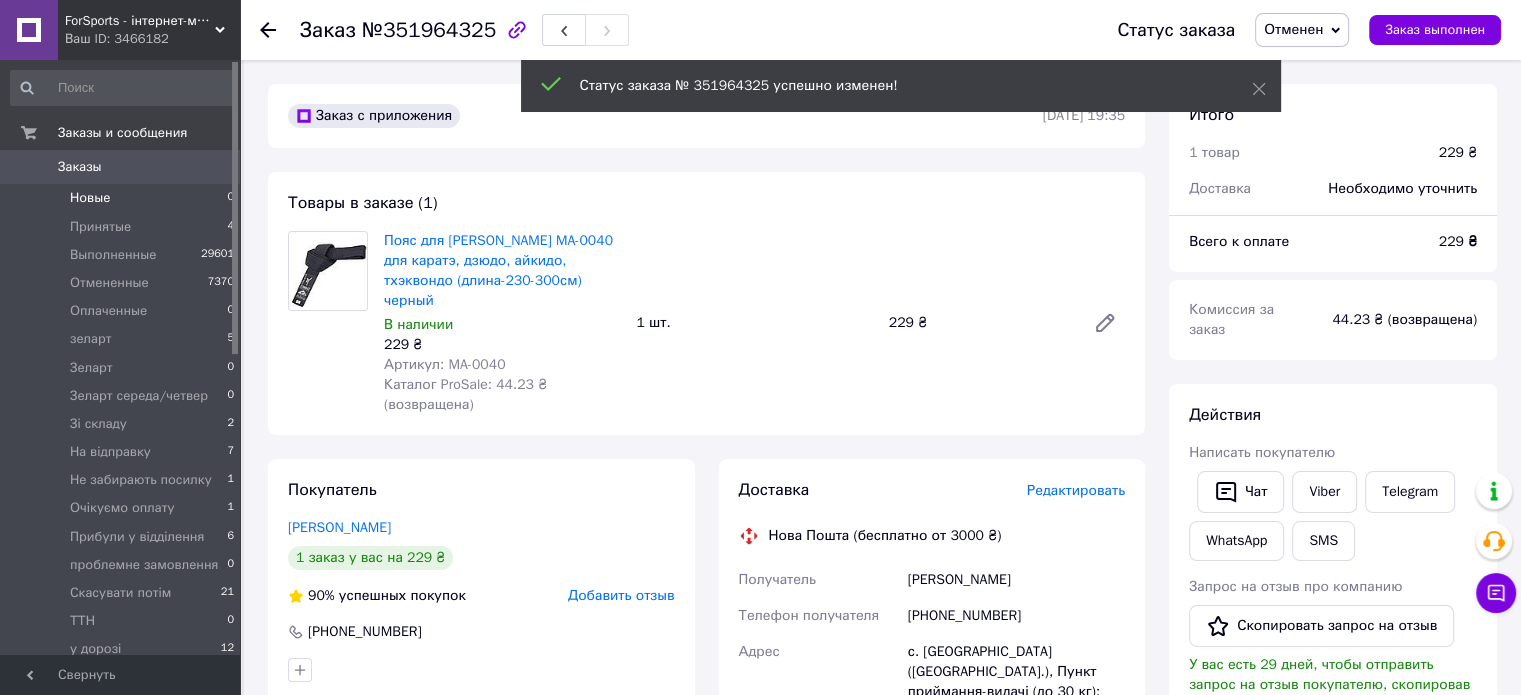 click on "Новые" at bounding box center (90, 198) 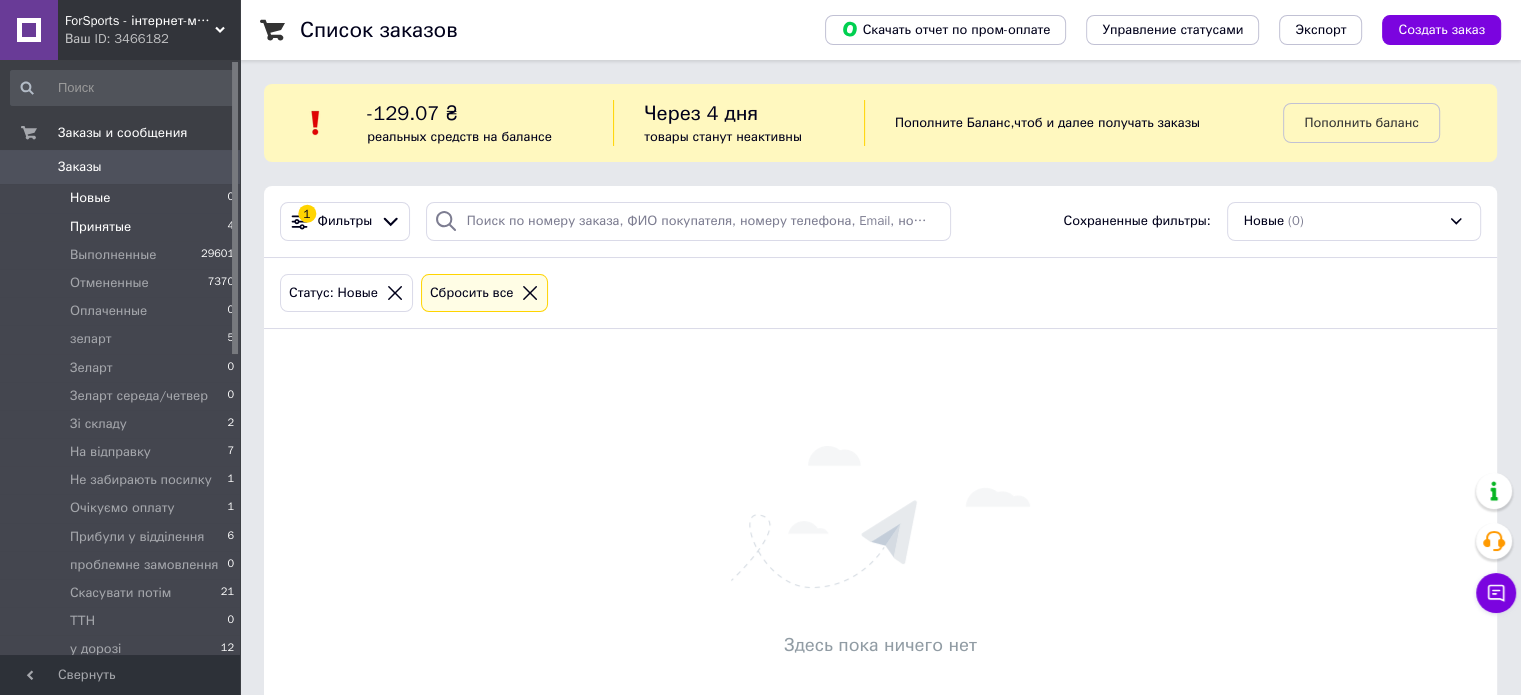 click on "Принятые" at bounding box center [100, 227] 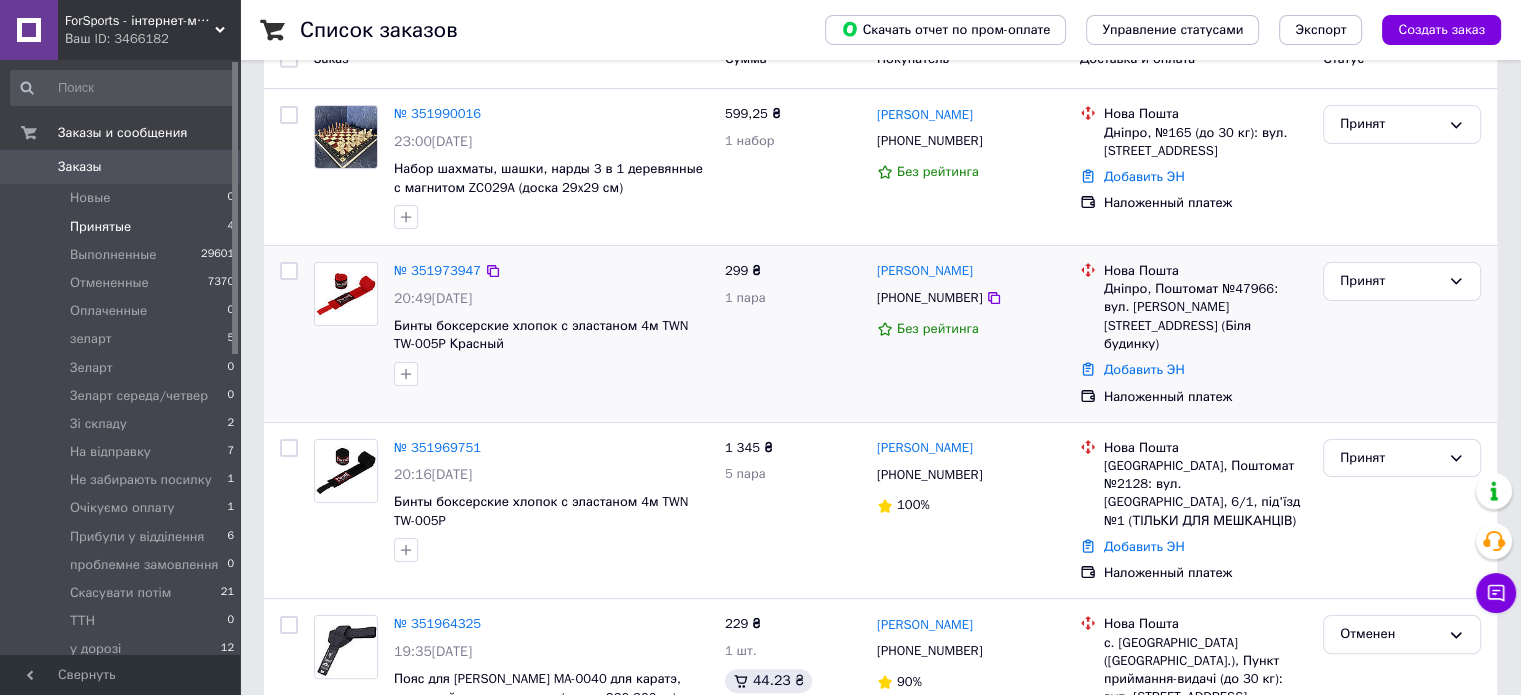 scroll, scrollTop: 345, scrollLeft: 0, axis: vertical 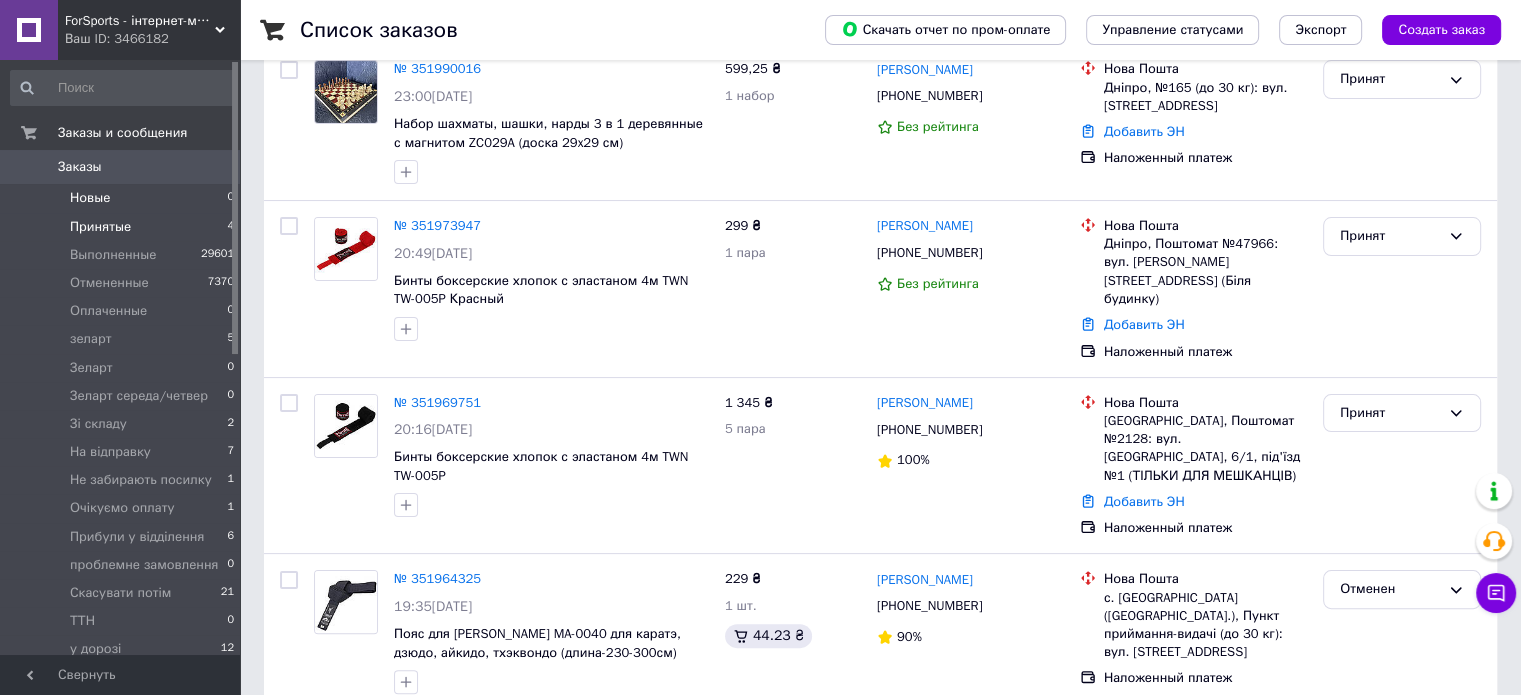 click on "Новые 0" at bounding box center (123, 198) 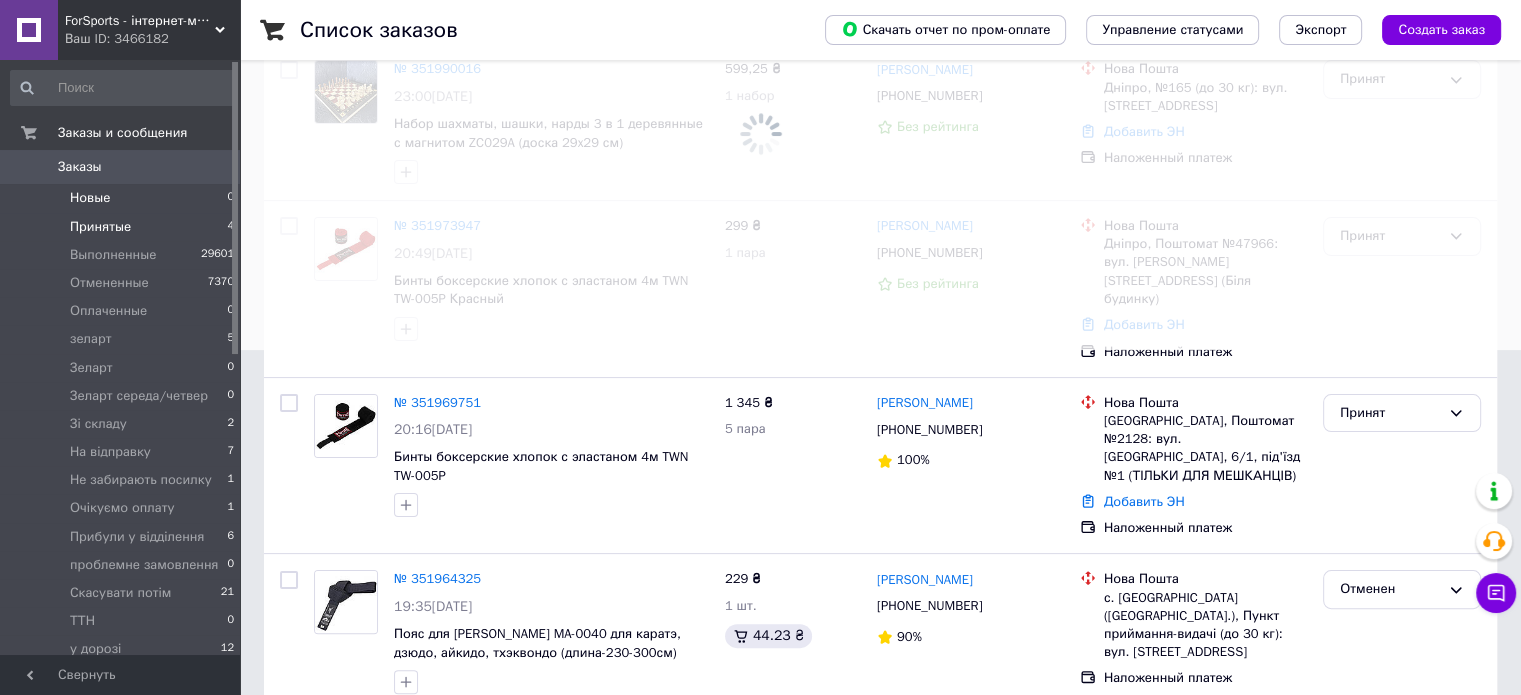 scroll, scrollTop: 0, scrollLeft: 0, axis: both 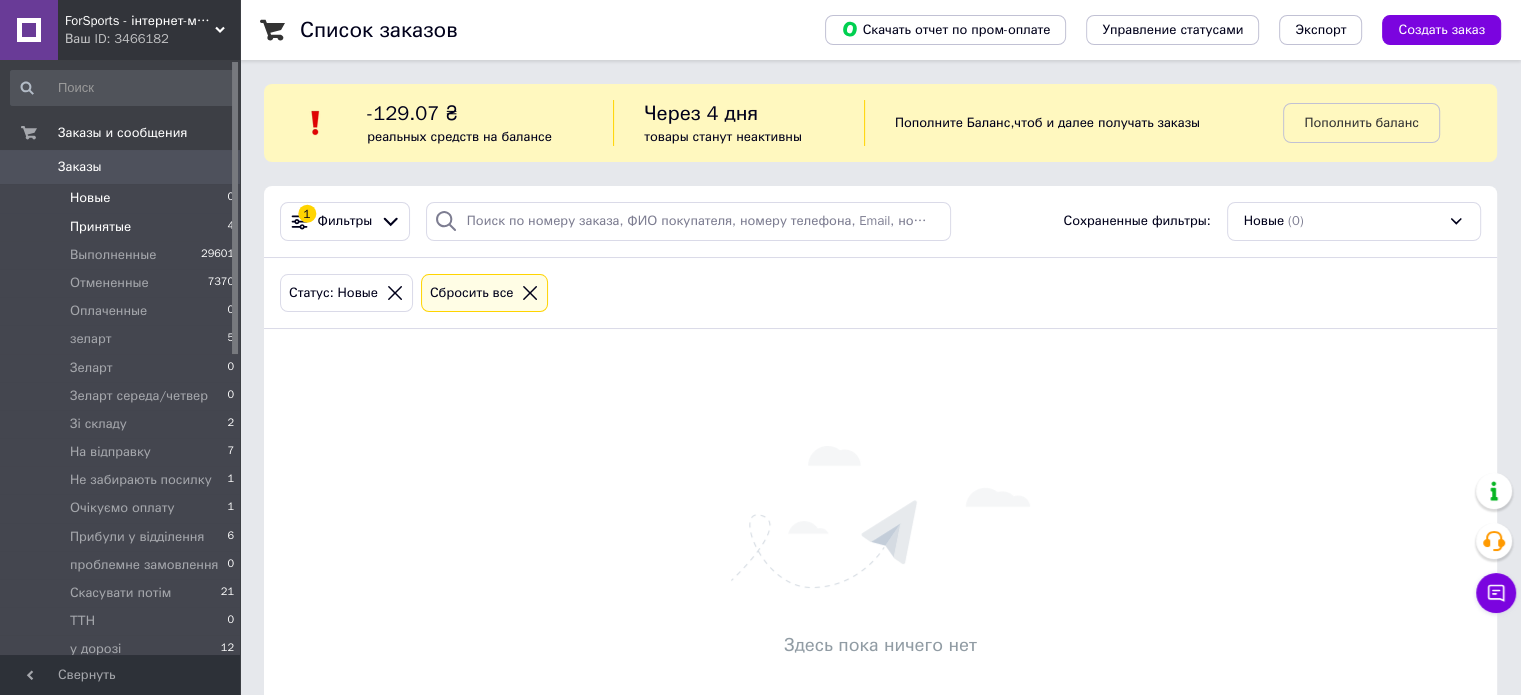 click on "Принятые 4" at bounding box center [123, 227] 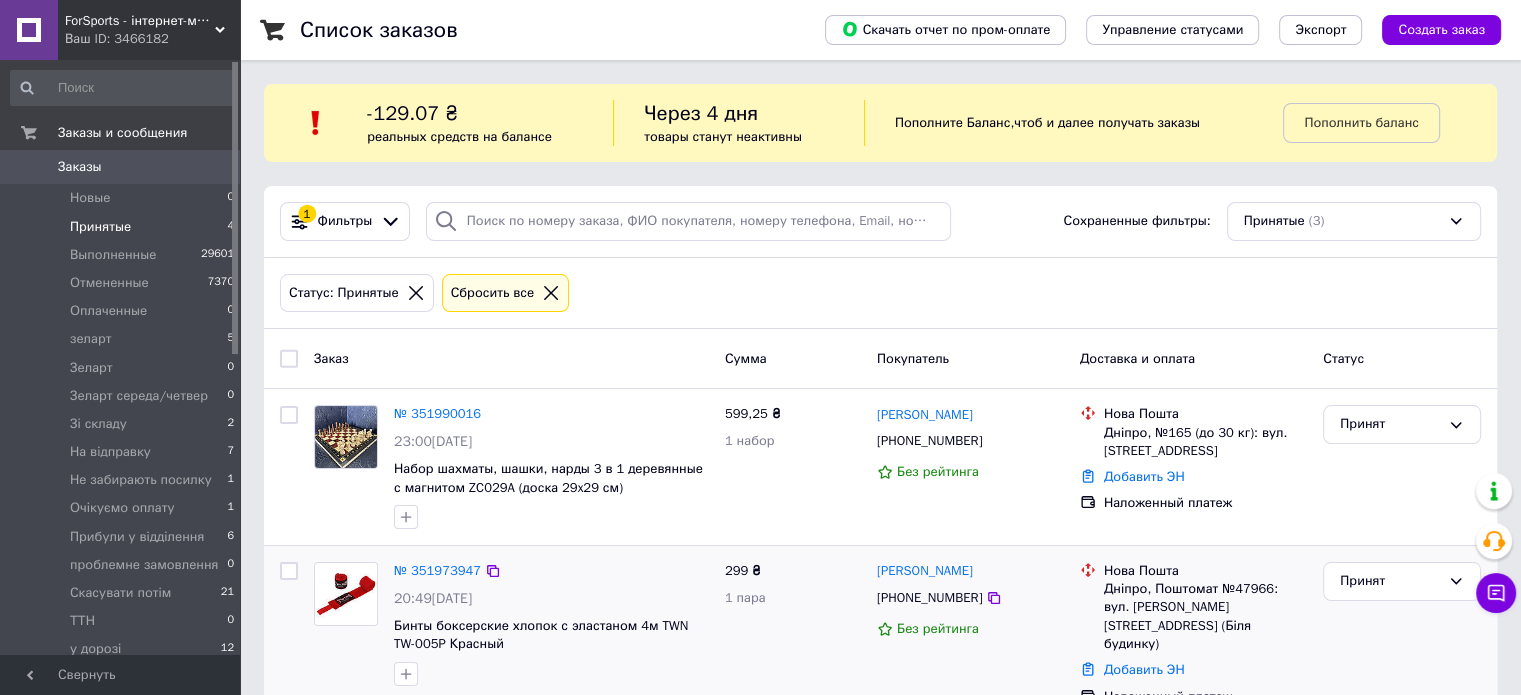 scroll, scrollTop: 189, scrollLeft: 0, axis: vertical 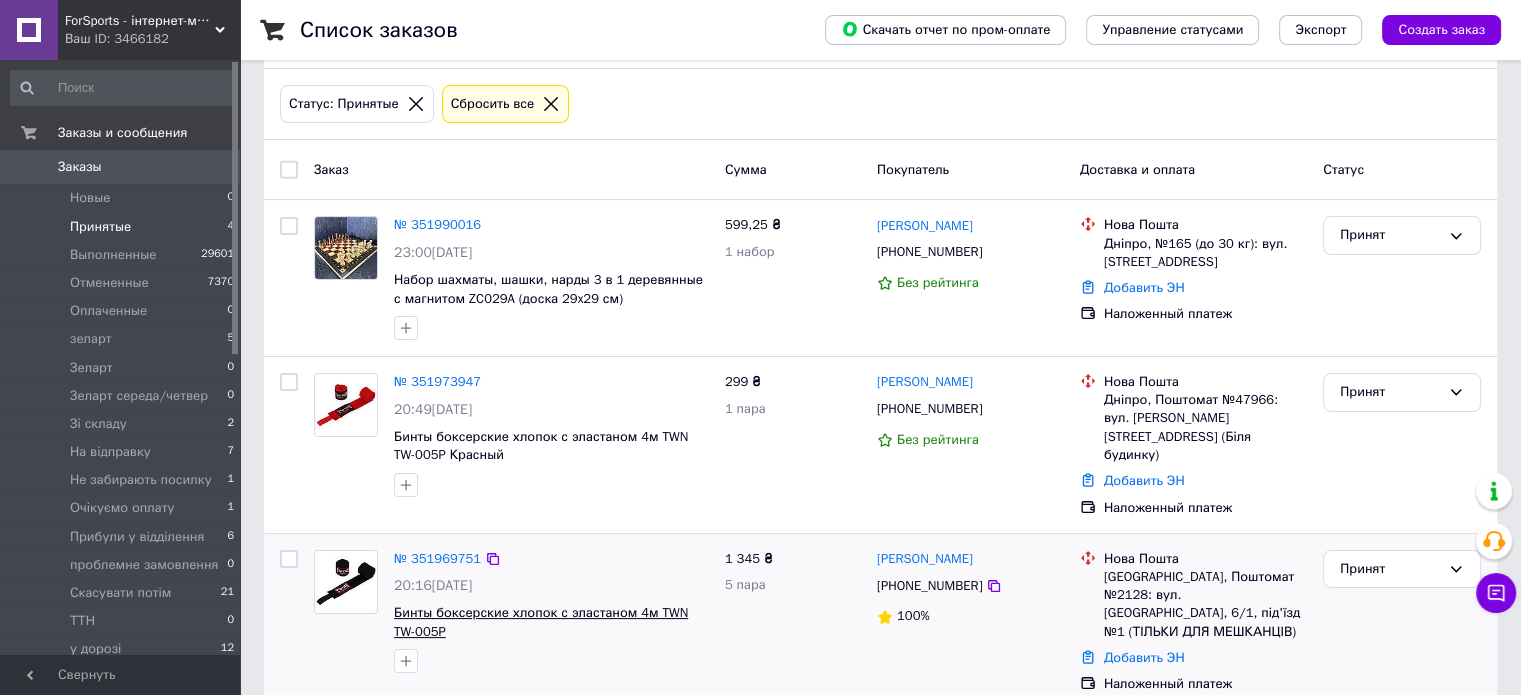 drag, startPoint x: 439, startPoint y: 603, endPoint x: 396, endPoint y: 608, distance: 43.289722 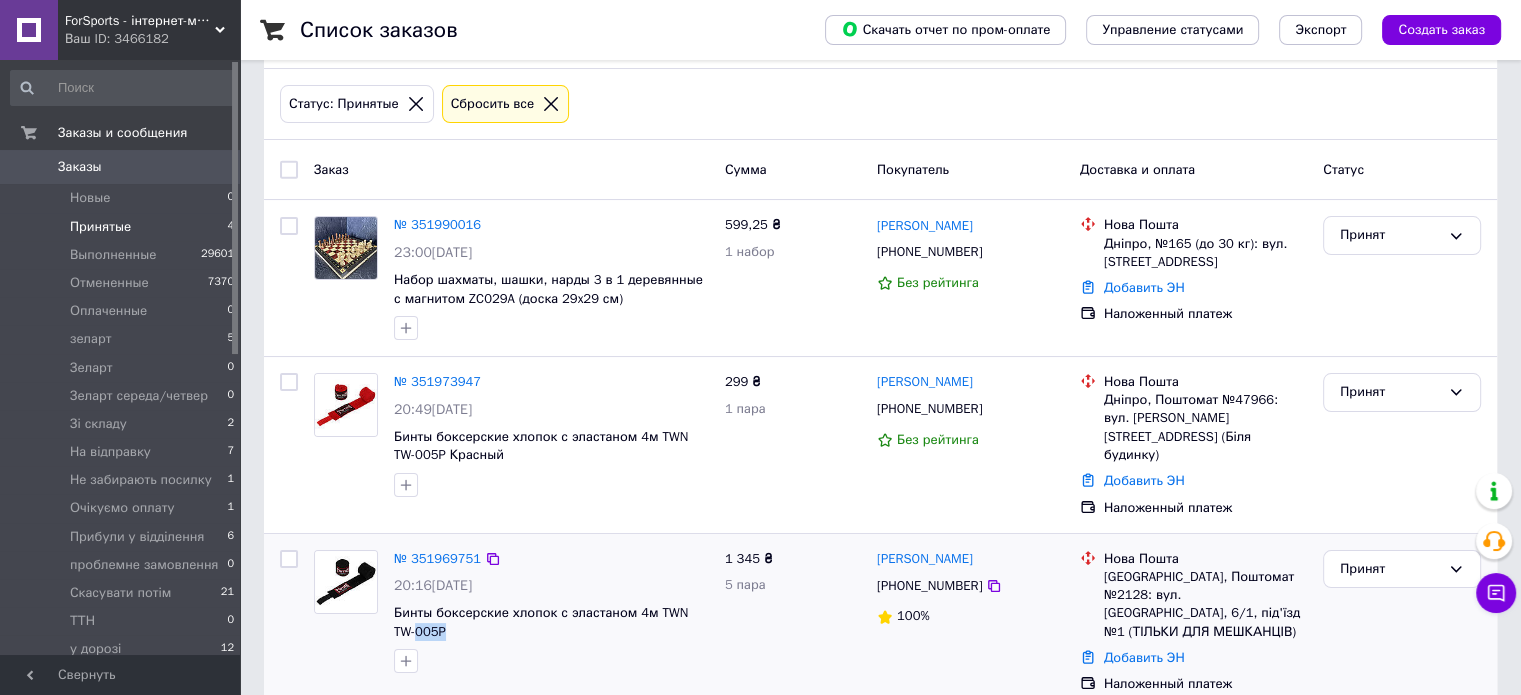 drag, startPoint x: 443, startPoint y: 615, endPoint x: 388, endPoint y: 615, distance: 55 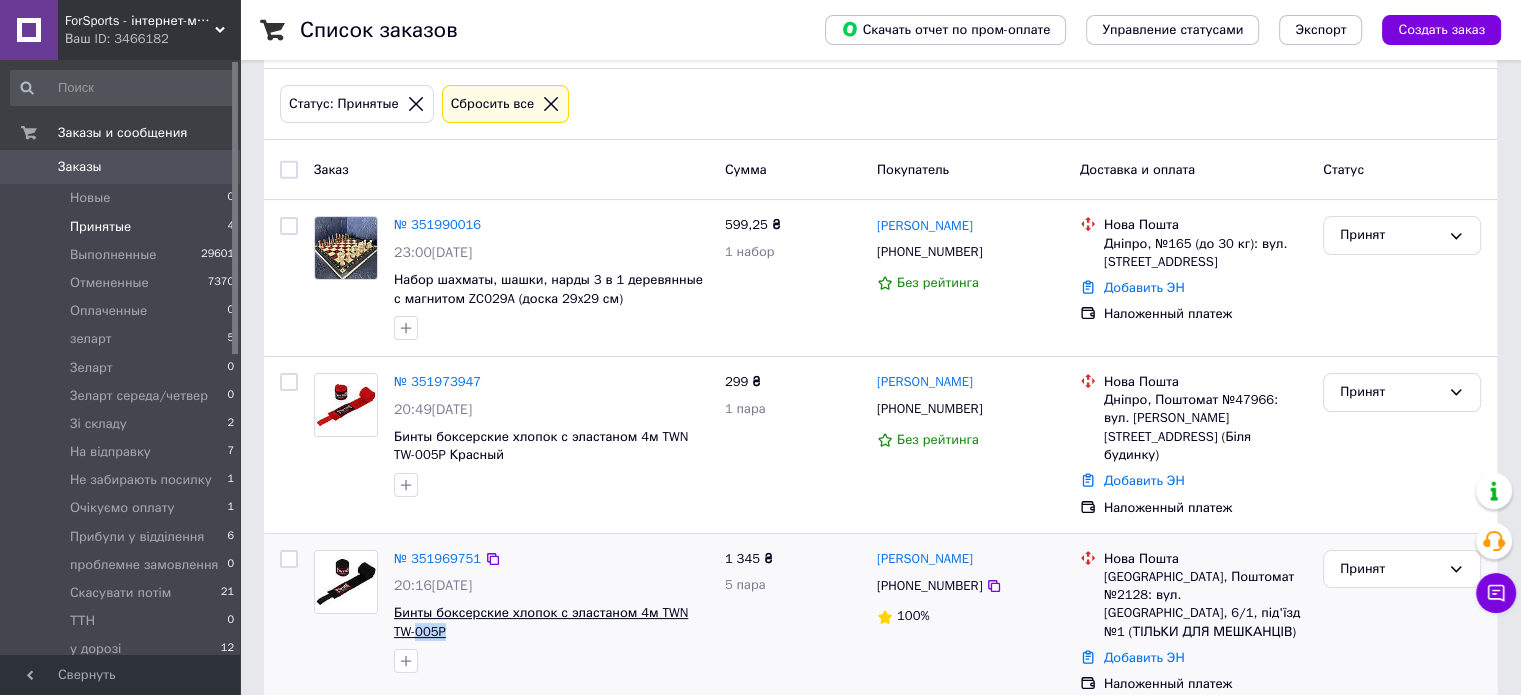 copy on "005P" 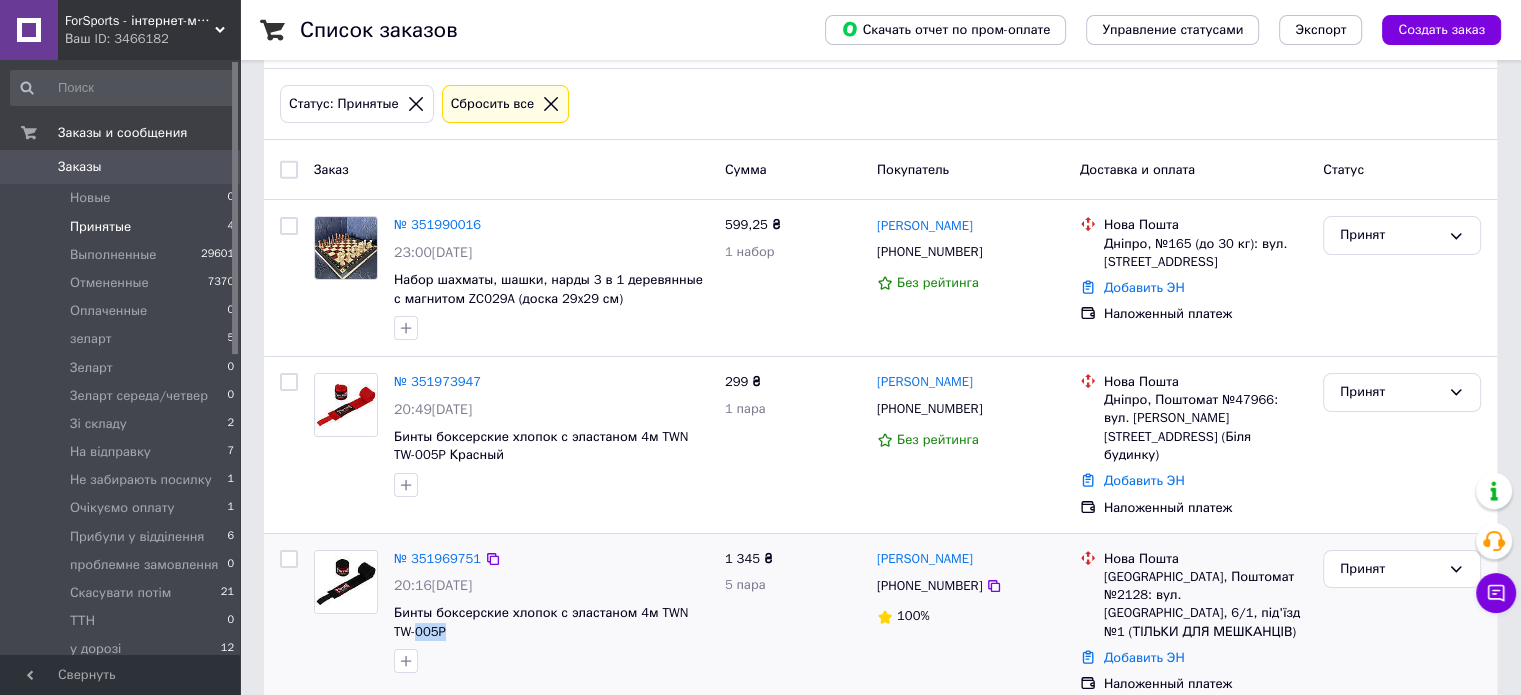 click at bounding box center (346, 582) 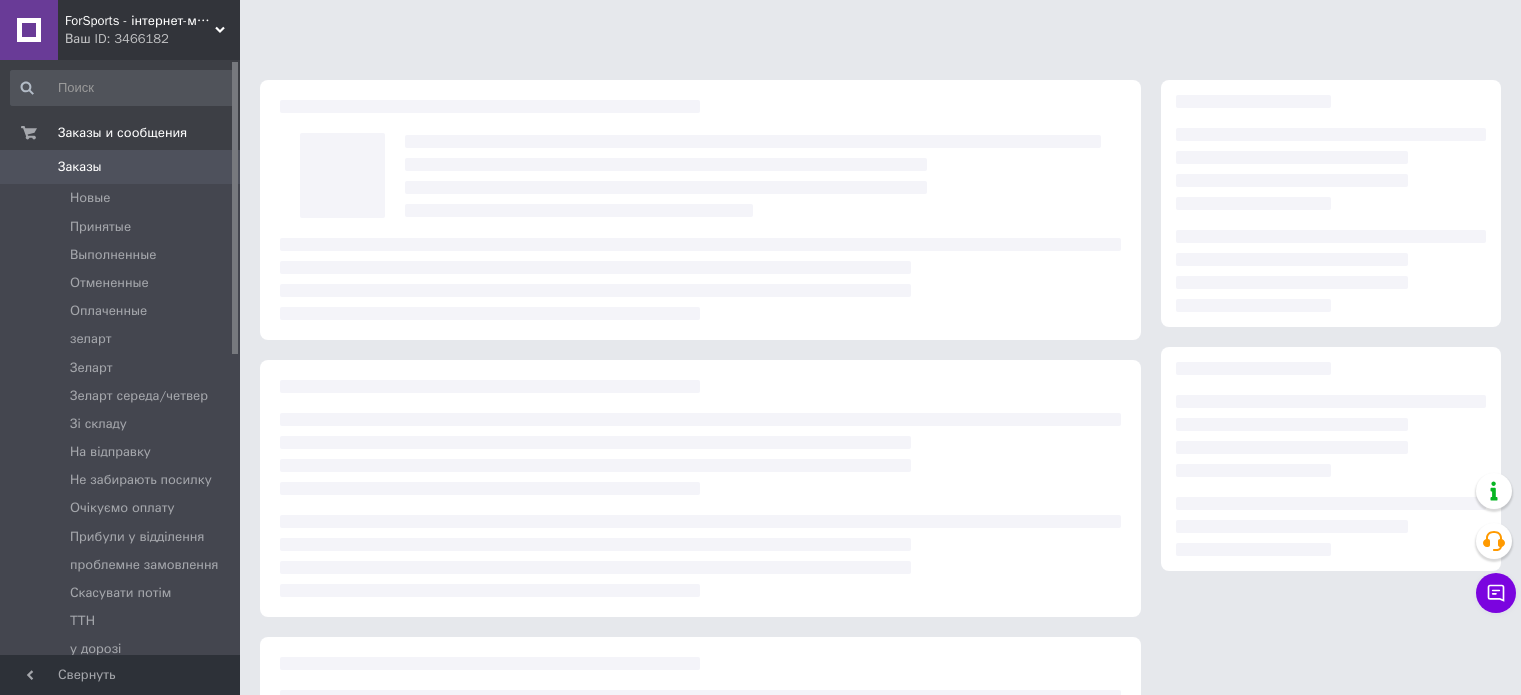 scroll, scrollTop: 0, scrollLeft: 0, axis: both 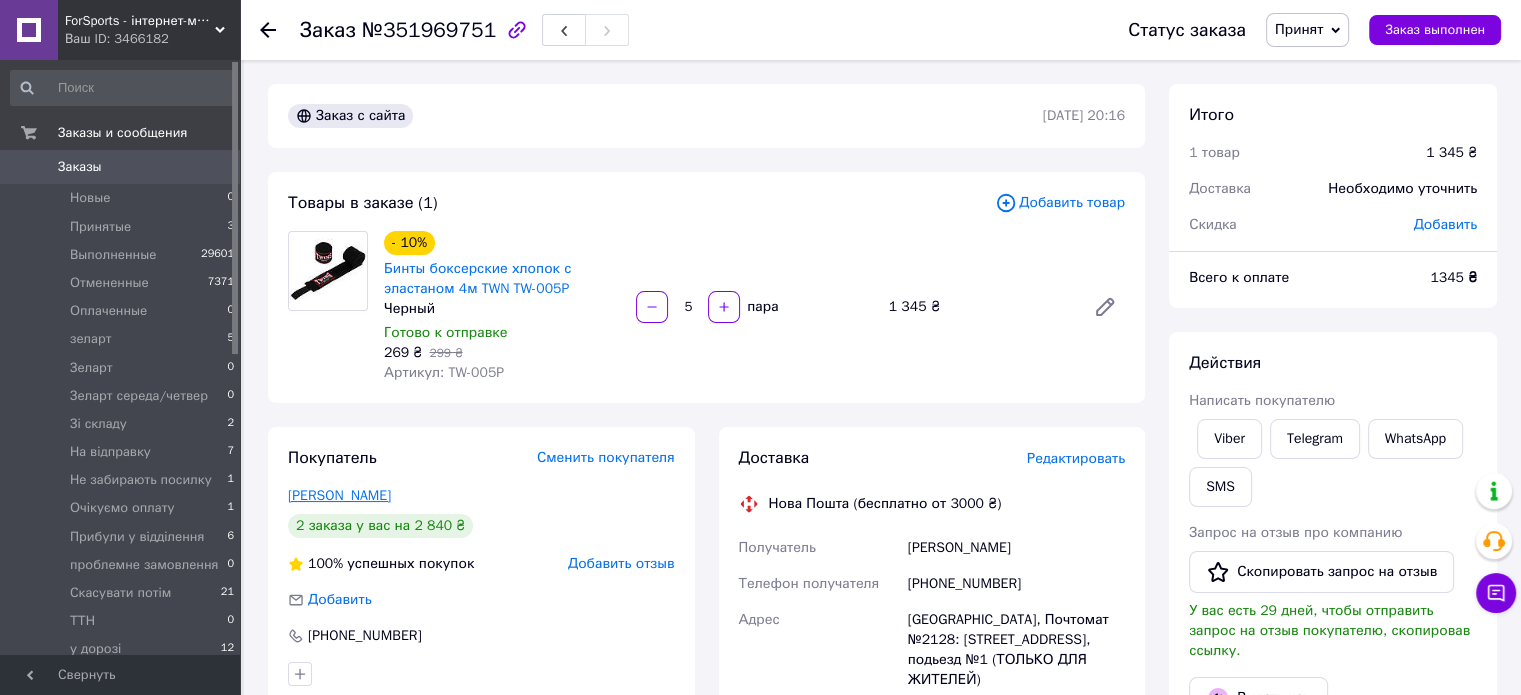click on "[PERSON_NAME]" at bounding box center [339, 495] 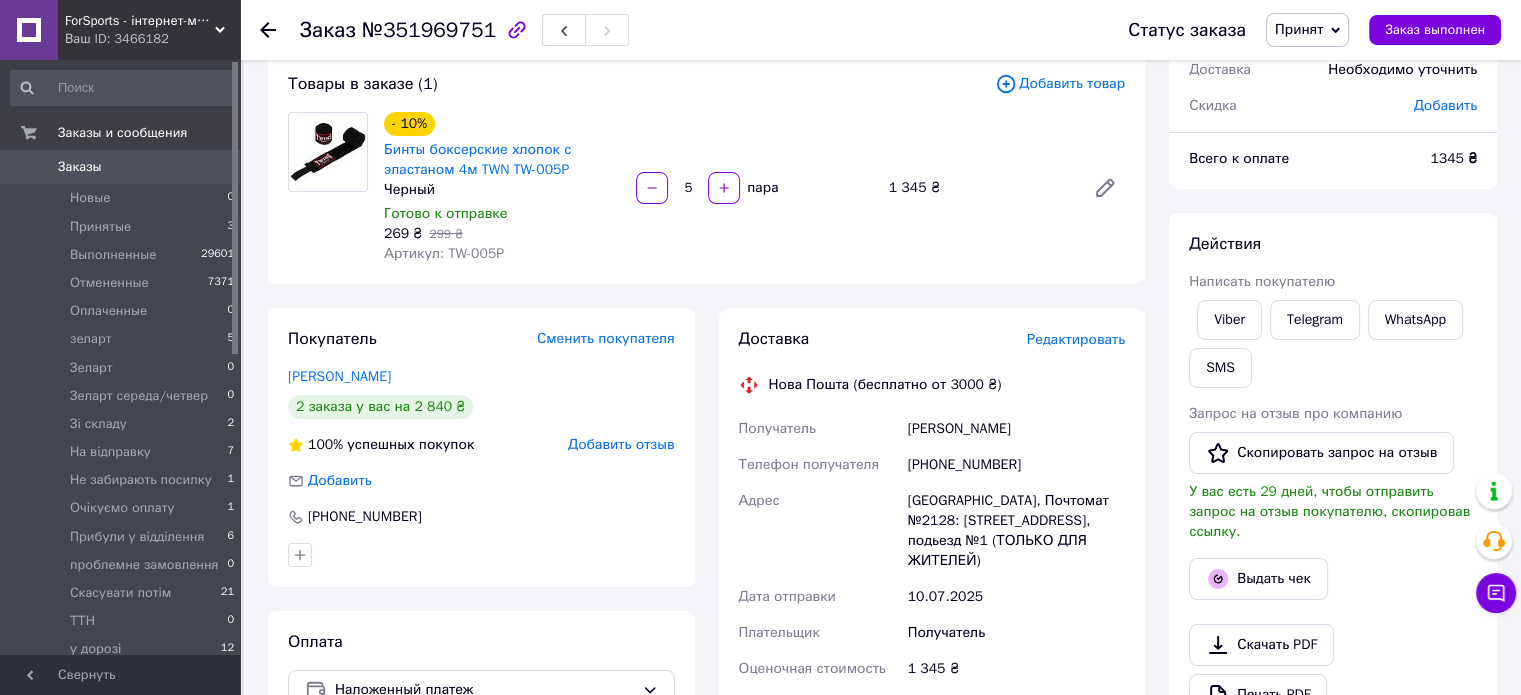 scroll, scrollTop: 0, scrollLeft: 0, axis: both 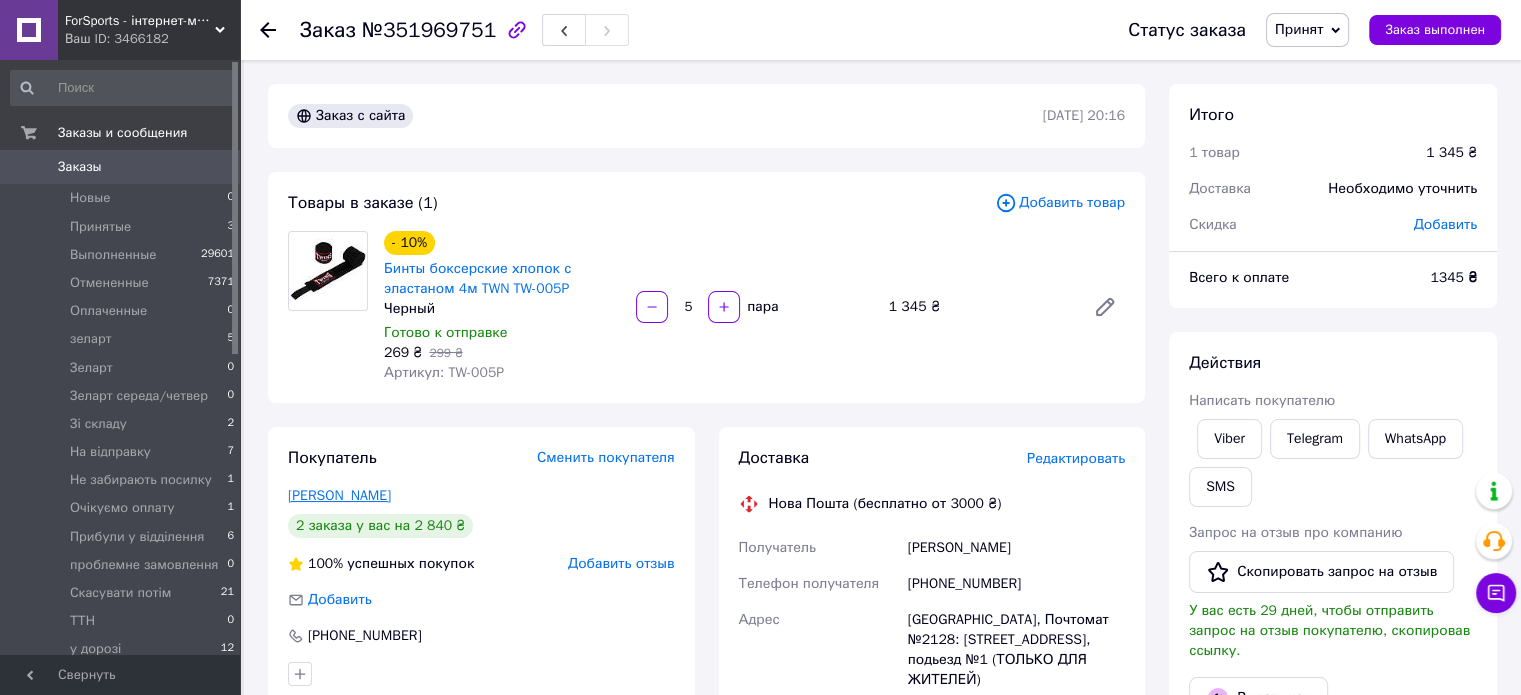 click on "[PERSON_NAME]" at bounding box center [339, 495] 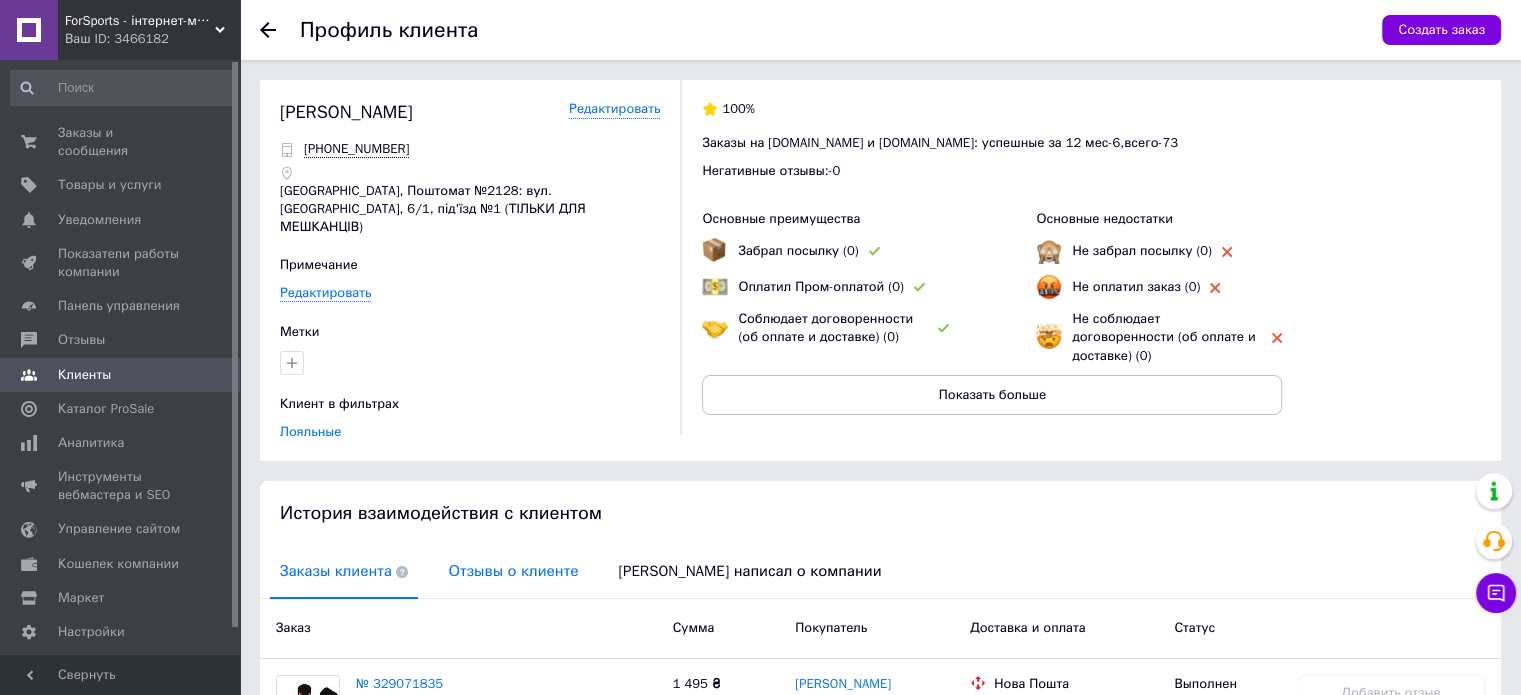 click on "Отзывы о клиенте" at bounding box center (513, 571) 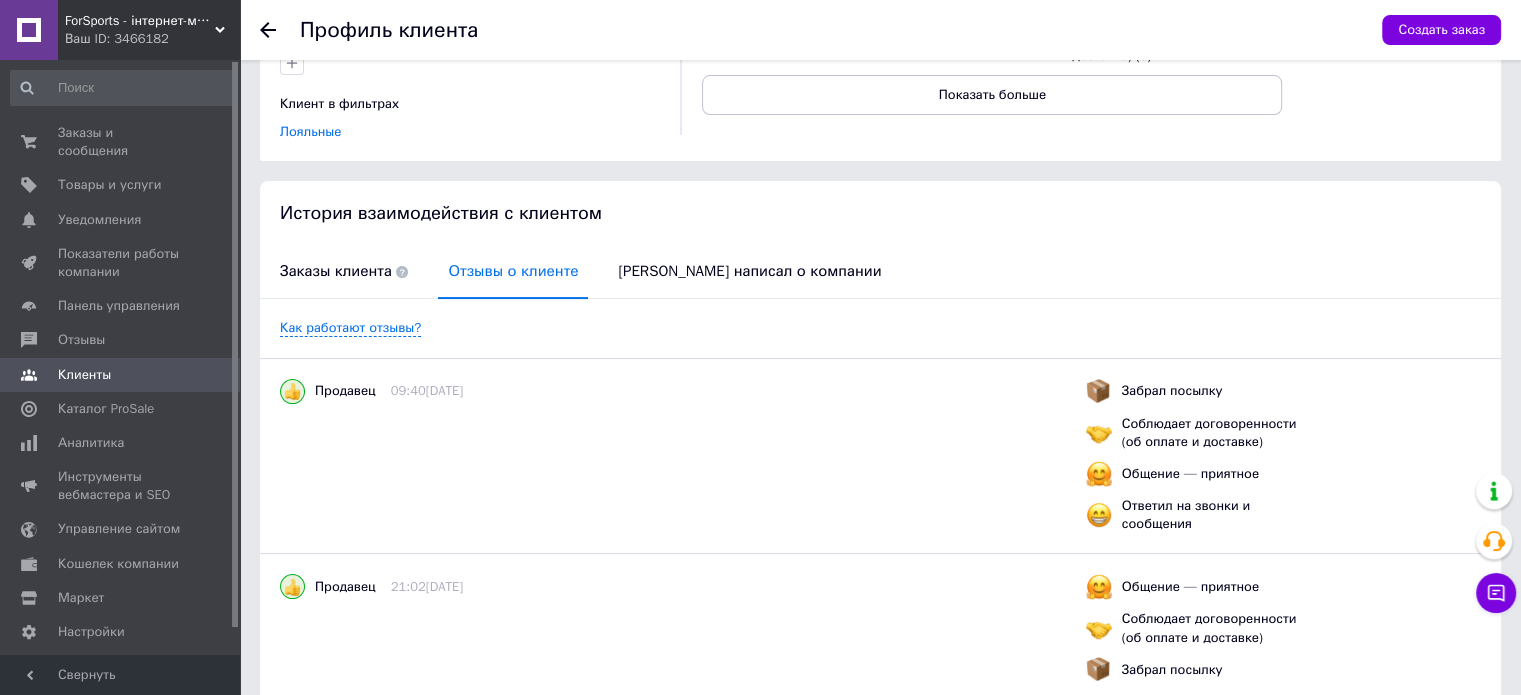scroll, scrollTop: 0, scrollLeft: 0, axis: both 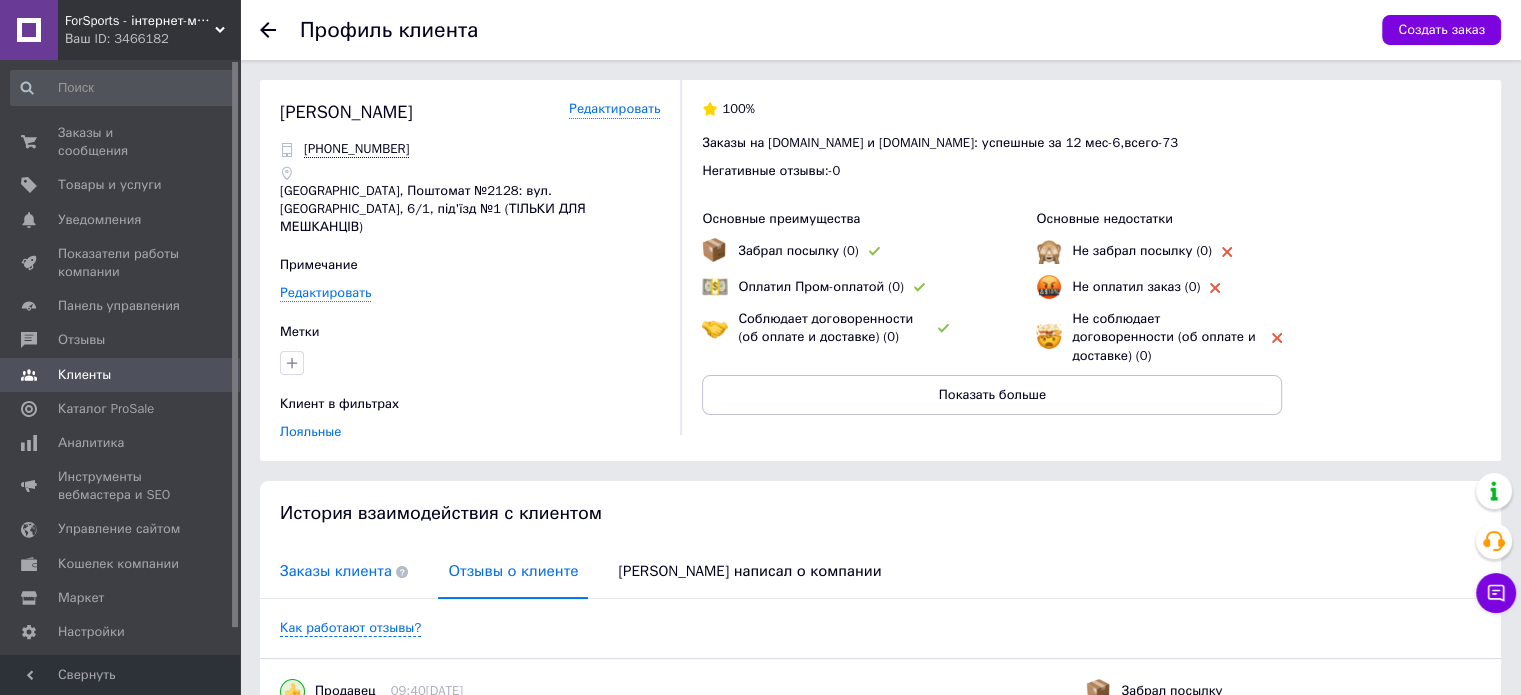 click on "Заказы клиента" at bounding box center (344, 571) 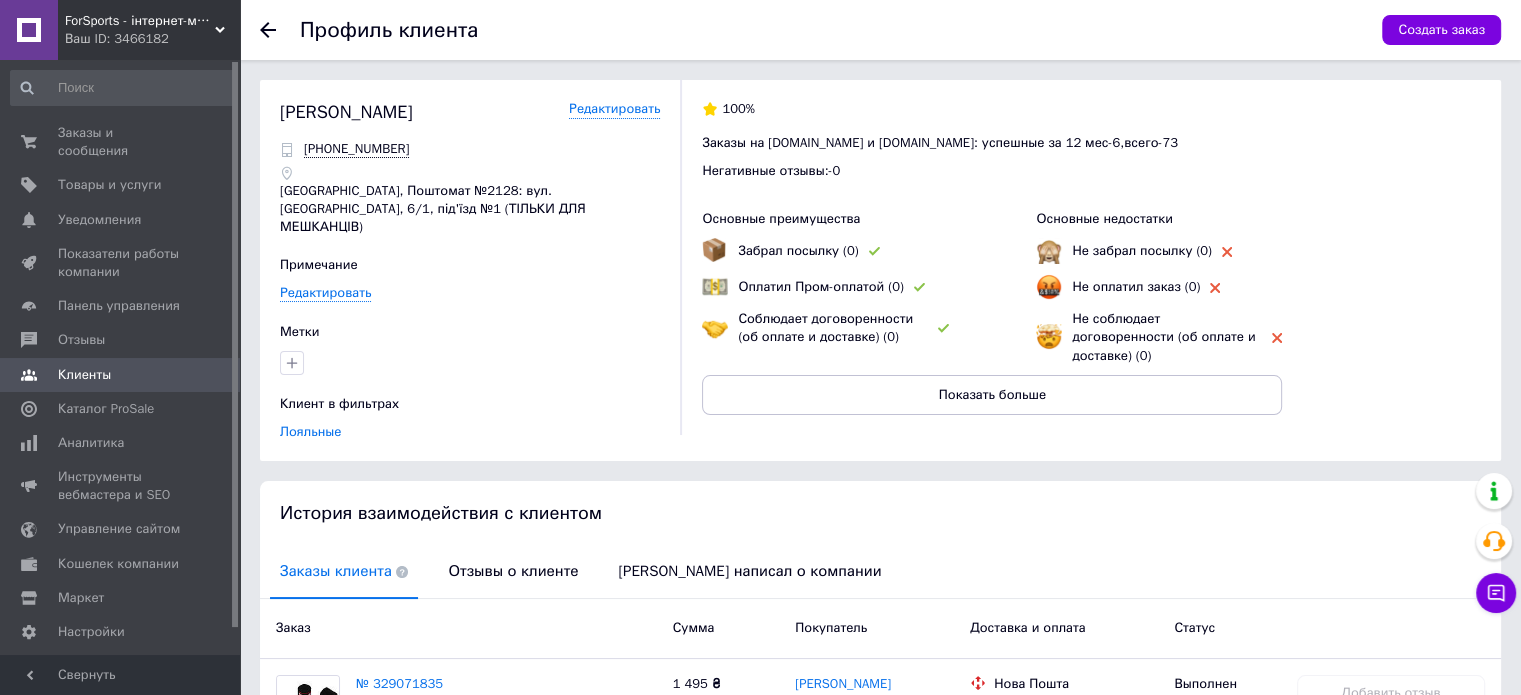 scroll, scrollTop: 403, scrollLeft: 0, axis: vertical 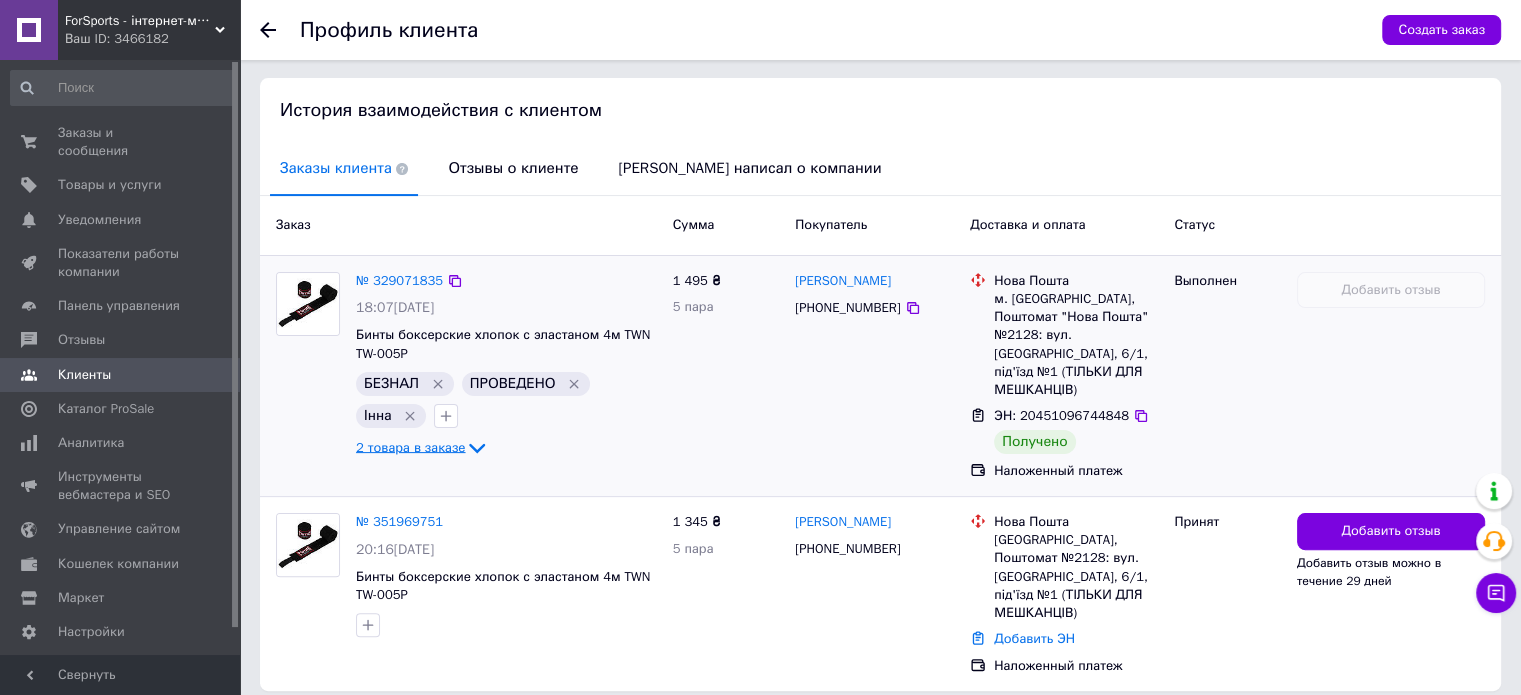 click on "2 товара в заказе" at bounding box center [410, 446] 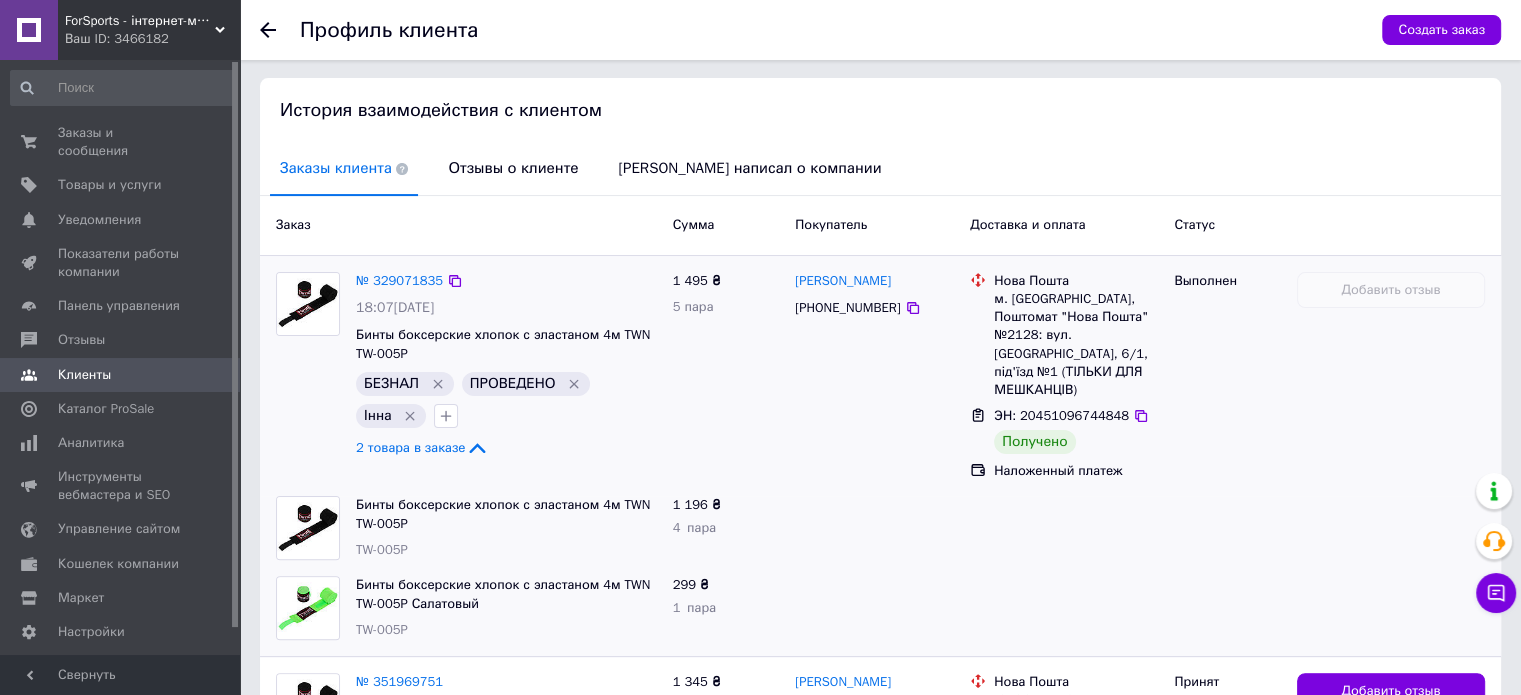 scroll, scrollTop: 563, scrollLeft: 0, axis: vertical 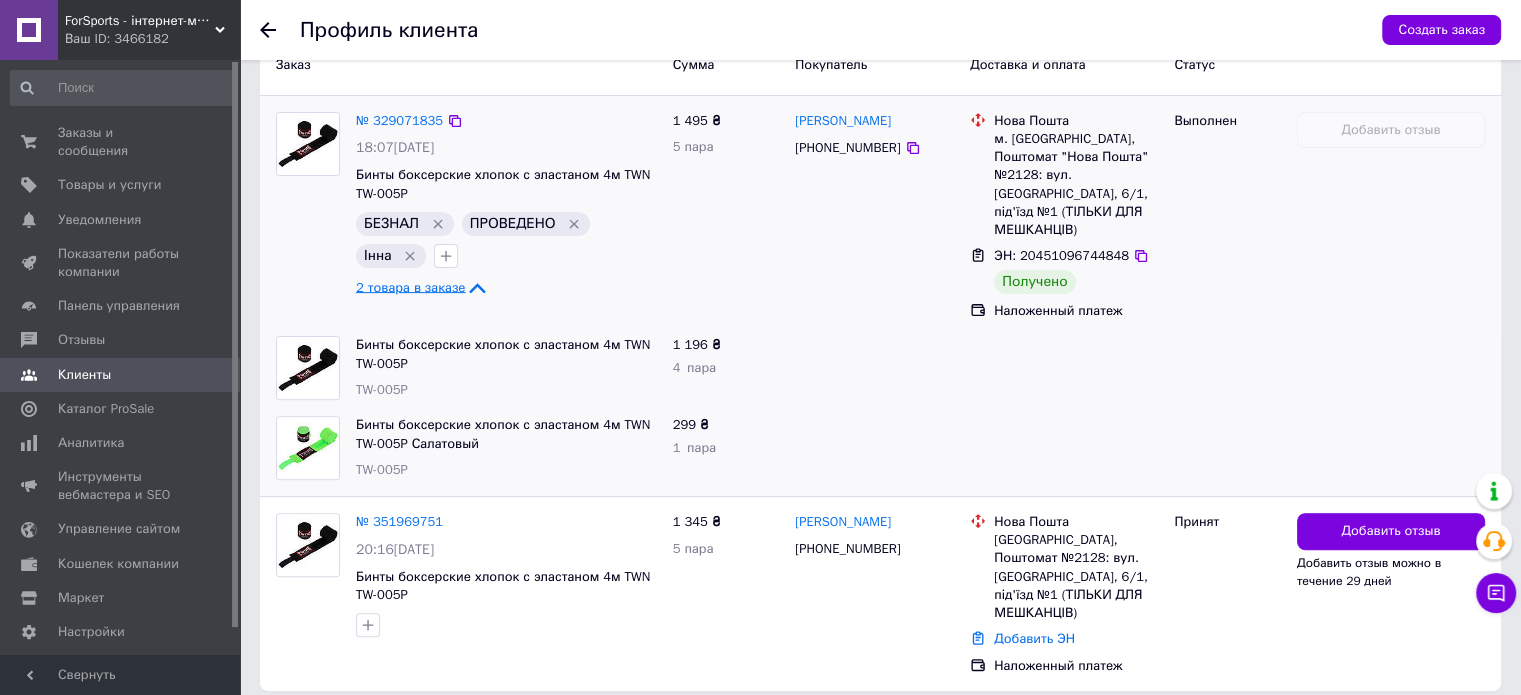 click on "2 товара в заказе" 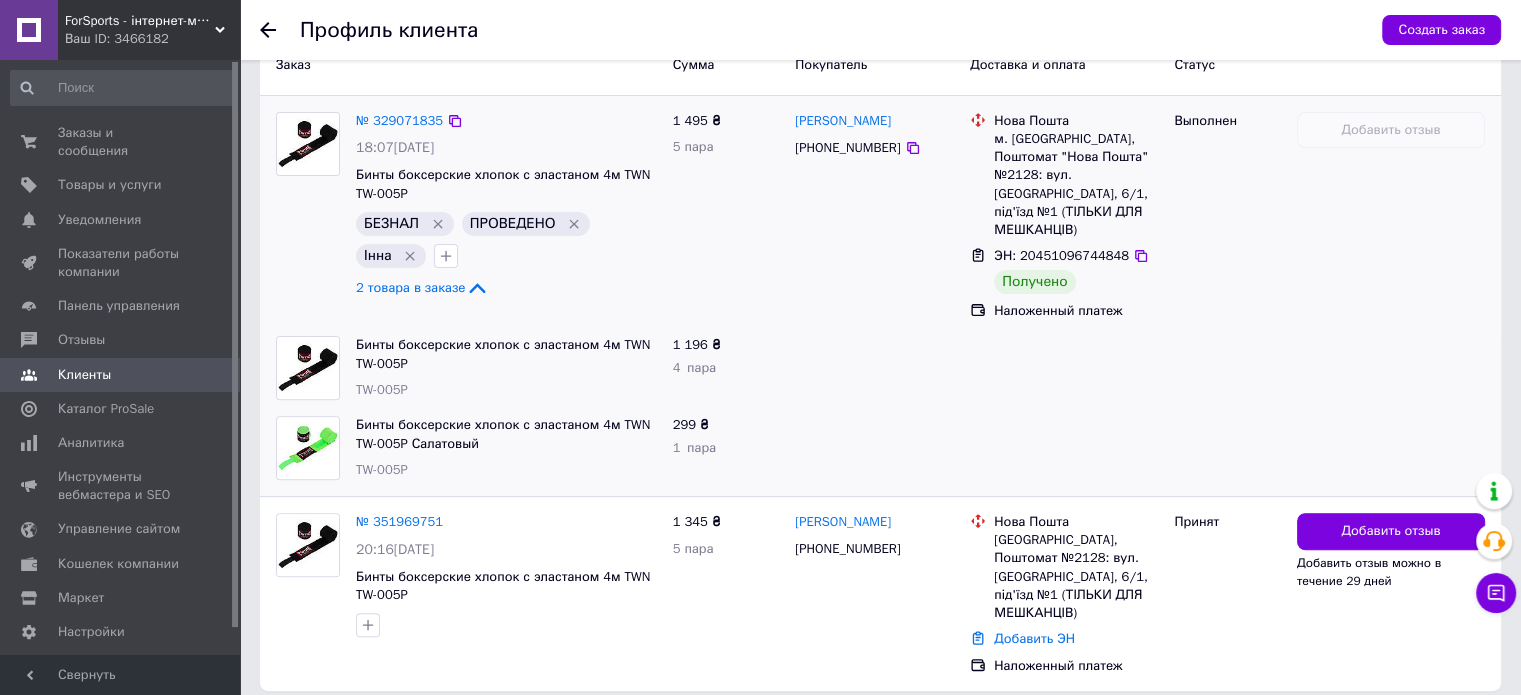 scroll, scrollTop: 403, scrollLeft: 0, axis: vertical 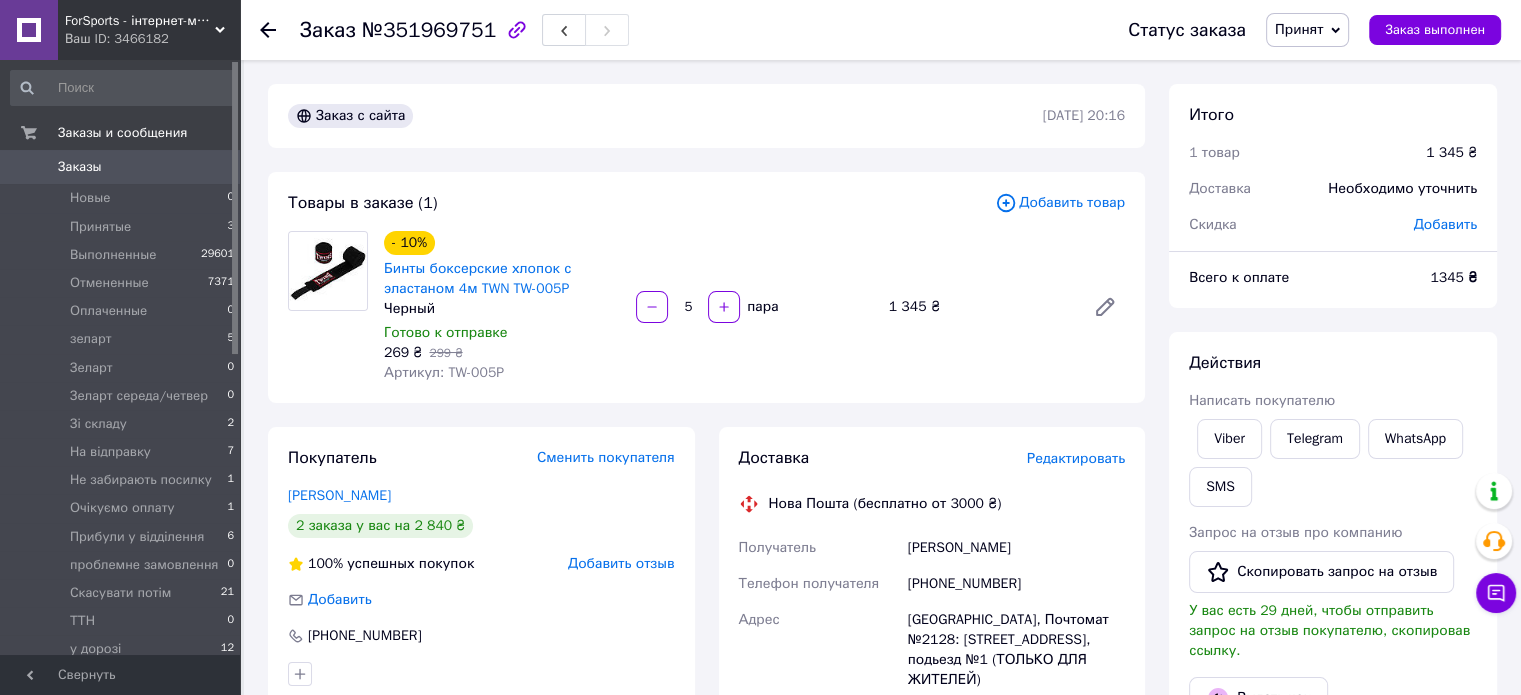 drag, startPoint x: 1299, startPoint y: 37, endPoint x: 1325, endPoint y: 73, distance: 44.407207 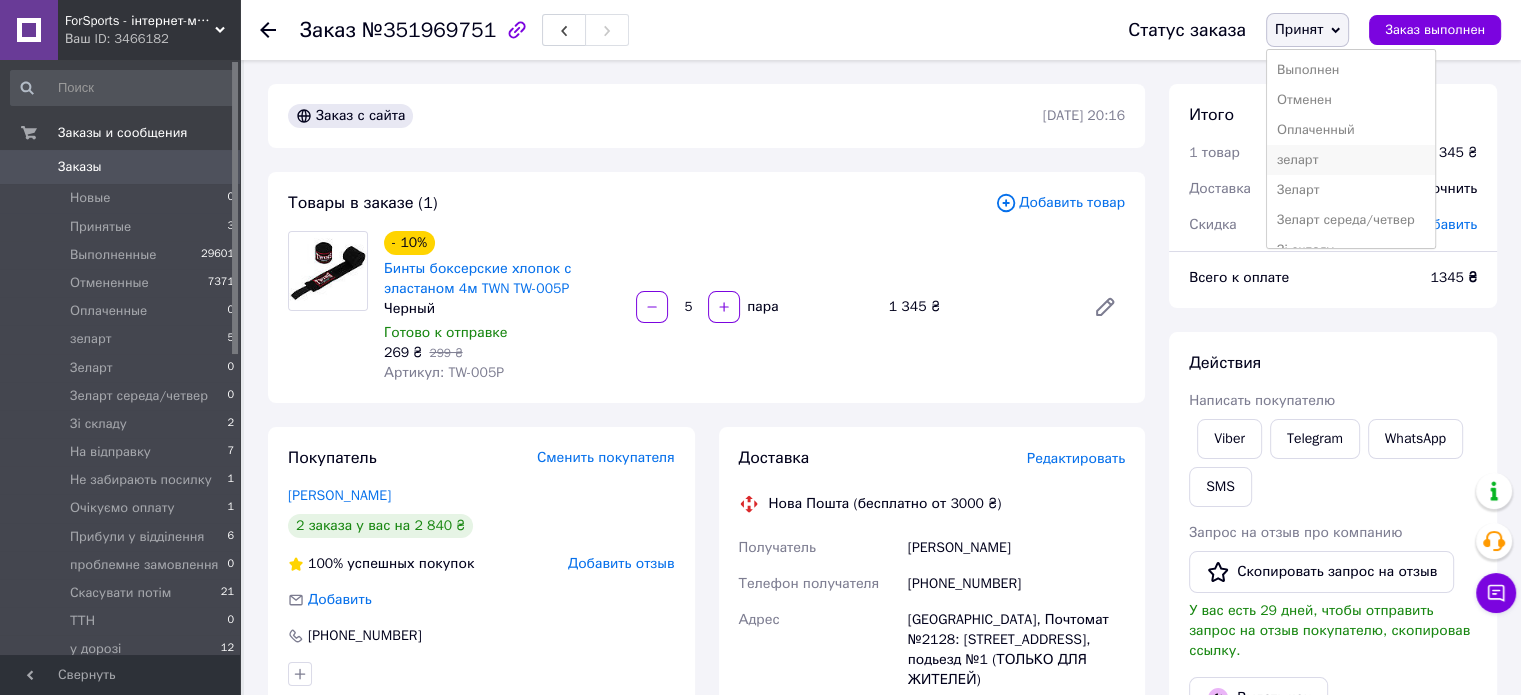 click on "зеларт" at bounding box center [1351, 160] 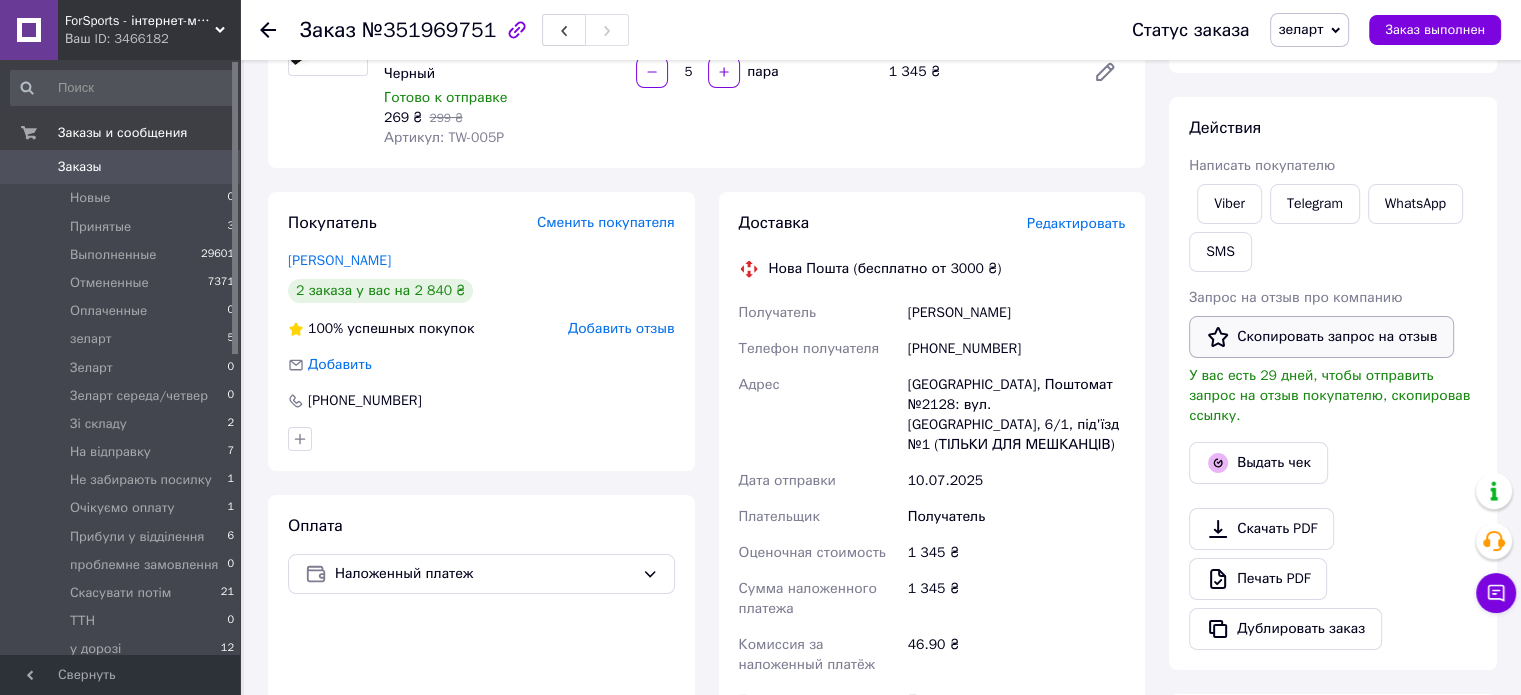 scroll, scrollTop: 0, scrollLeft: 0, axis: both 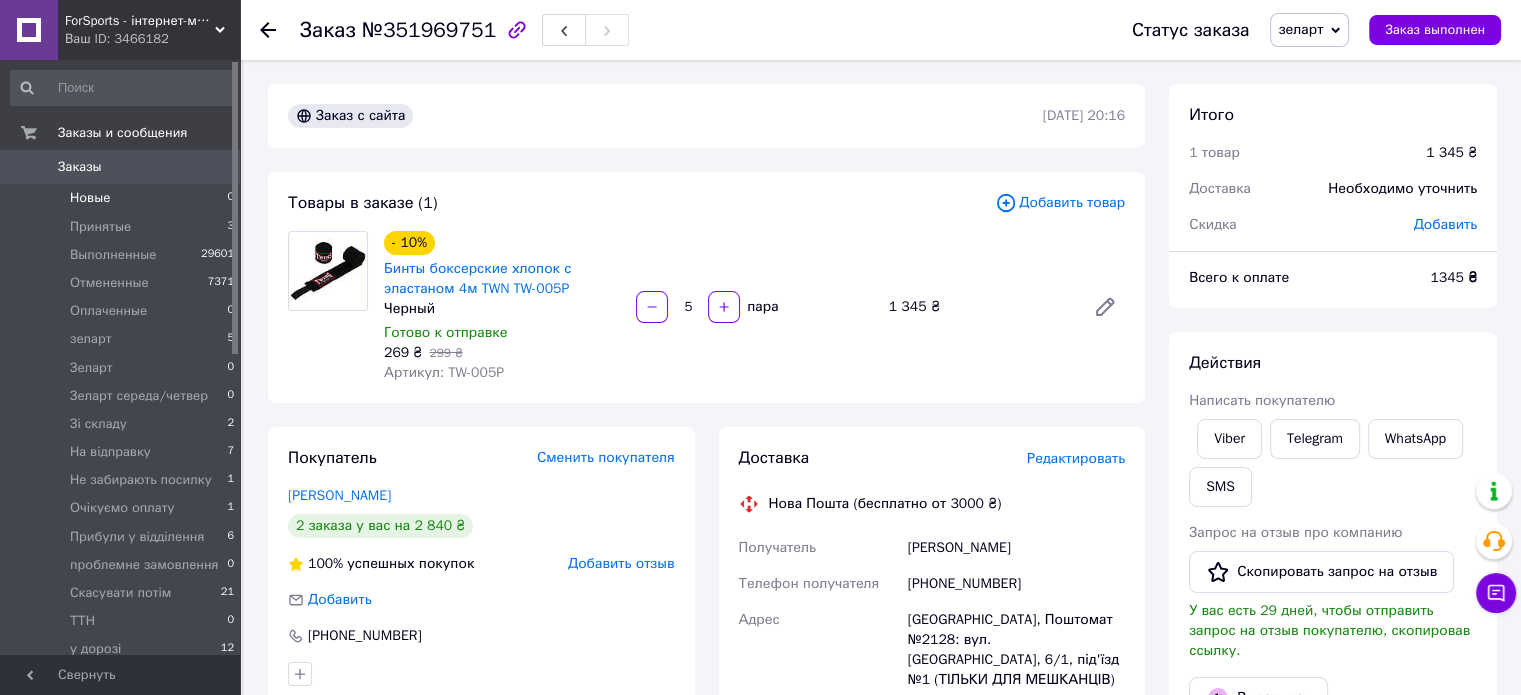 click on "Новые 0" at bounding box center [123, 198] 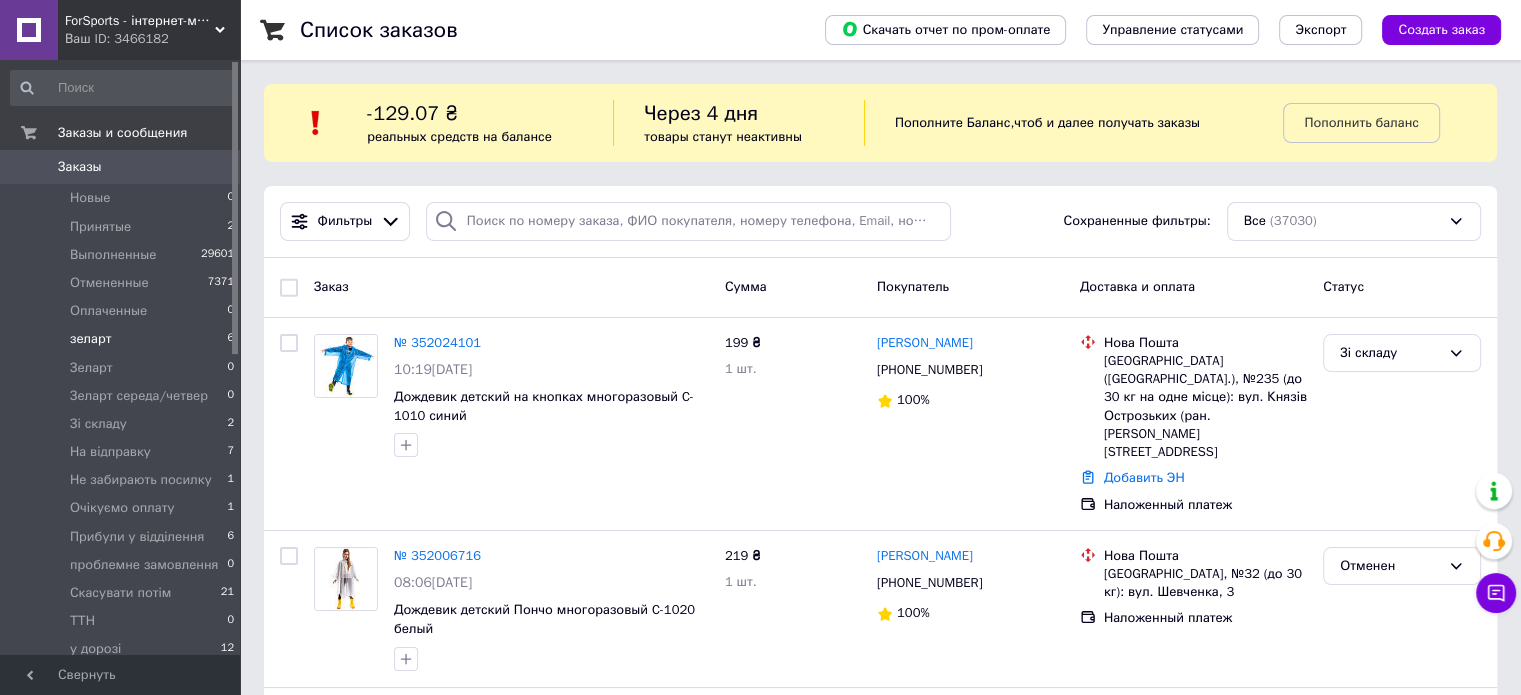 click on "зеларт" at bounding box center [91, 339] 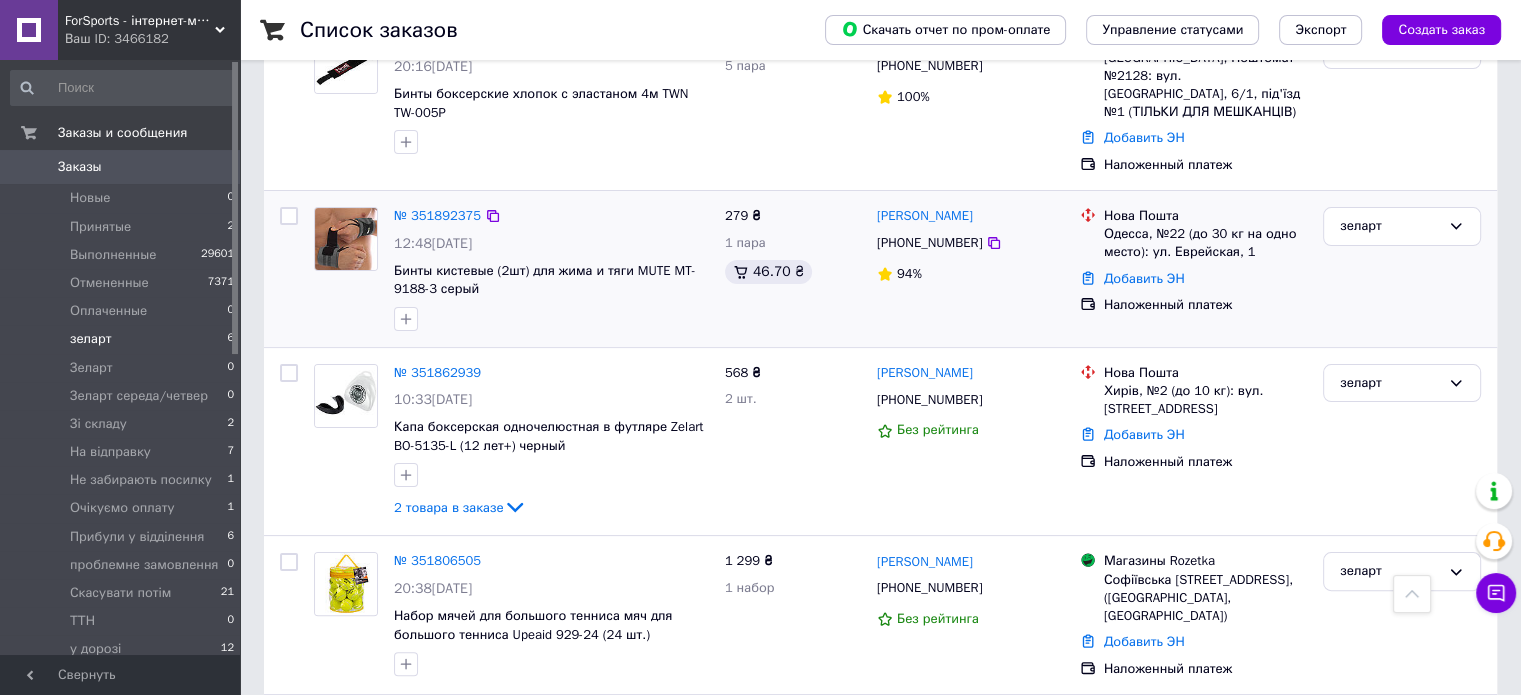 scroll, scrollTop: 0, scrollLeft: 0, axis: both 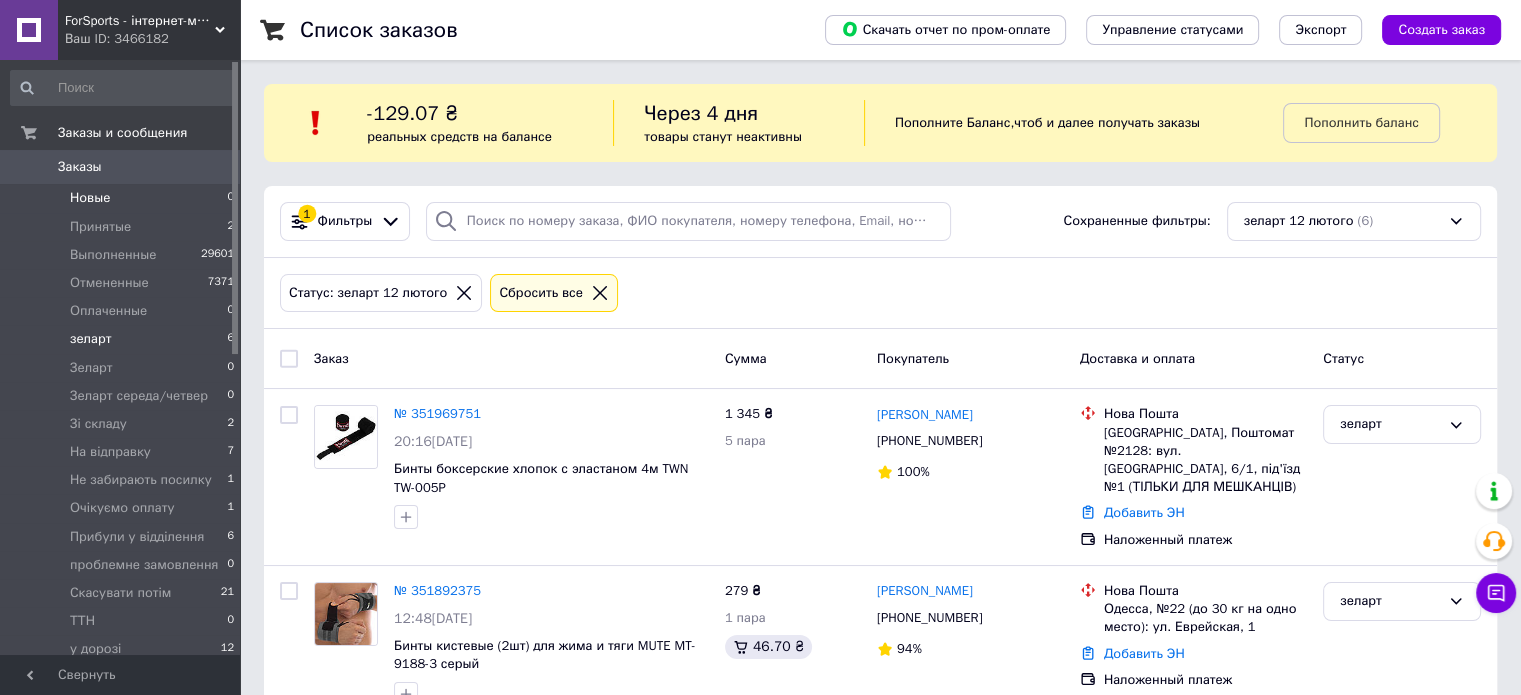 click on "Новые" at bounding box center (90, 198) 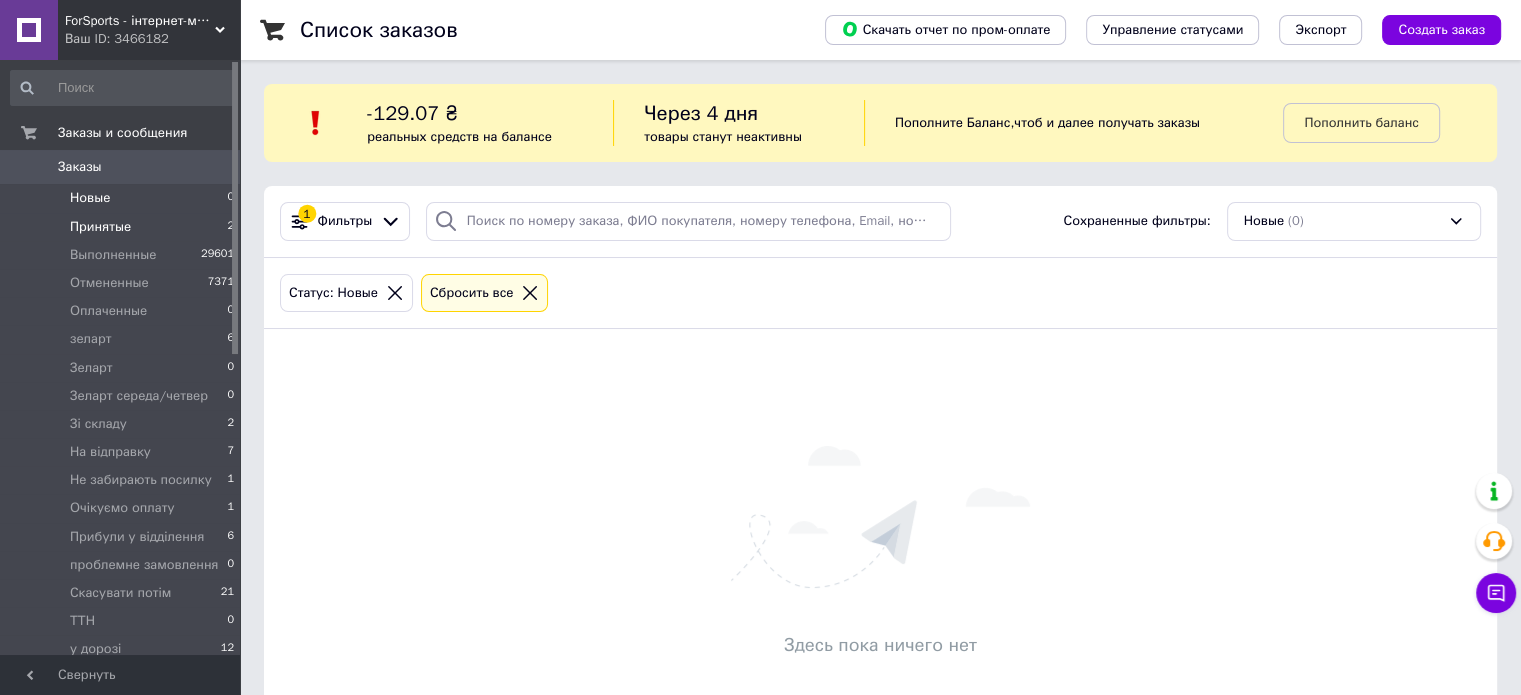 click on "Принятые 2" at bounding box center [123, 227] 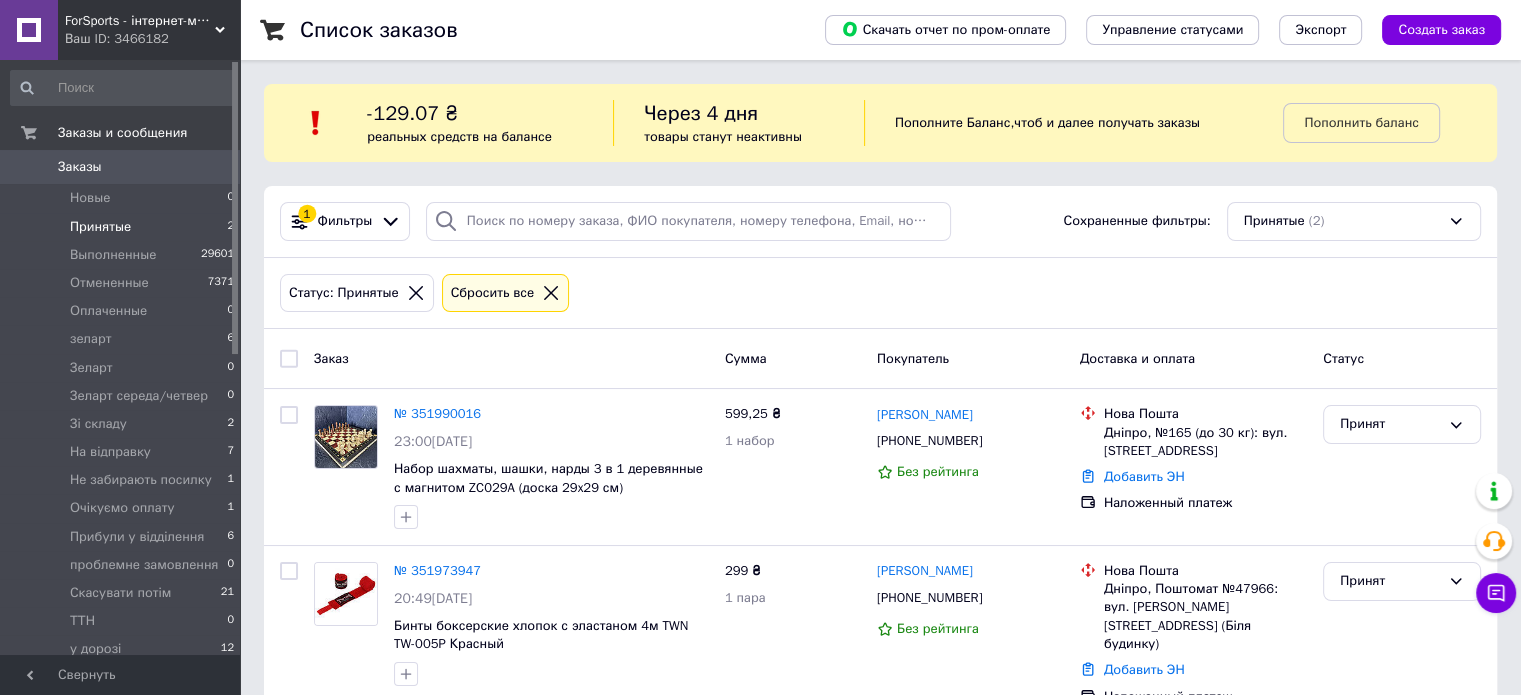 scroll, scrollTop: 31, scrollLeft: 0, axis: vertical 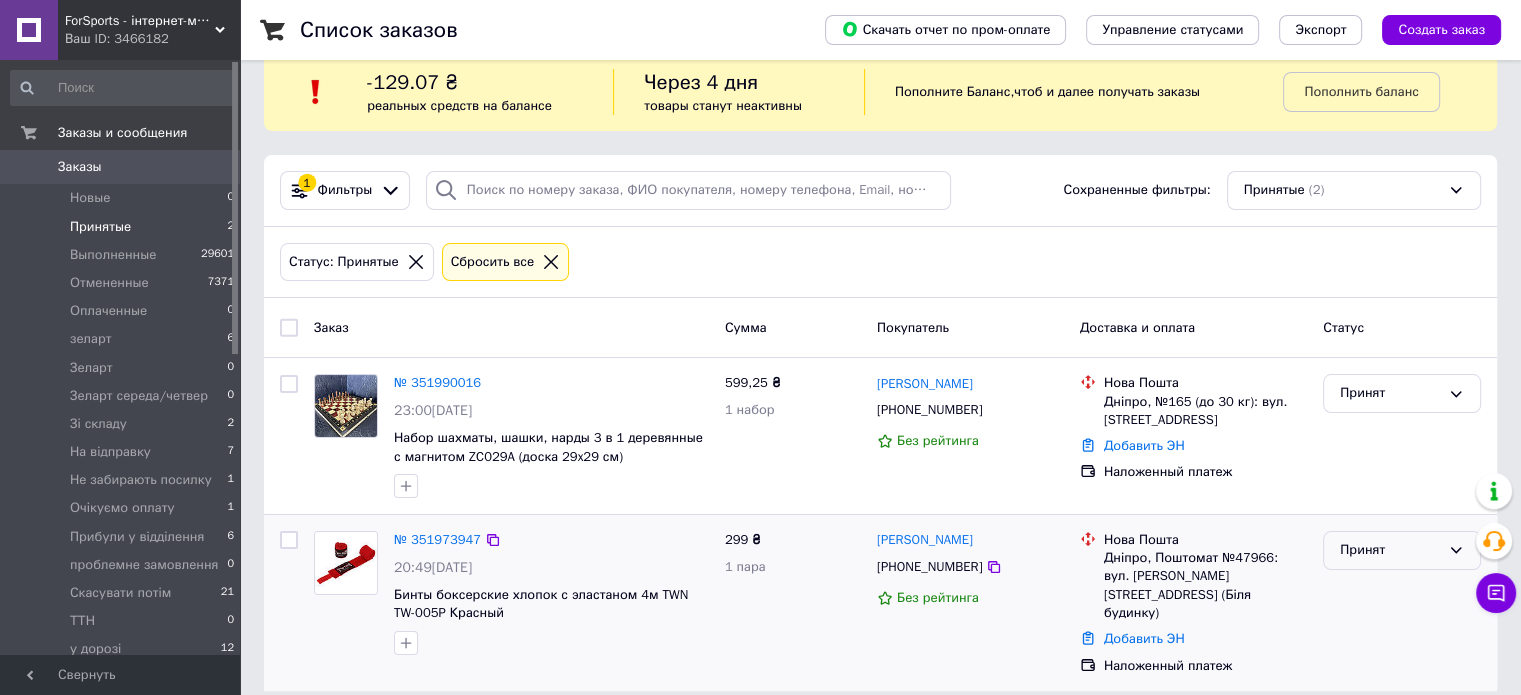 click on "Принят" at bounding box center (1390, 550) 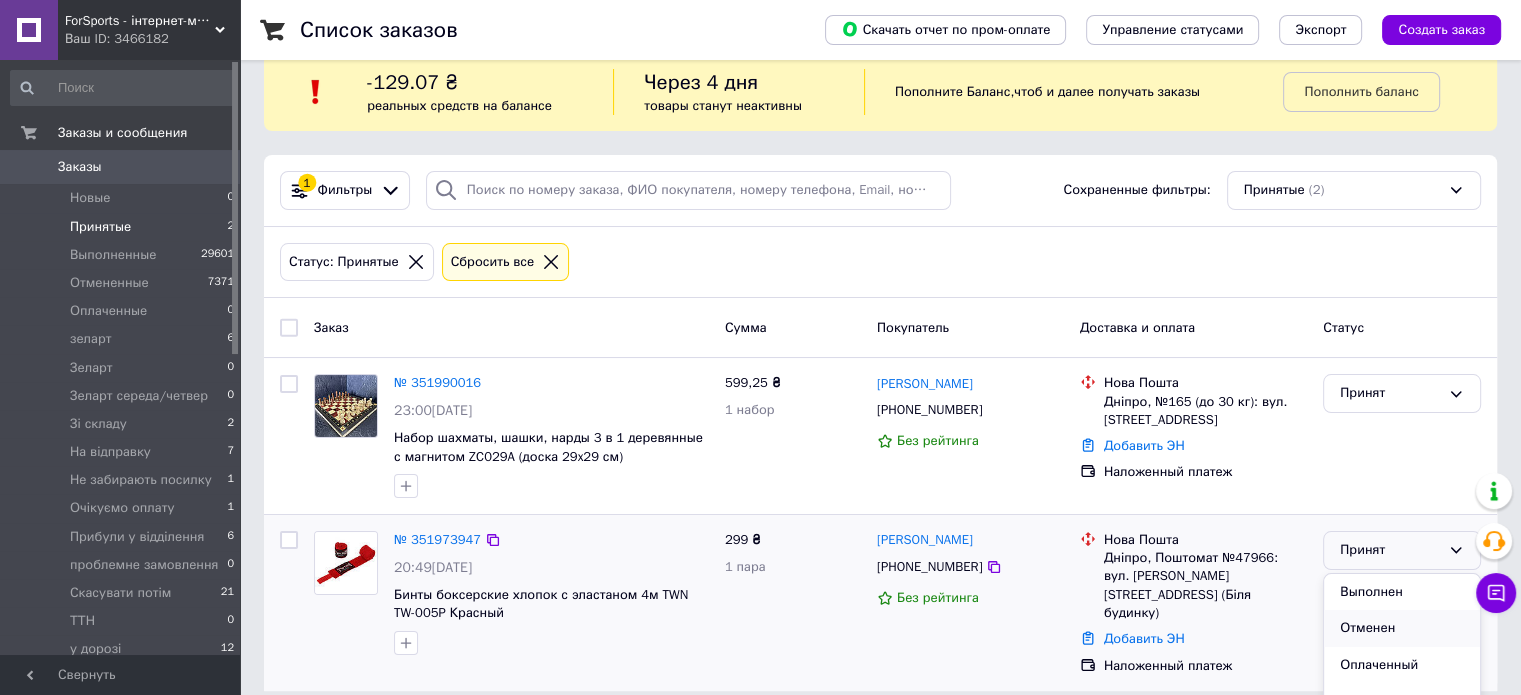 click on "Отменен" at bounding box center [1402, 628] 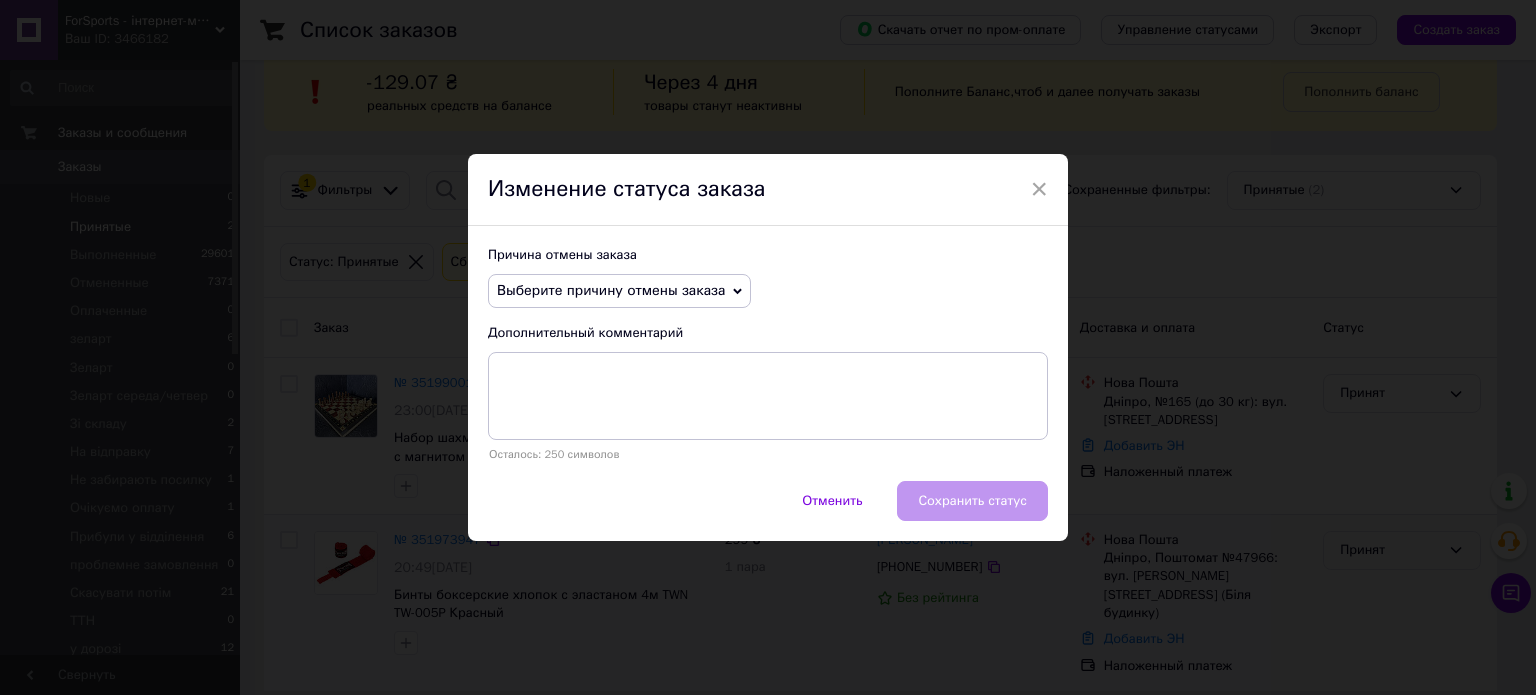 click on "Выберите причину отмены заказа" at bounding box center (611, 290) 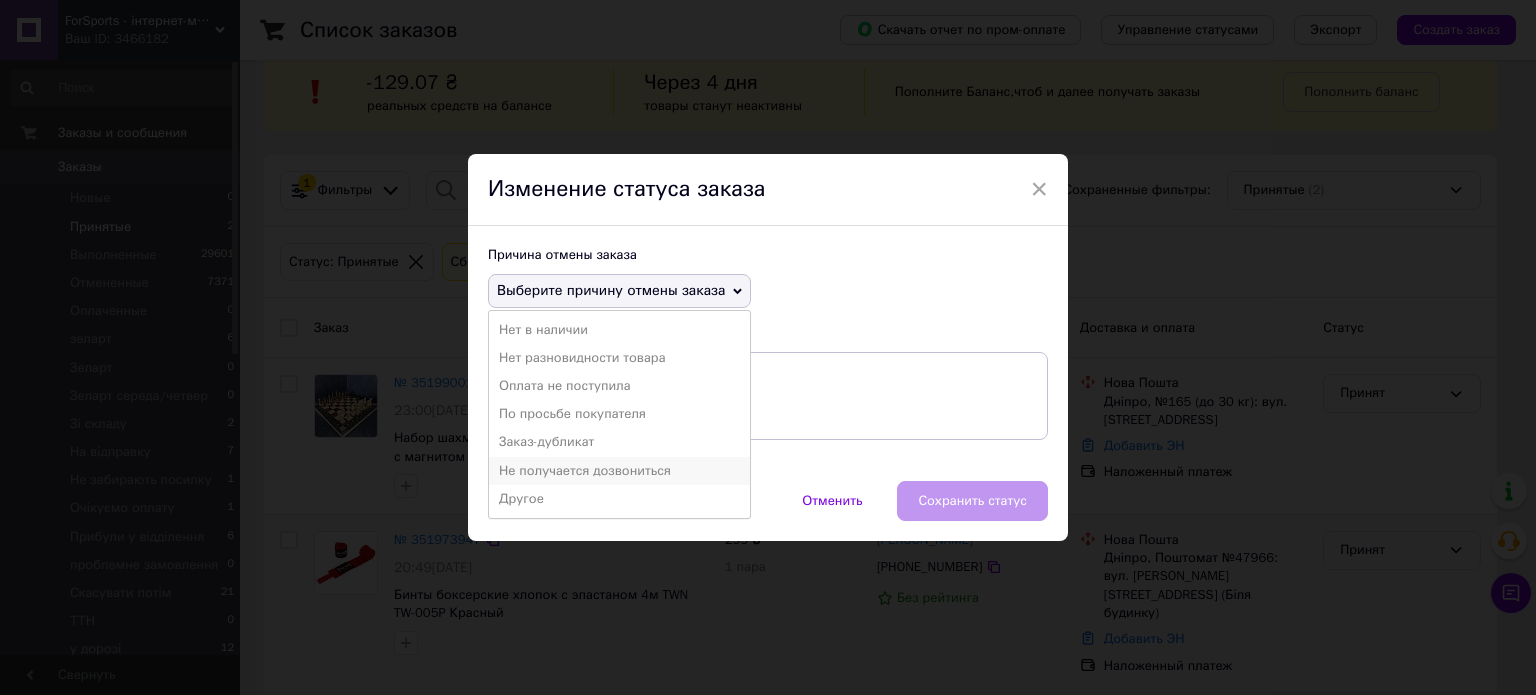 click on "Не получается дозвониться" at bounding box center [619, 471] 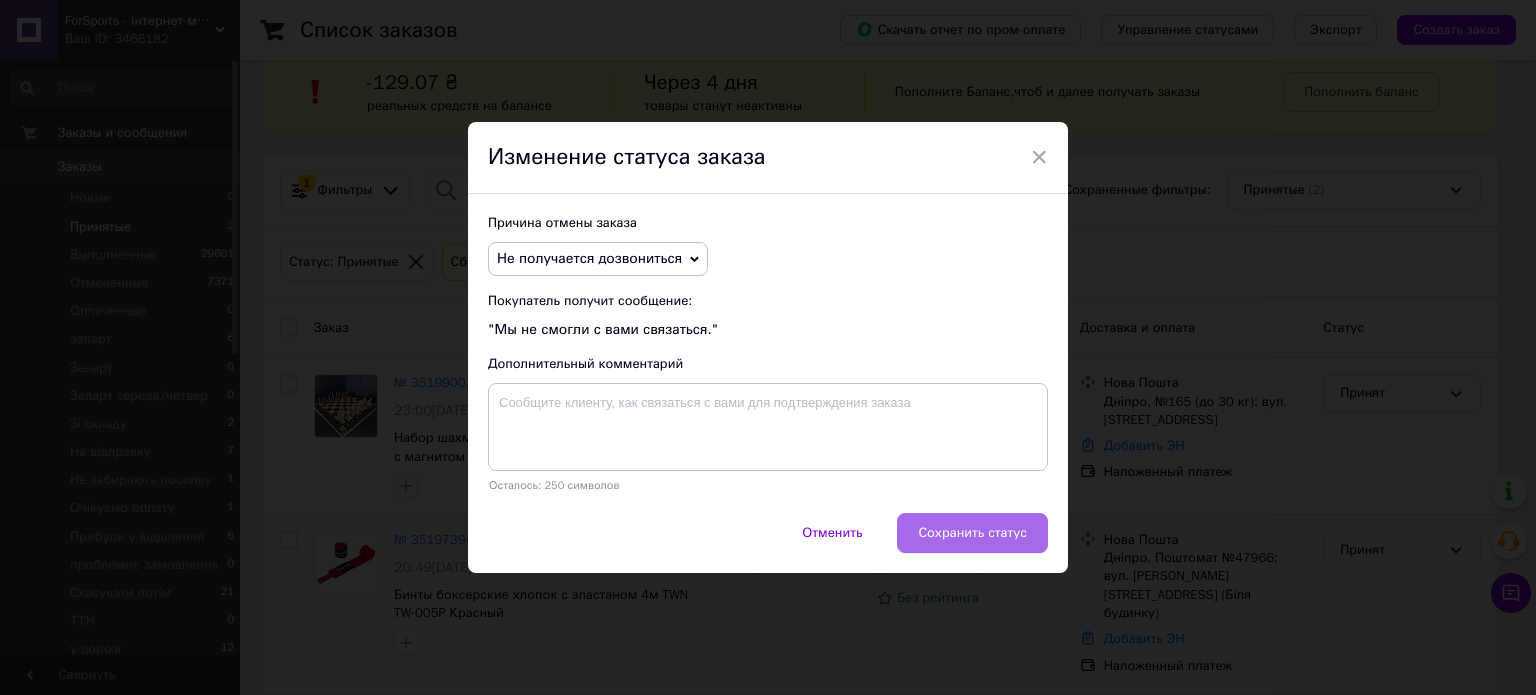 click on "Сохранить статус" at bounding box center (972, 533) 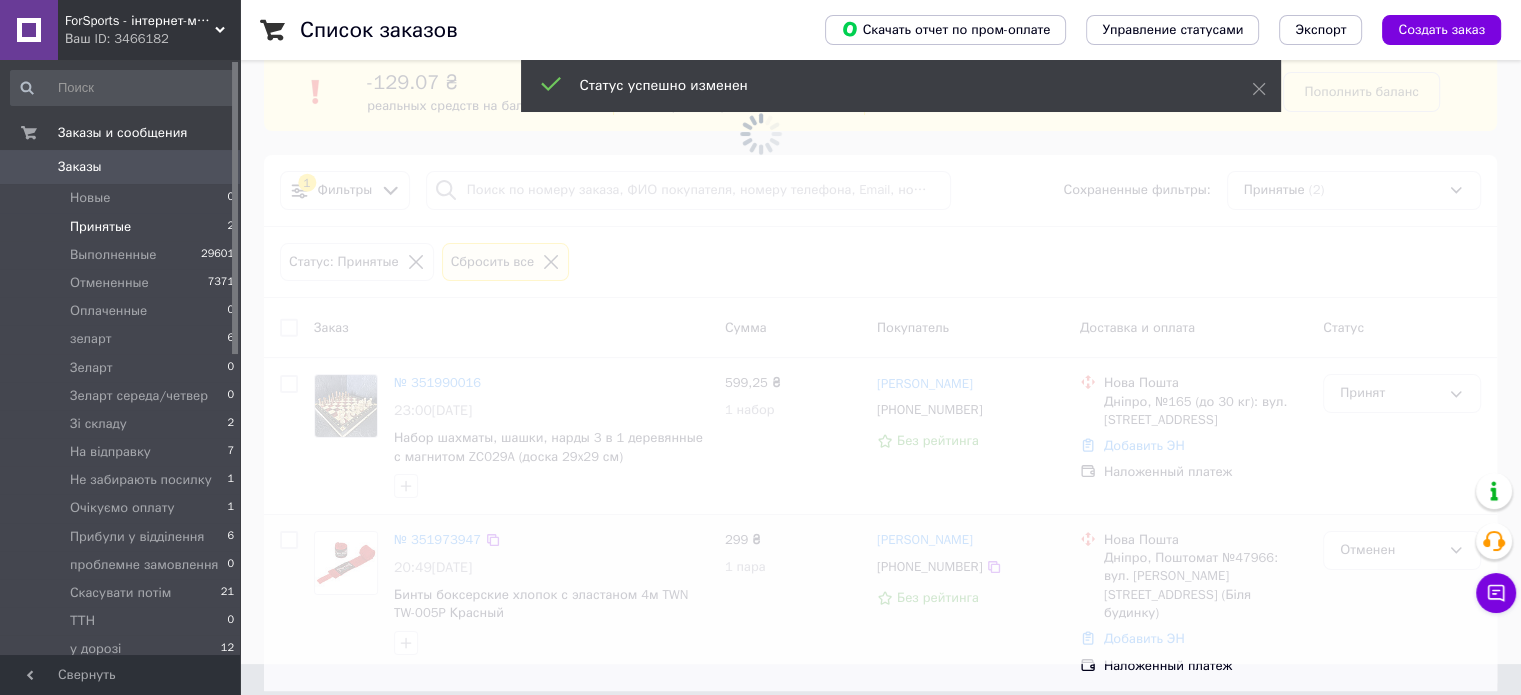 scroll, scrollTop: 29, scrollLeft: 0, axis: vertical 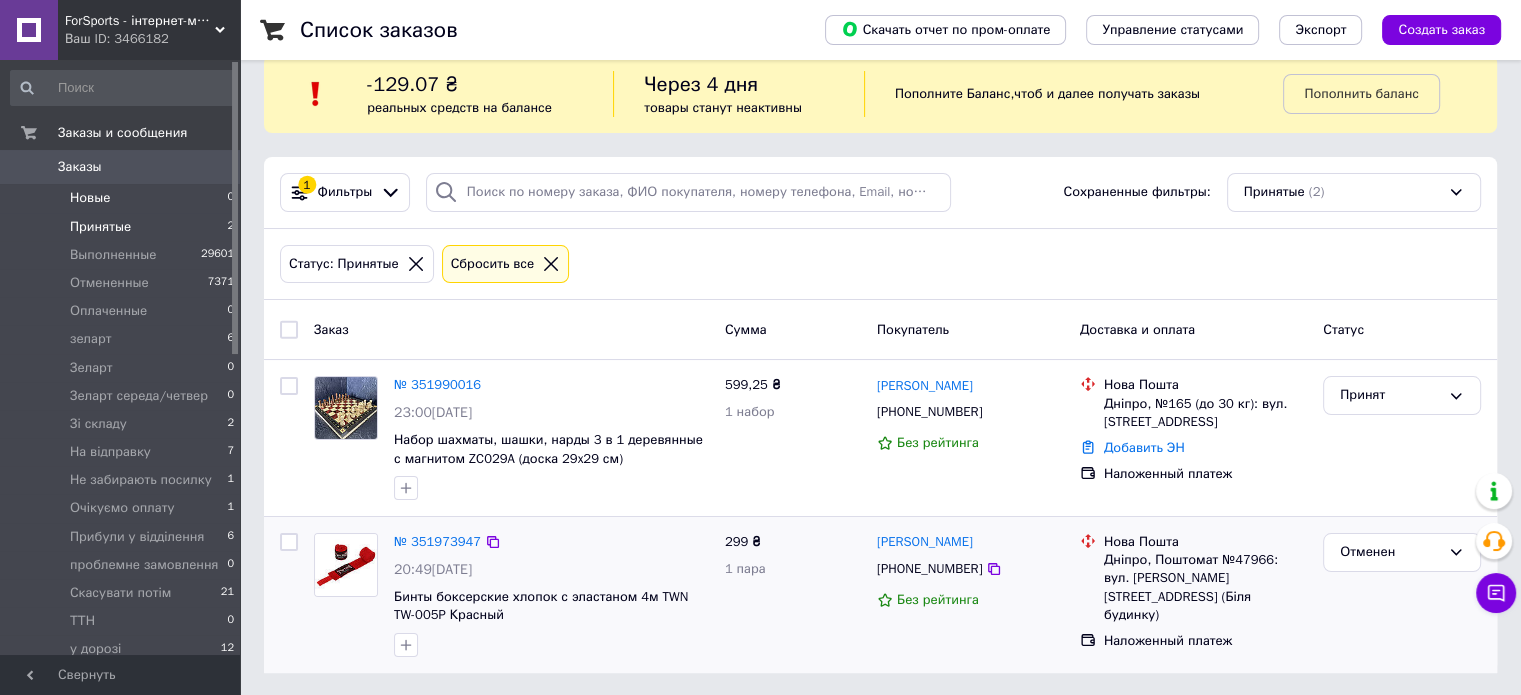 click on "Новые 0" at bounding box center (123, 198) 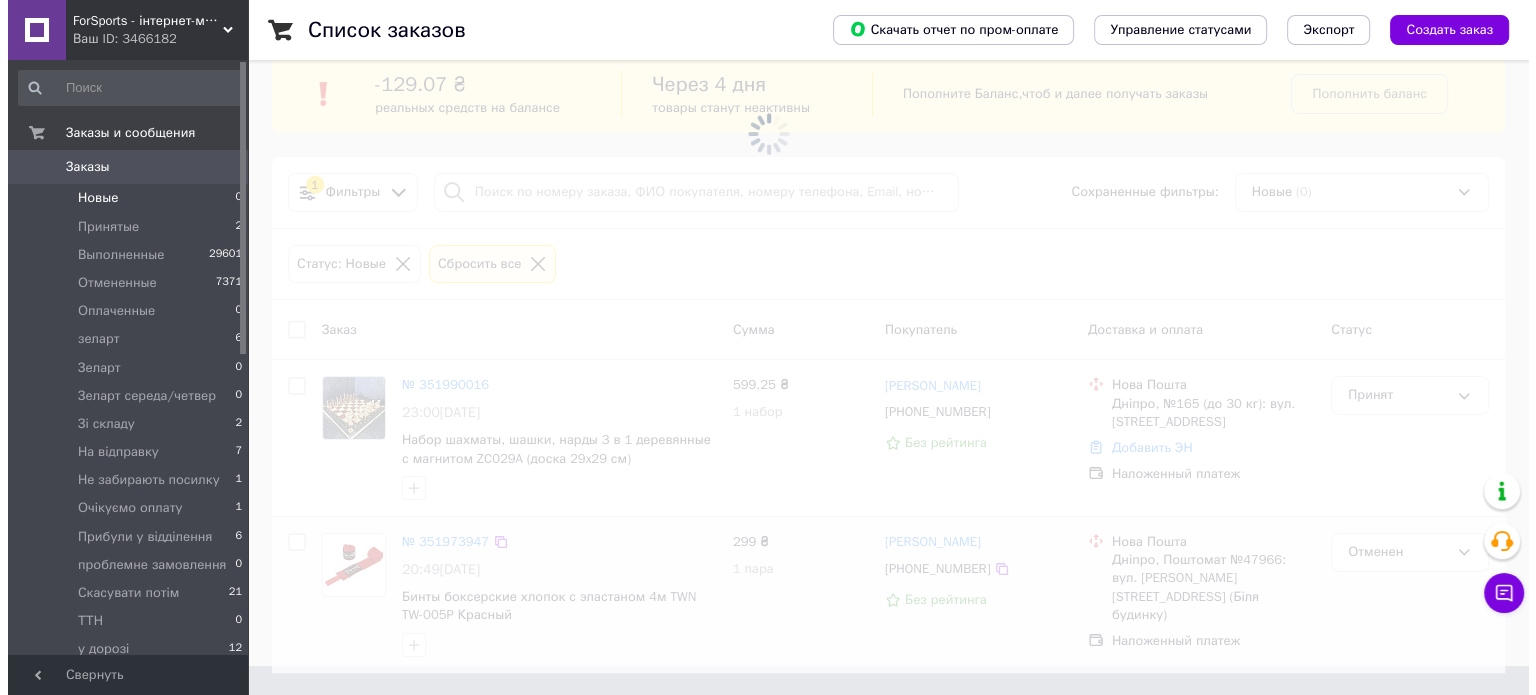 scroll, scrollTop: 0, scrollLeft: 0, axis: both 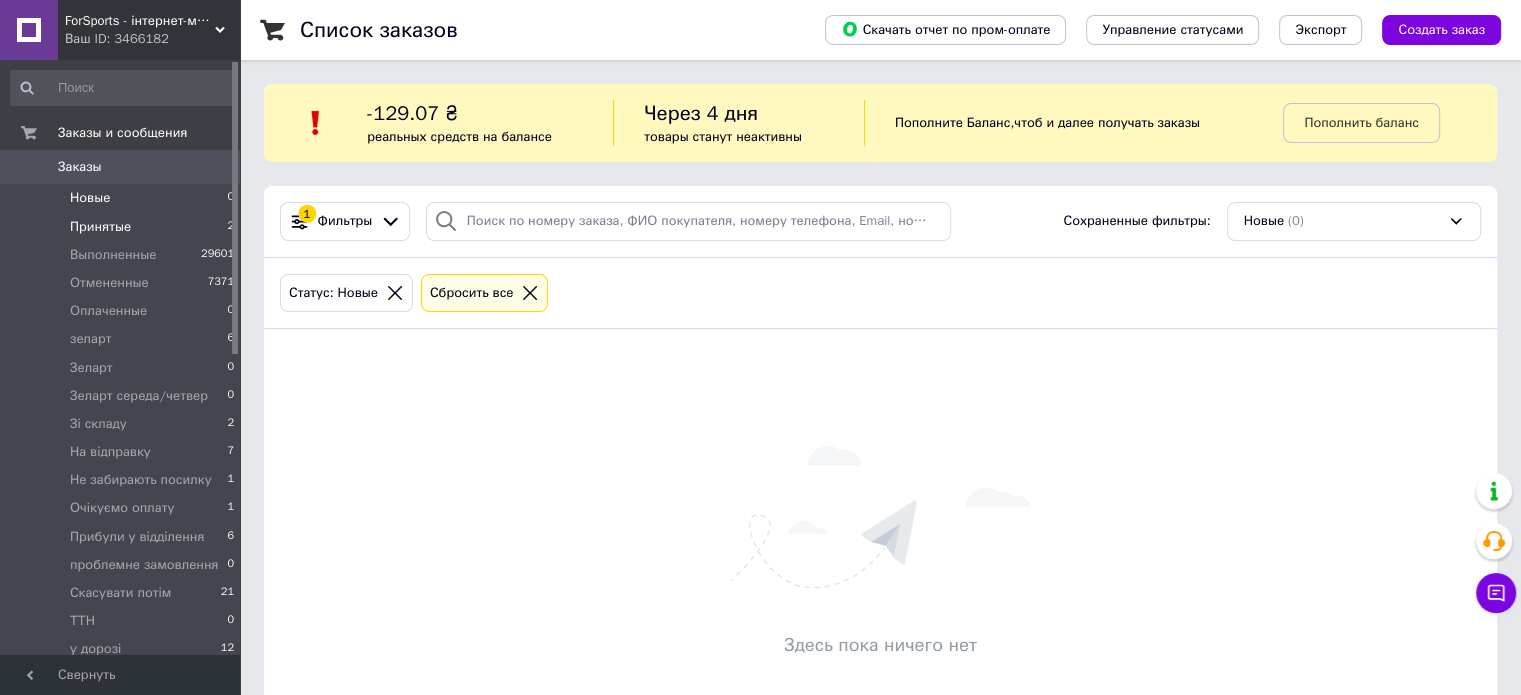 click on "Принятые 2" at bounding box center [123, 227] 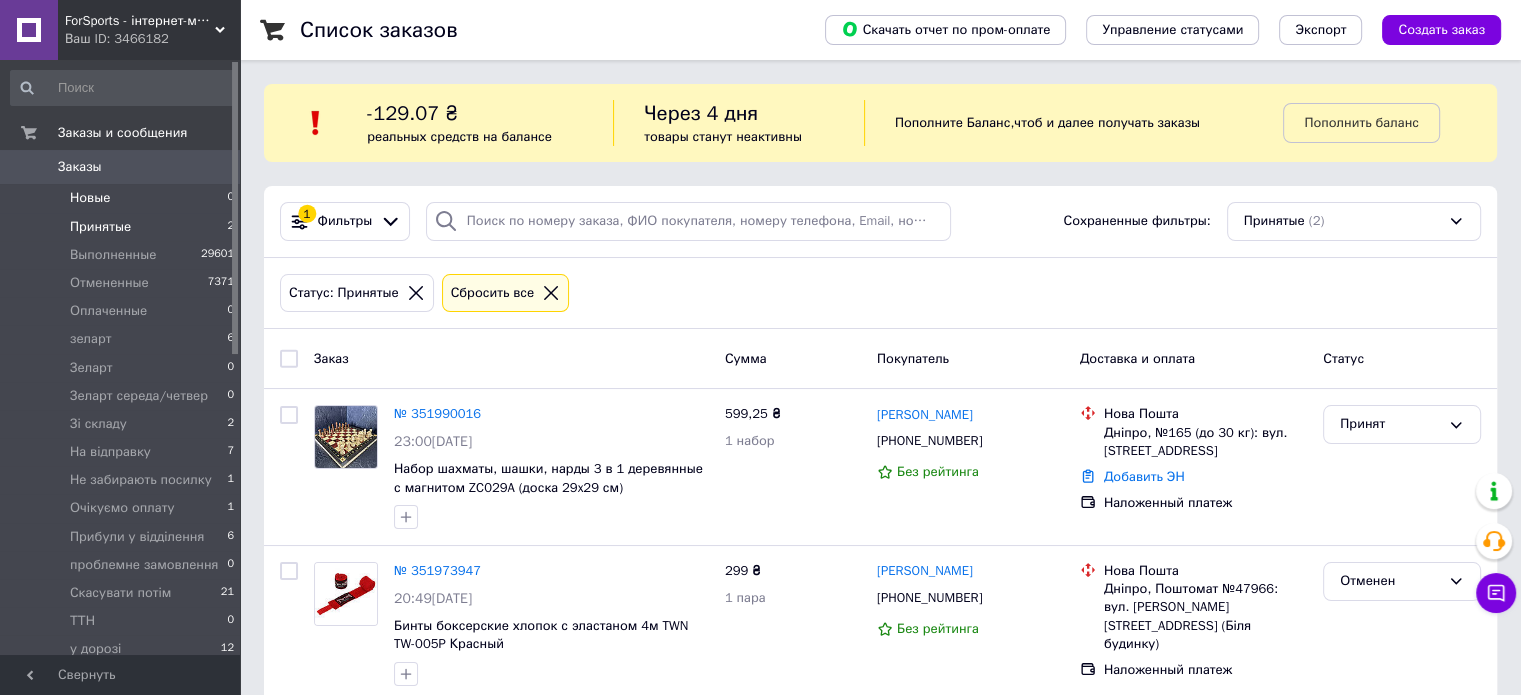 click on "Новые 0" at bounding box center (123, 198) 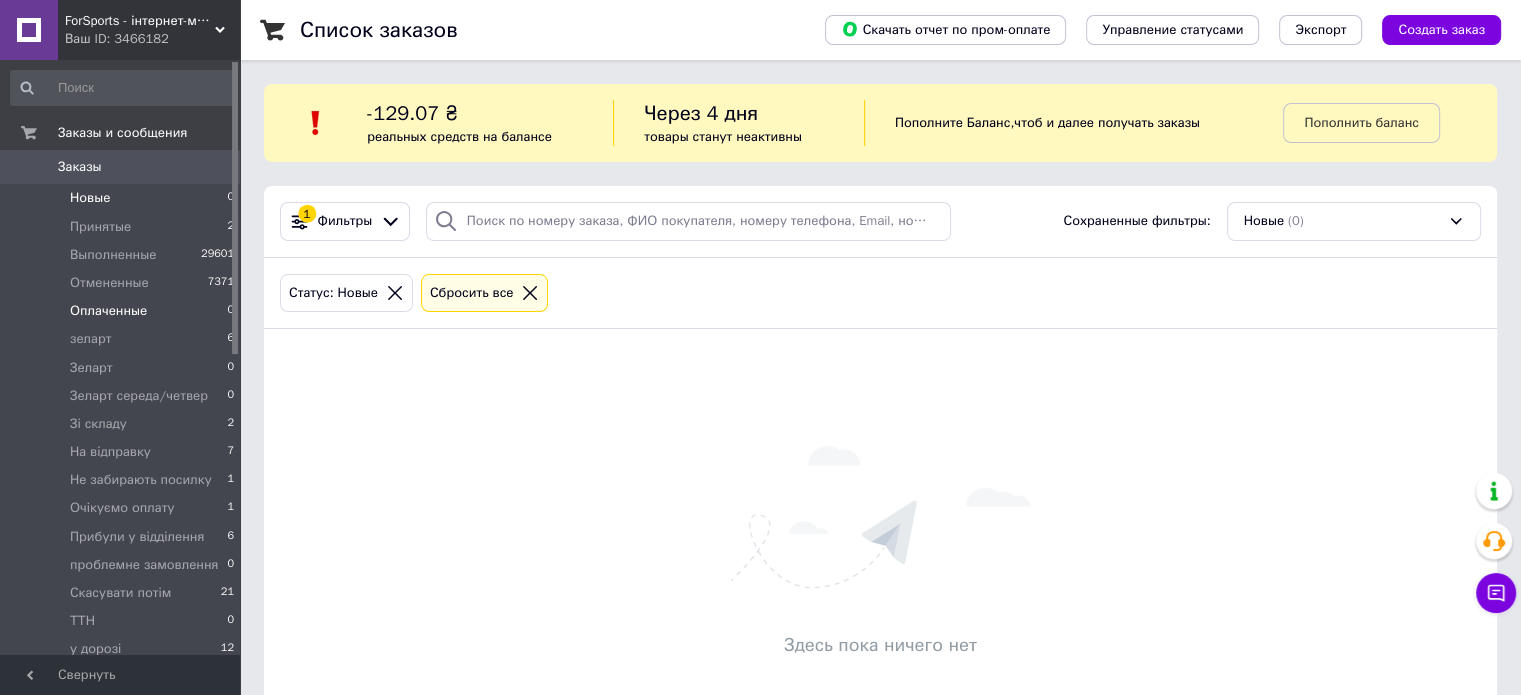 click on "Оплаченные 0" at bounding box center (123, 311) 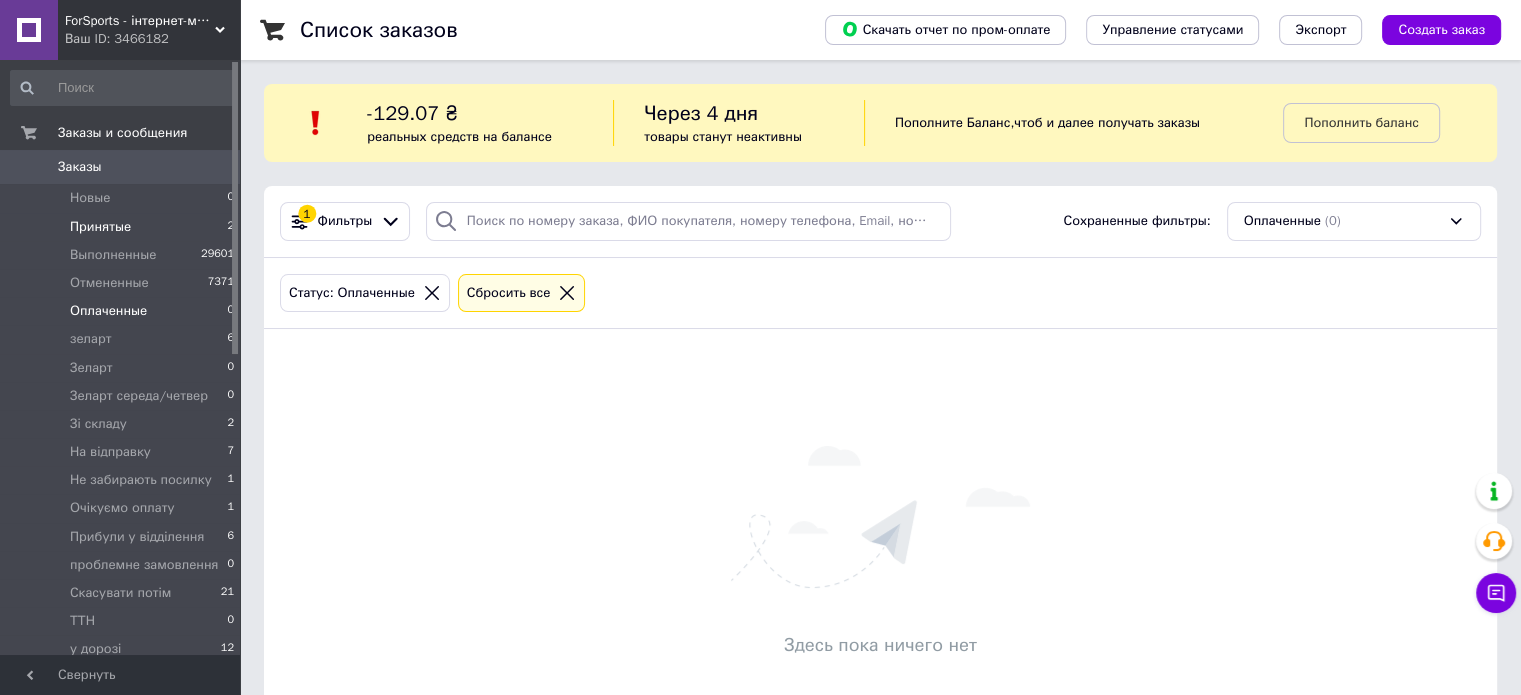 click on "Принятые 2" at bounding box center (123, 227) 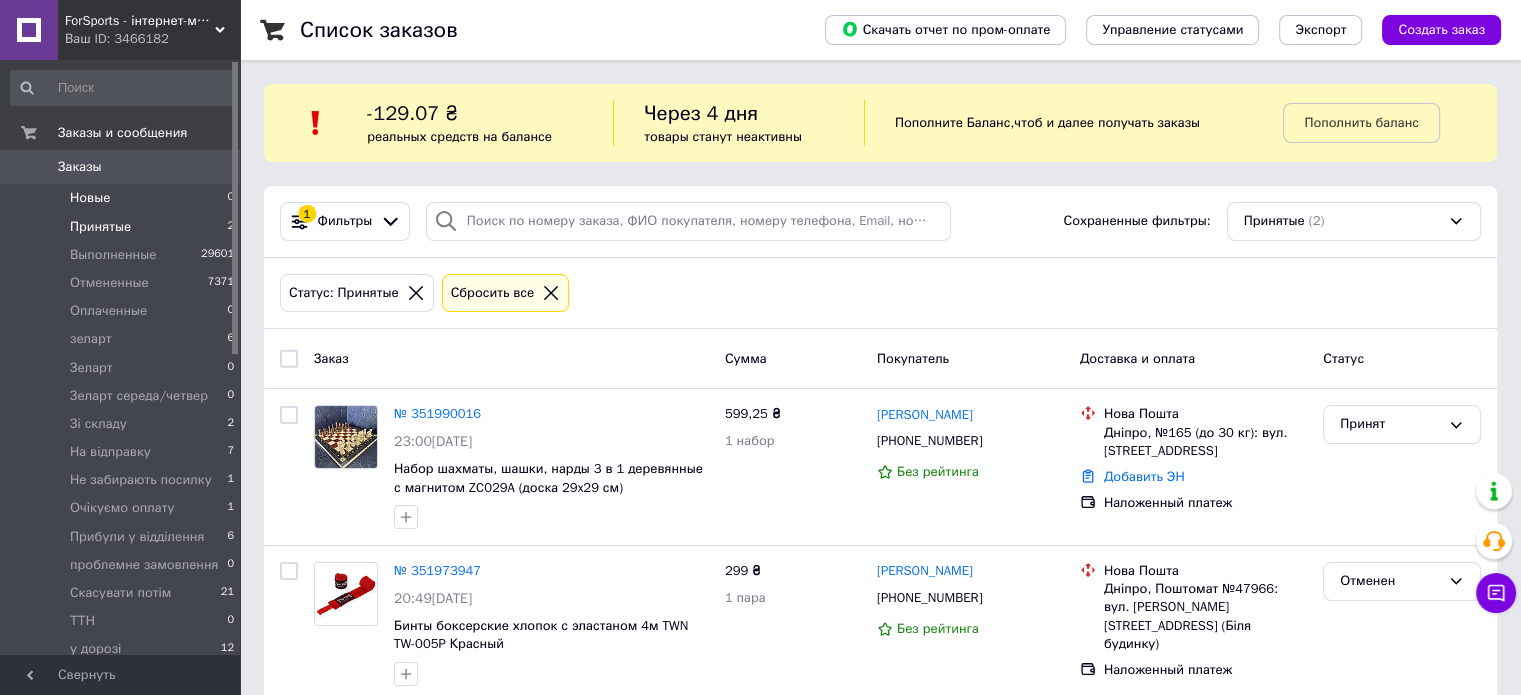 click on "Новые" at bounding box center (90, 198) 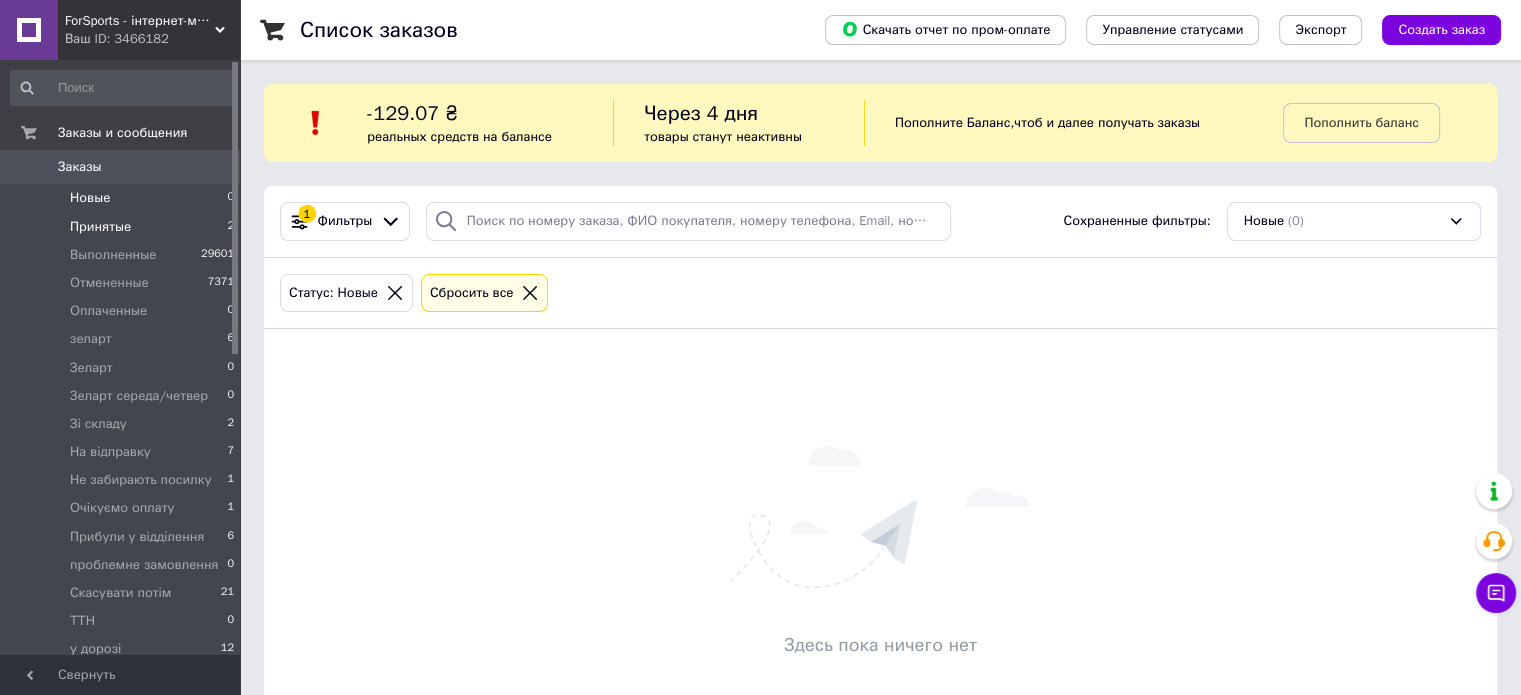 click on "Принятые" at bounding box center (100, 227) 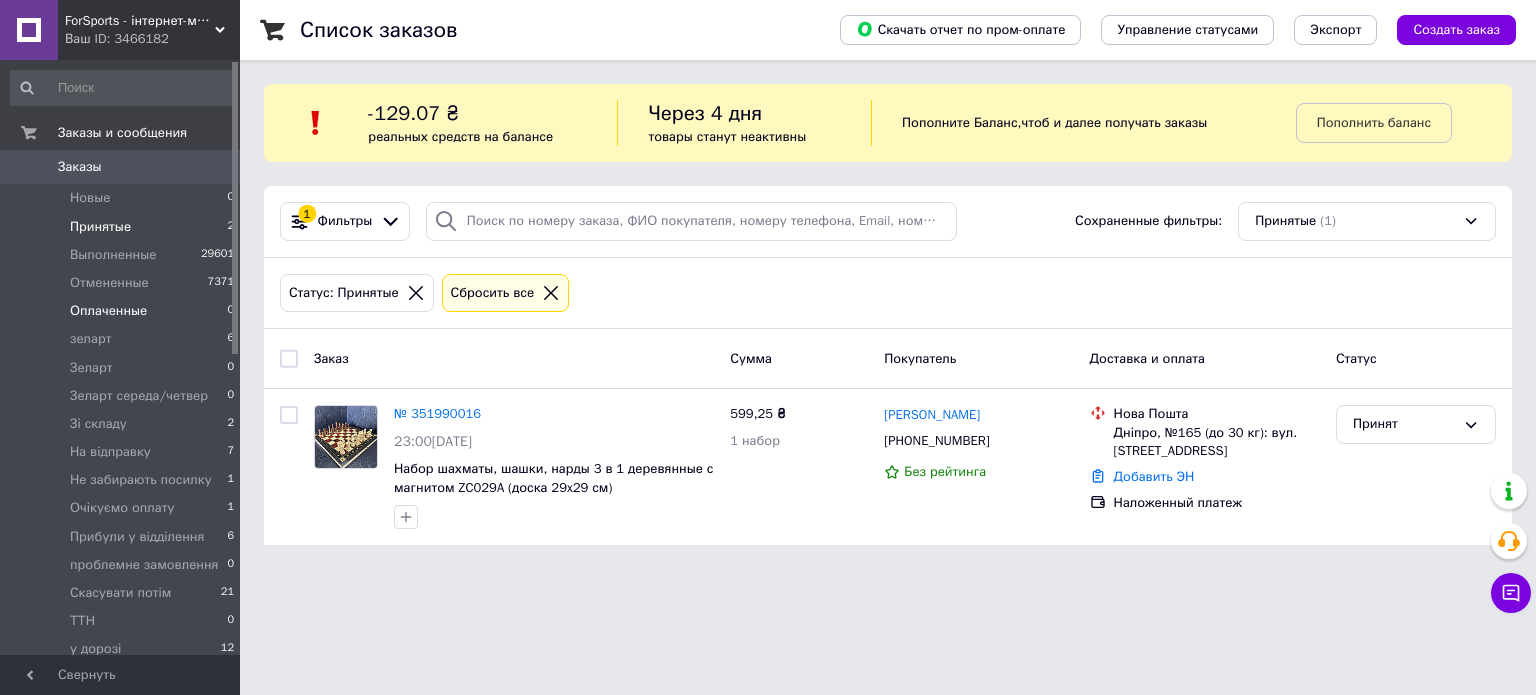 click on "Оплаченные 0" at bounding box center (123, 311) 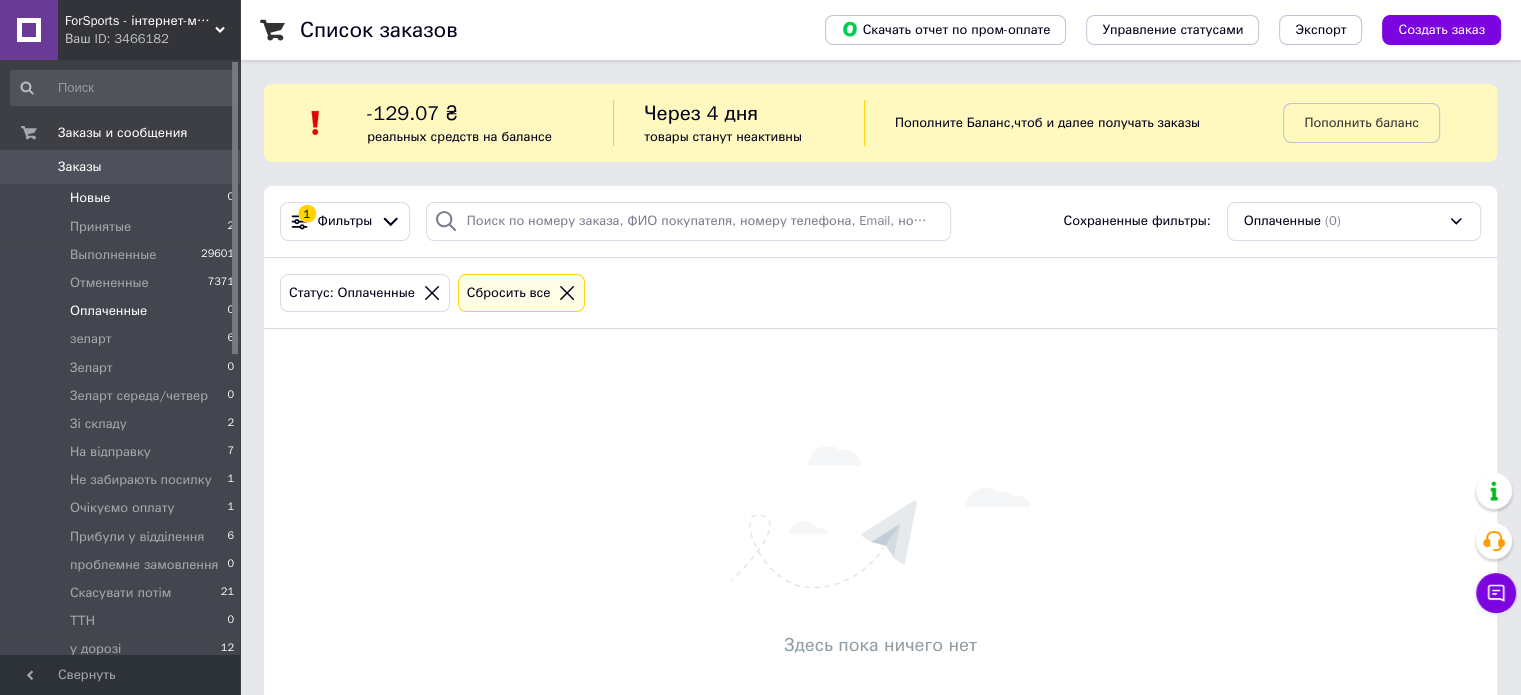 click on "Новые 0" at bounding box center [123, 198] 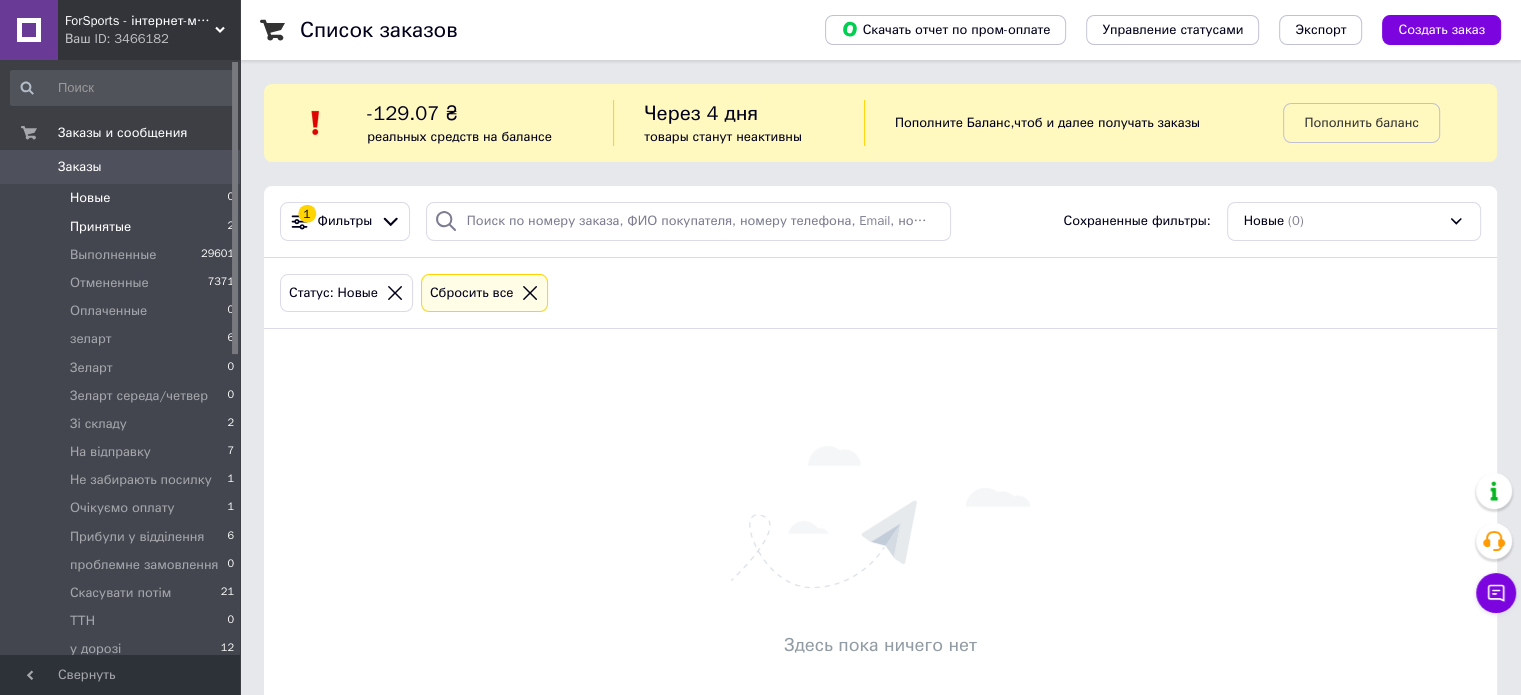 click on "Принятые 2" at bounding box center (123, 227) 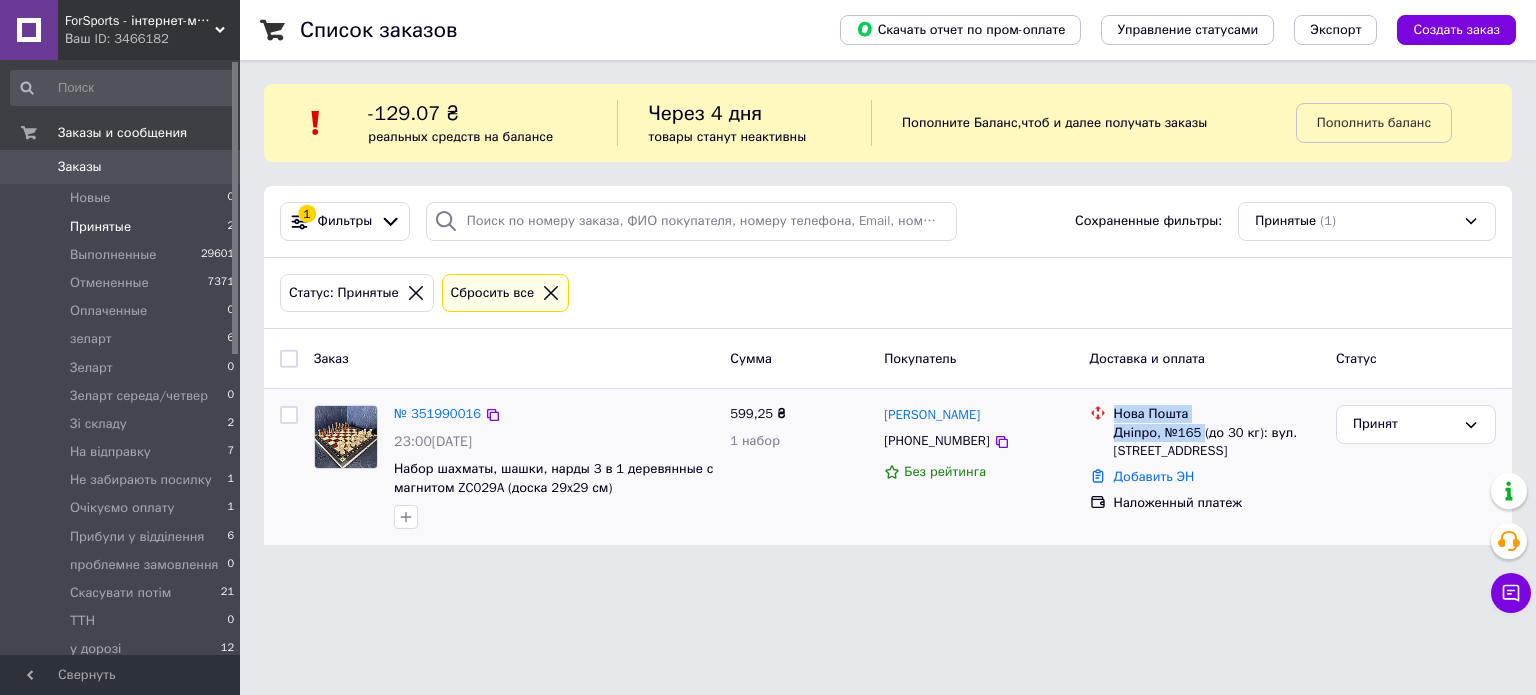 drag, startPoint x: 1200, startPoint y: 435, endPoint x: 1106, endPoint y: 435, distance: 94 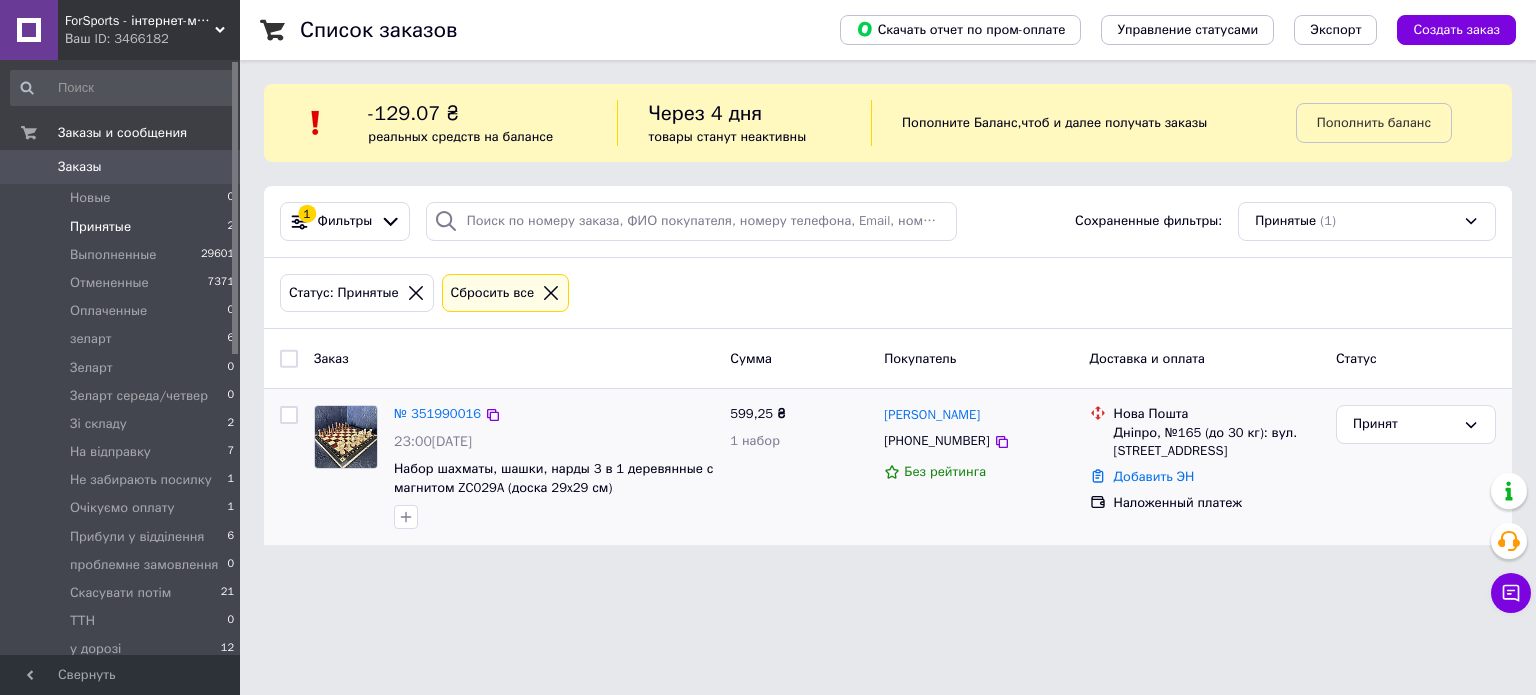 click on "Добавить ЭН" at bounding box center [1217, 477] 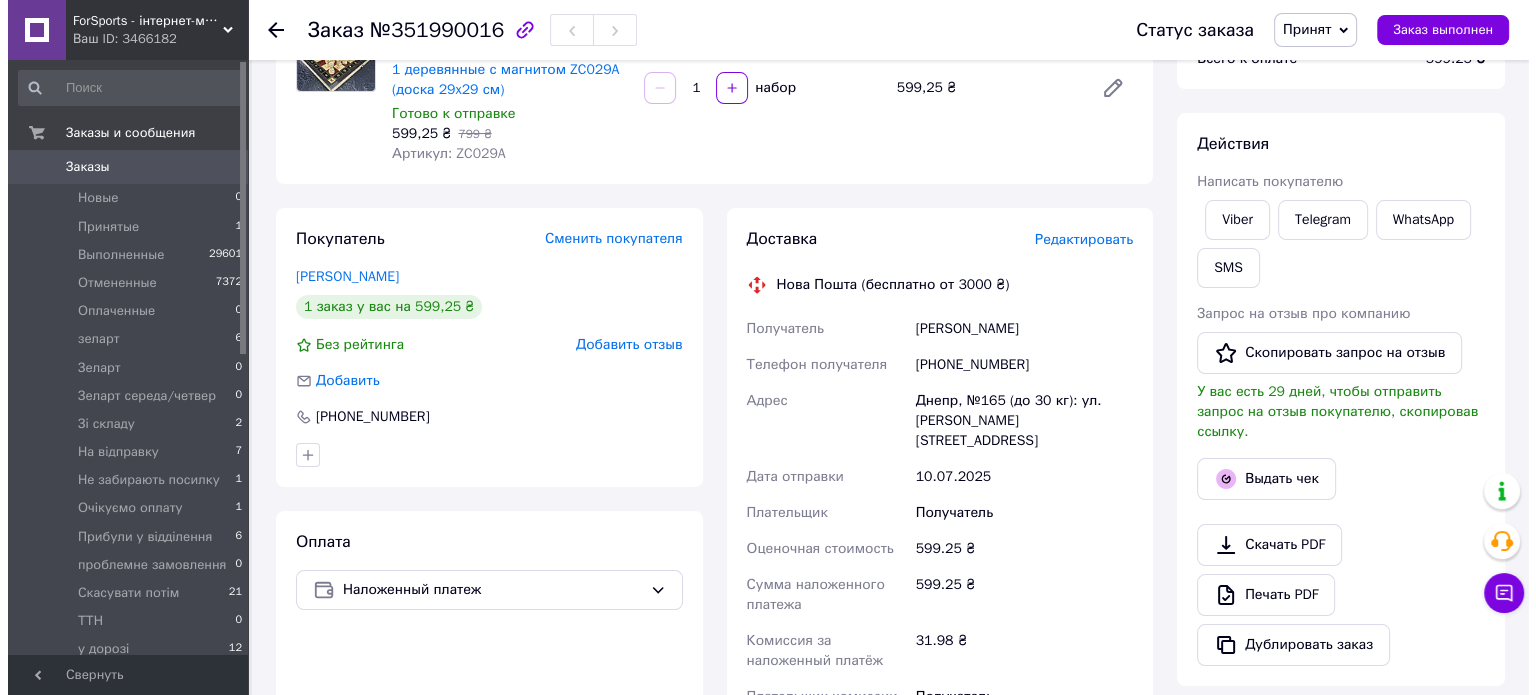 scroll, scrollTop: 319, scrollLeft: 0, axis: vertical 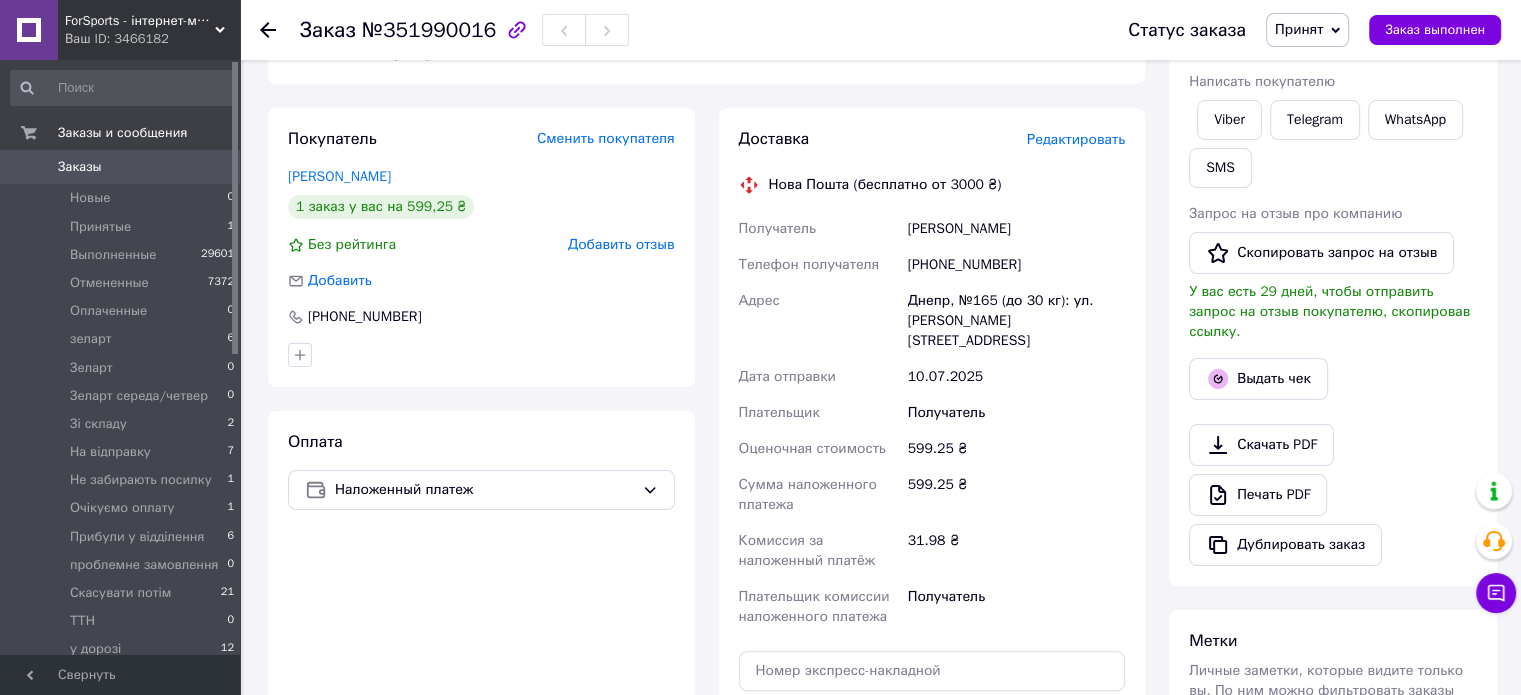 click on "Редактировать" at bounding box center (1076, 139) 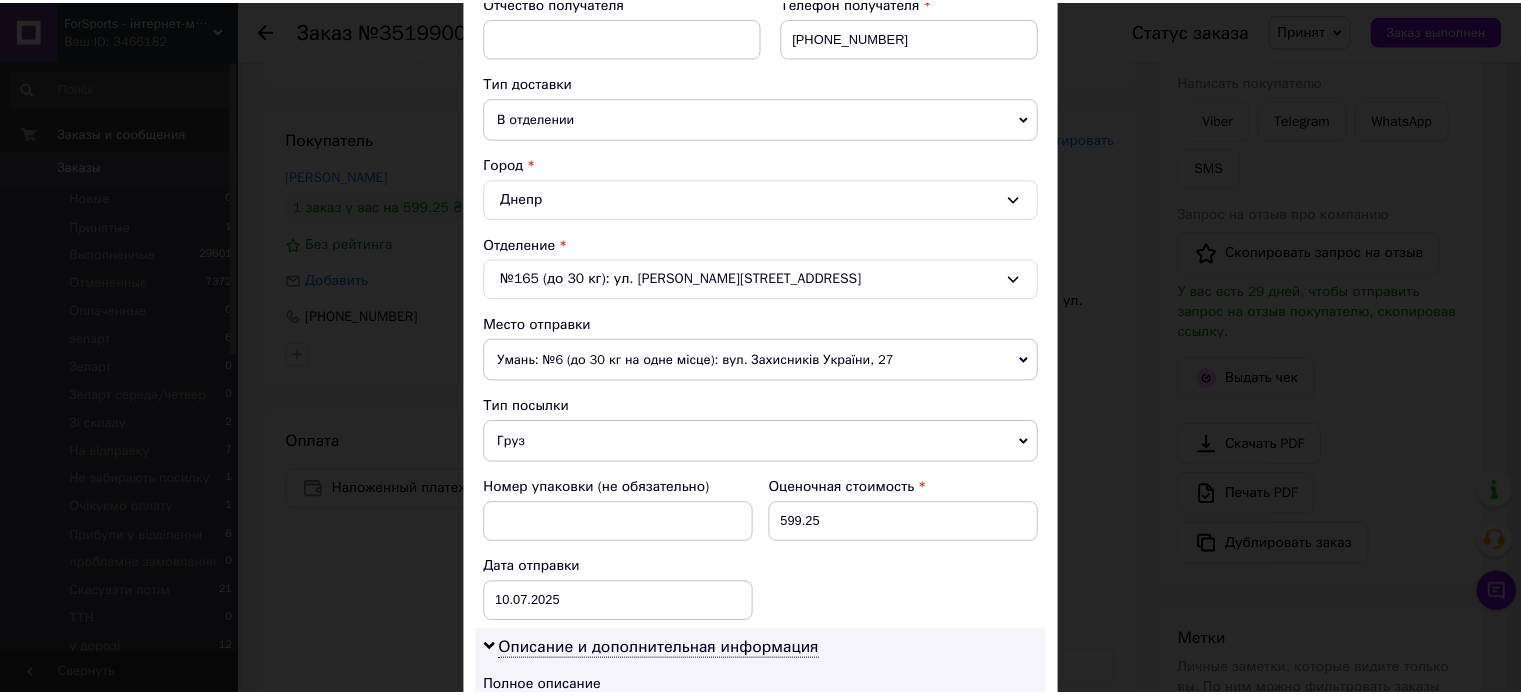 scroll, scrollTop: 600, scrollLeft: 0, axis: vertical 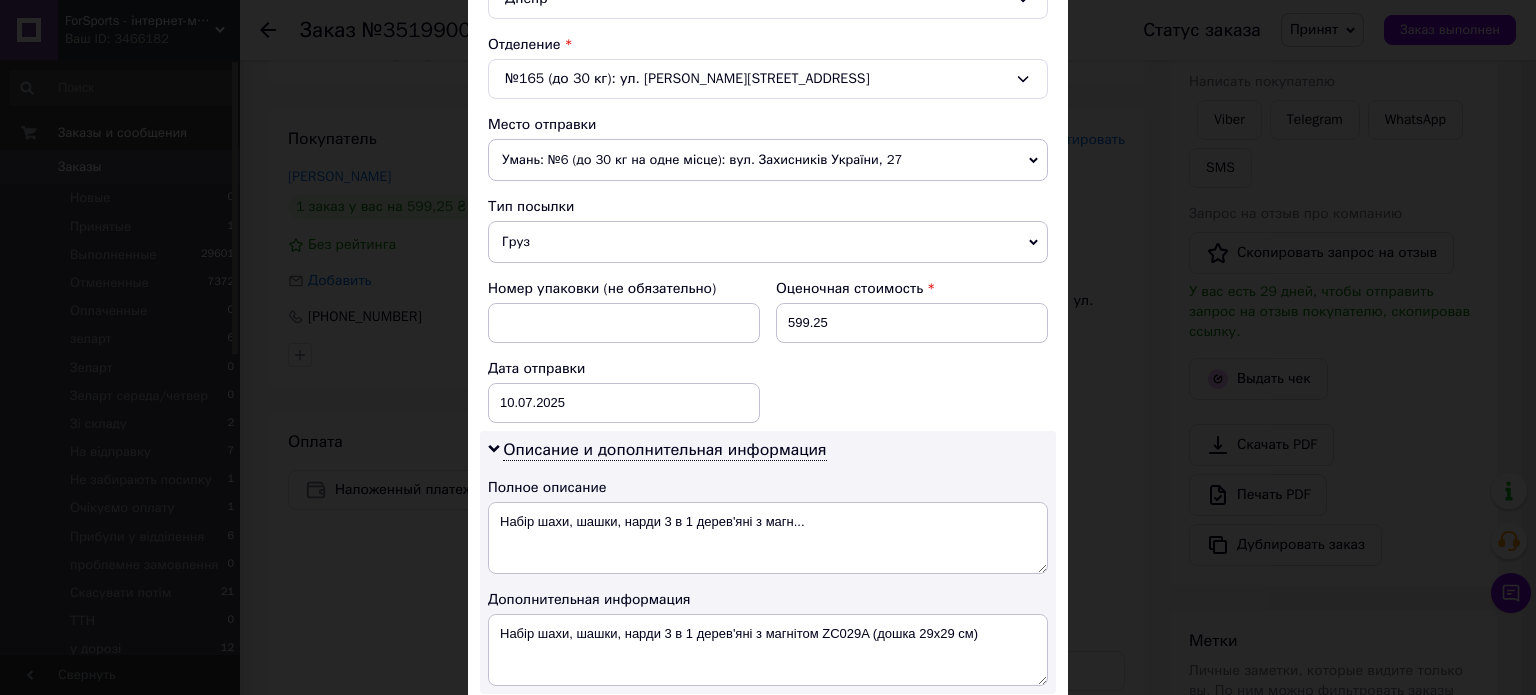 click on "× Редактирование доставки Способ доставки Нова Пошта (бесплатно от 3000 ₴) Плательщик Получатель Отправитель Фамилия получателя [PERSON_NAME] Имя получателя [PERSON_NAME] Отчество получателя Телефон получателя [PHONE_NUMBER] Тип доставки В отделении Курьером В почтомате Город Днепр Отделение №165 (до 30 кг): ул. [STREET_ADDRESS] Место отправки Умань: №6 (до 30 кг на одне місце): вул. Захисників України, 27 Умань: №1: вул. [STREET_ADDRESS] Умань: №7 (до 30 кг на одне місце): провул. [STREET_ADDRESS] Умань: №5 (до 5 кг): вул. Європейська, 9/2 Добавить еще место отправки Тип посылки Груз Документы" at bounding box center [768, 347] 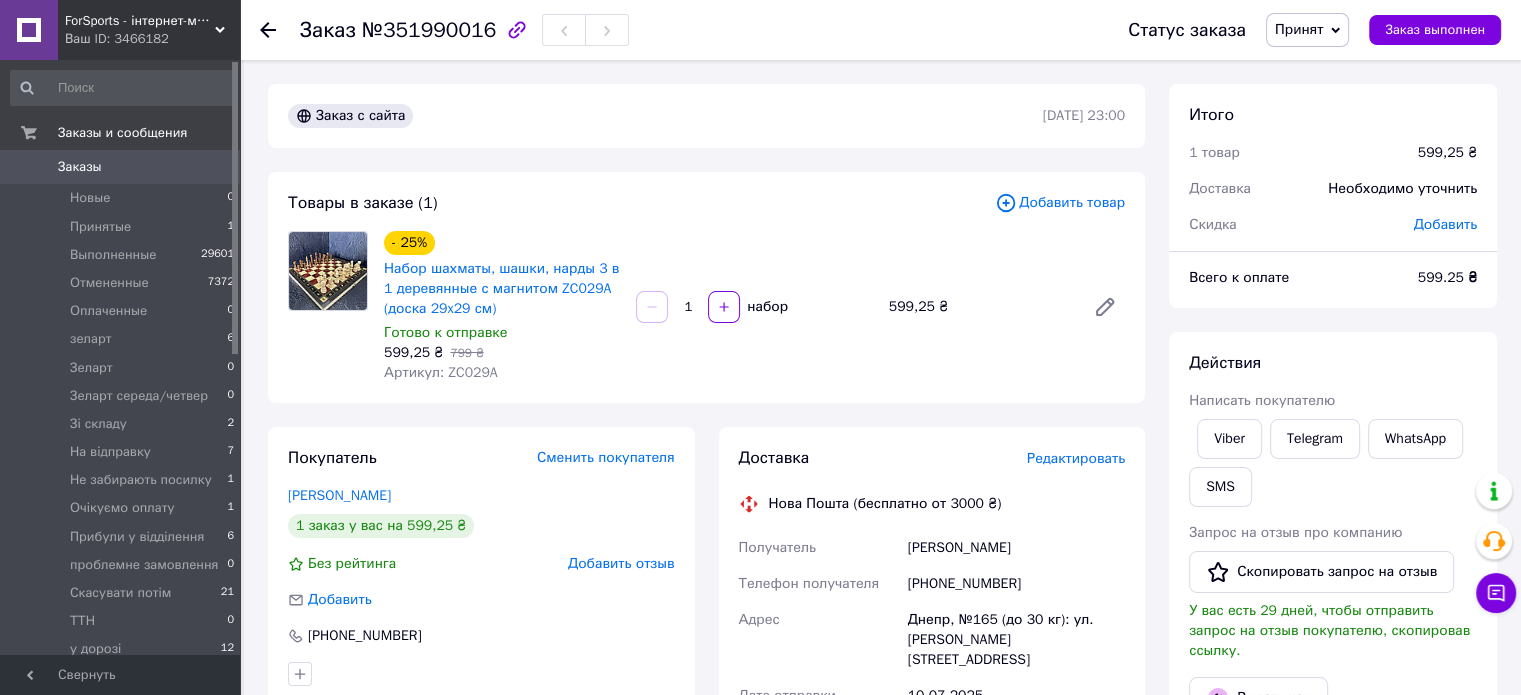 scroll, scrollTop: 100, scrollLeft: 0, axis: vertical 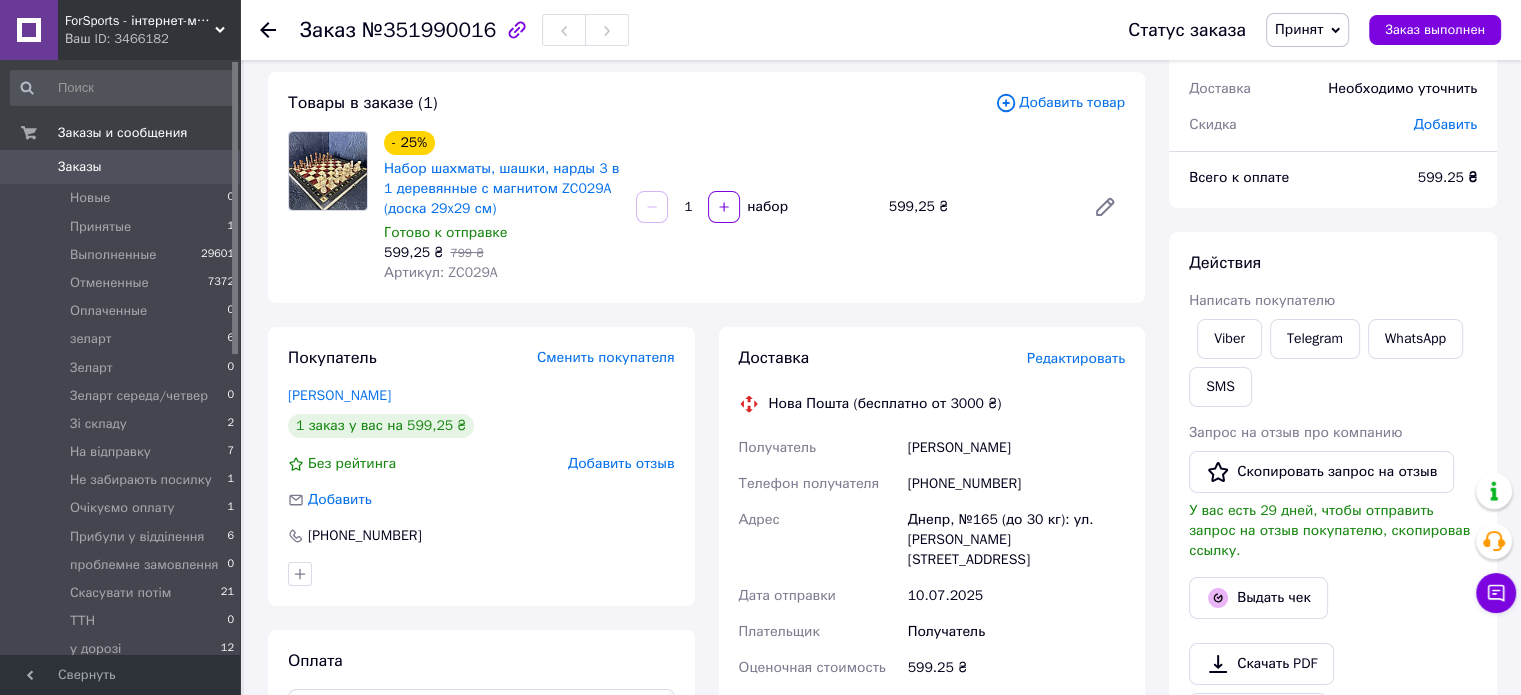 click on "Принят" at bounding box center [1299, 29] 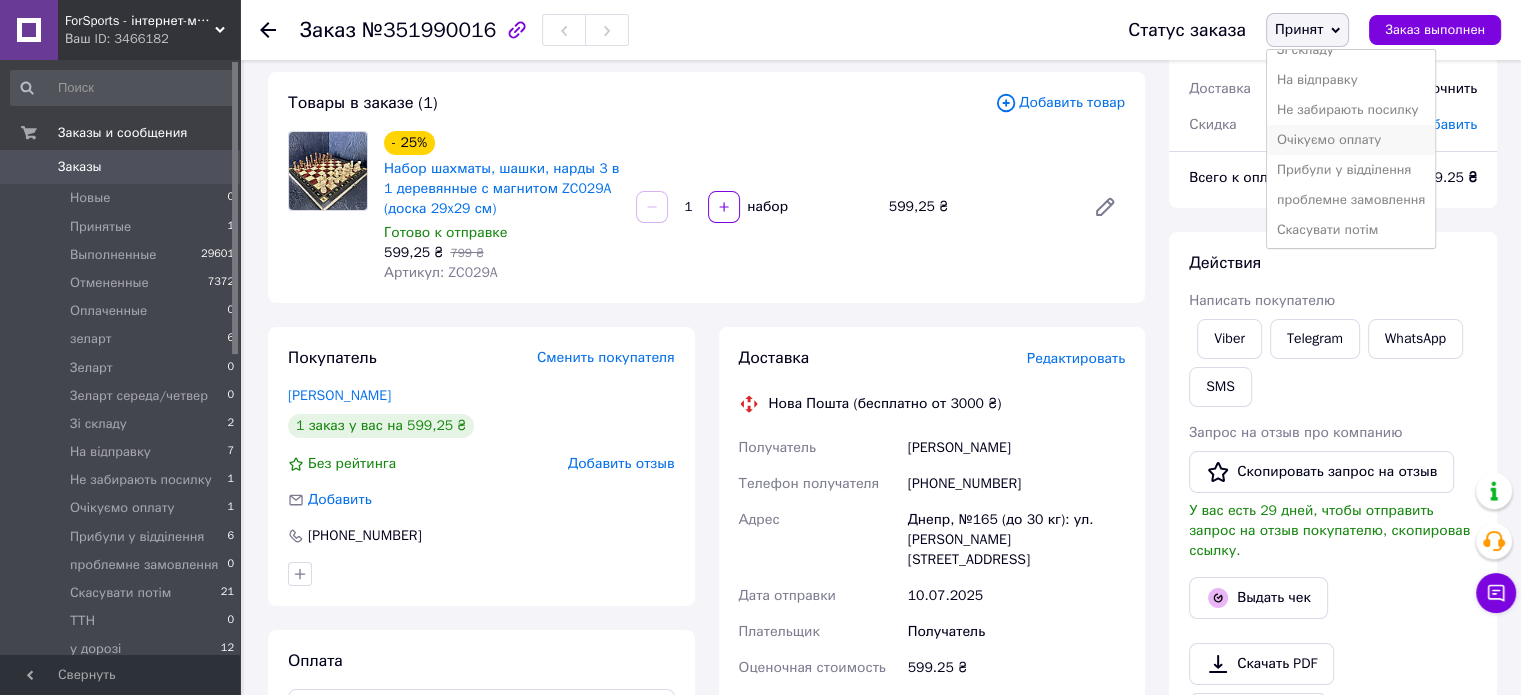 scroll, scrollTop: 261, scrollLeft: 0, axis: vertical 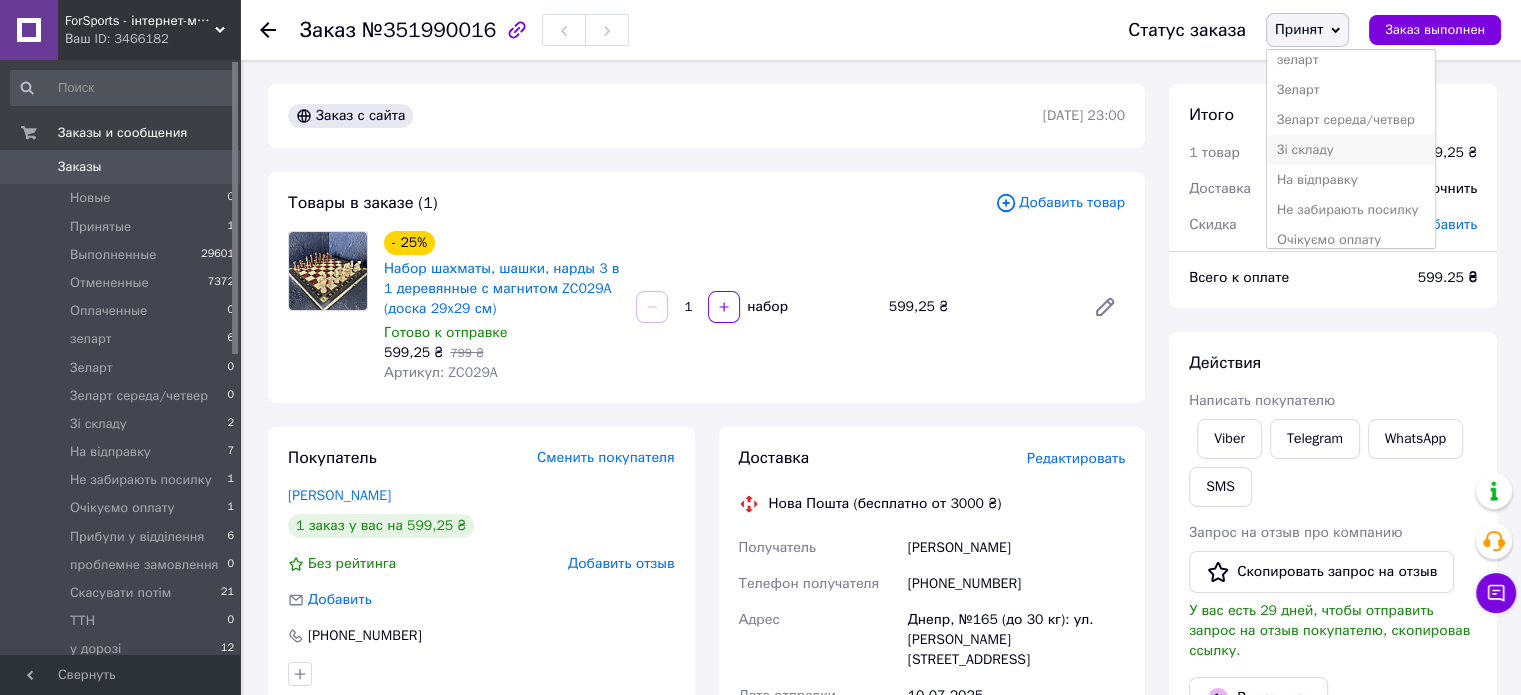 click on "Зі складу" at bounding box center [1351, 150] 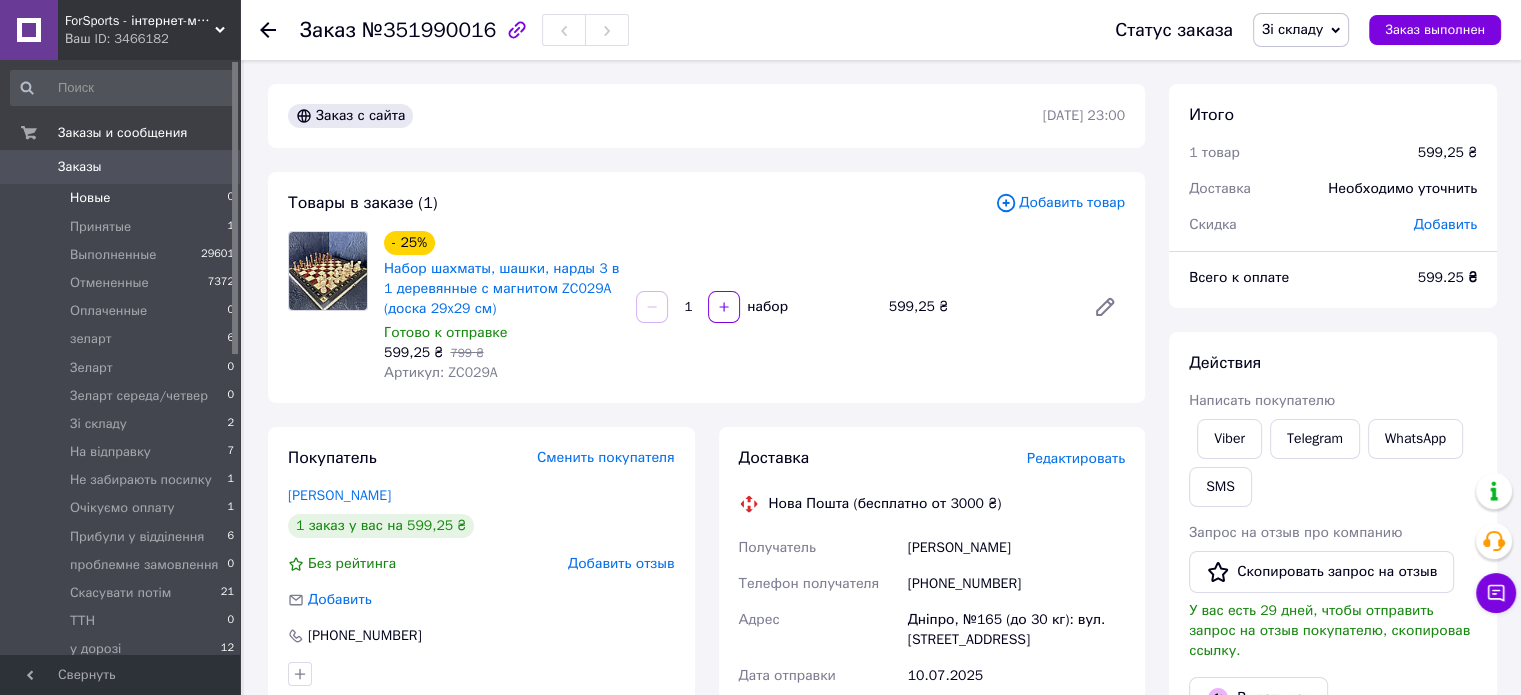 click on "Новые 0" at bounding box center (123, 198) 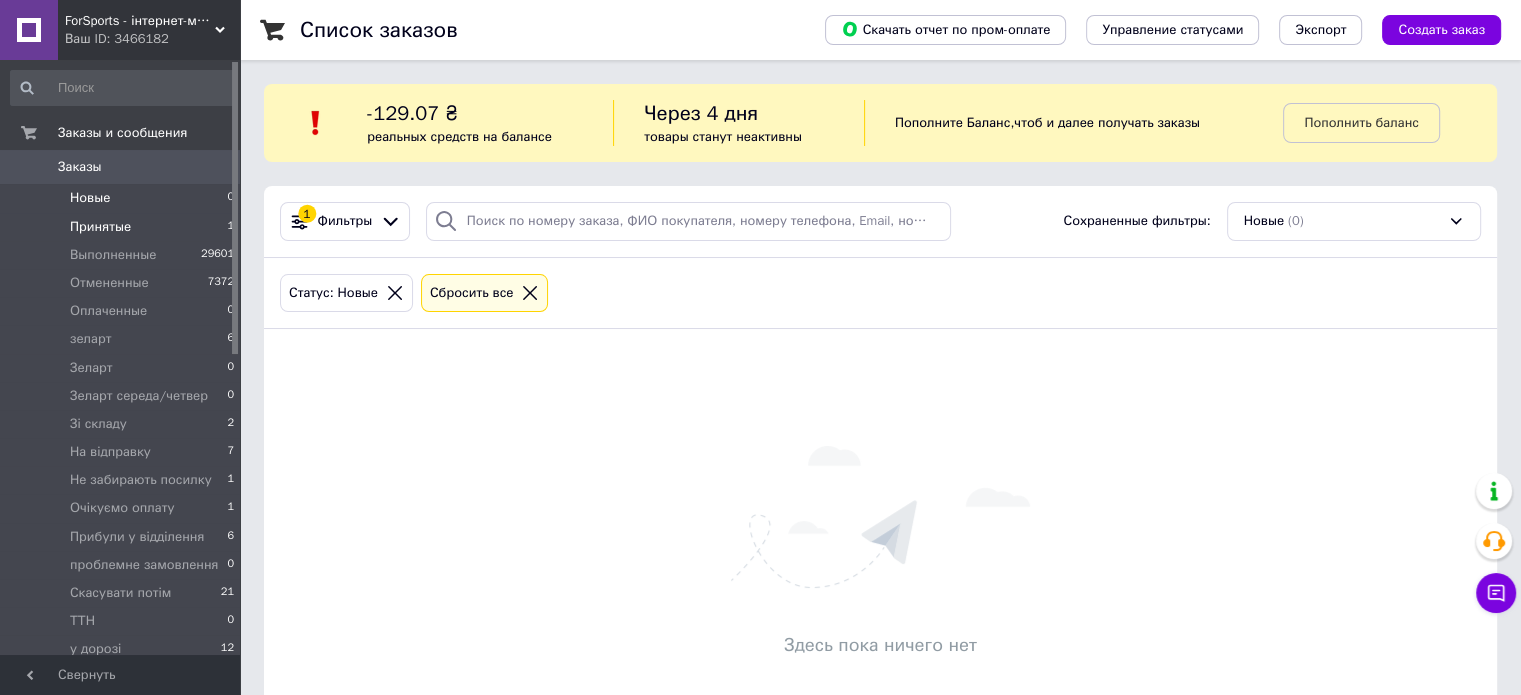 click on "Принятые 1" at bounding box center (123, 227) 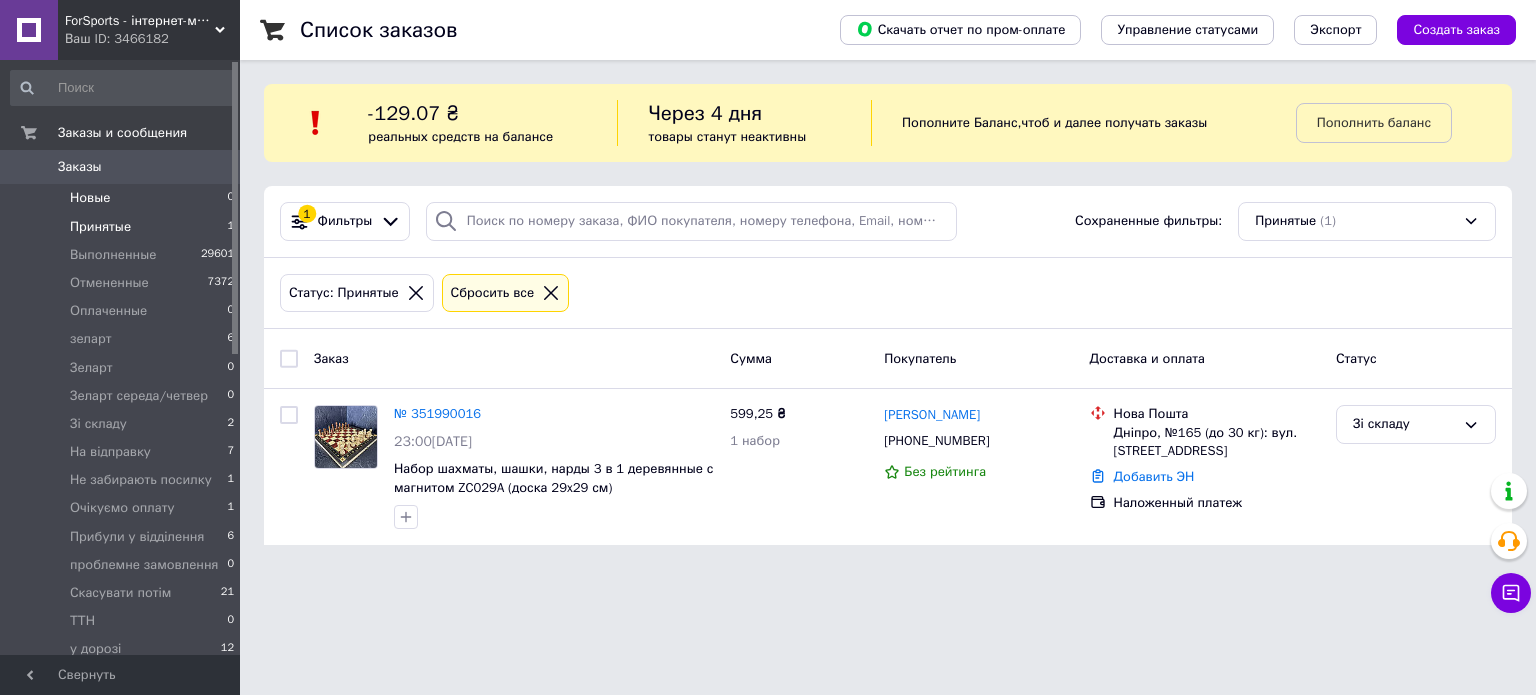 click on "Новые 0" at bounding box center (123, 198) 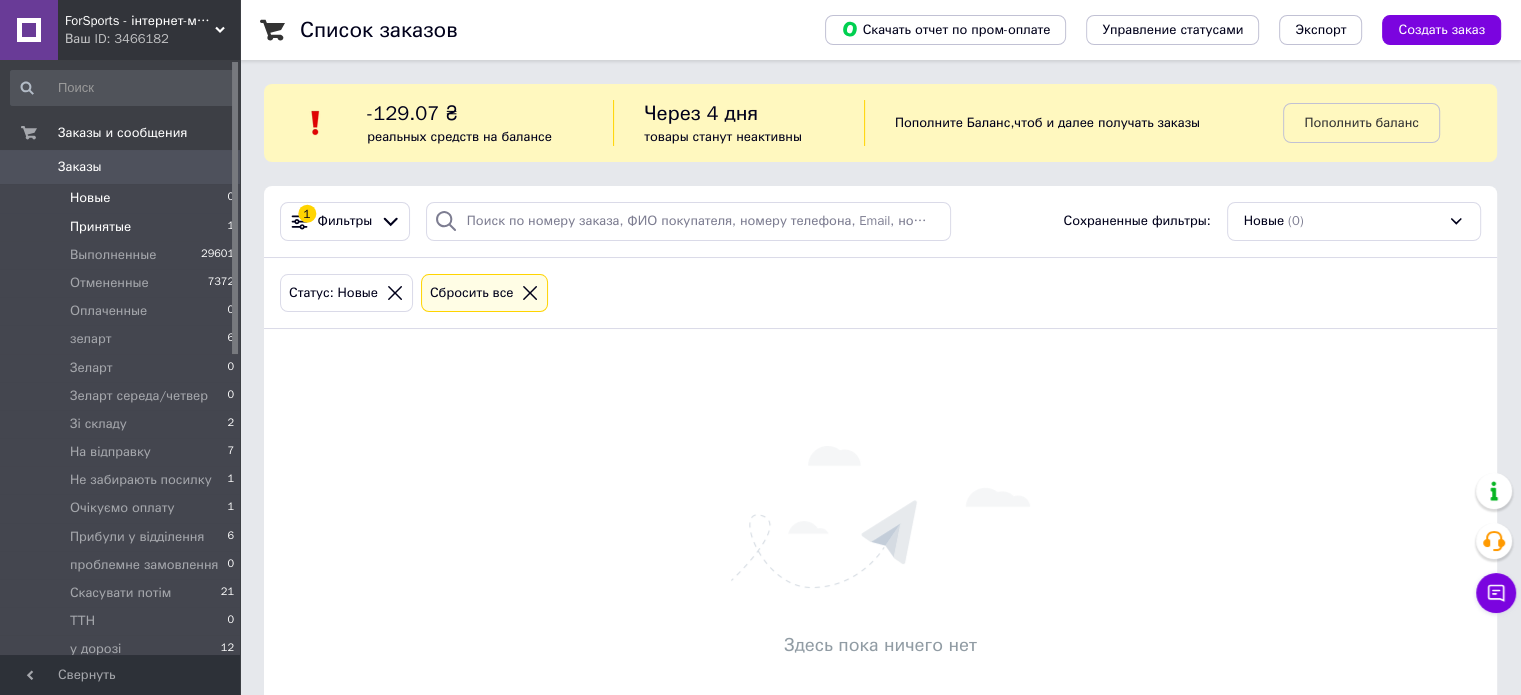 click on "Принятые 1" at bounding box center [123, 227] 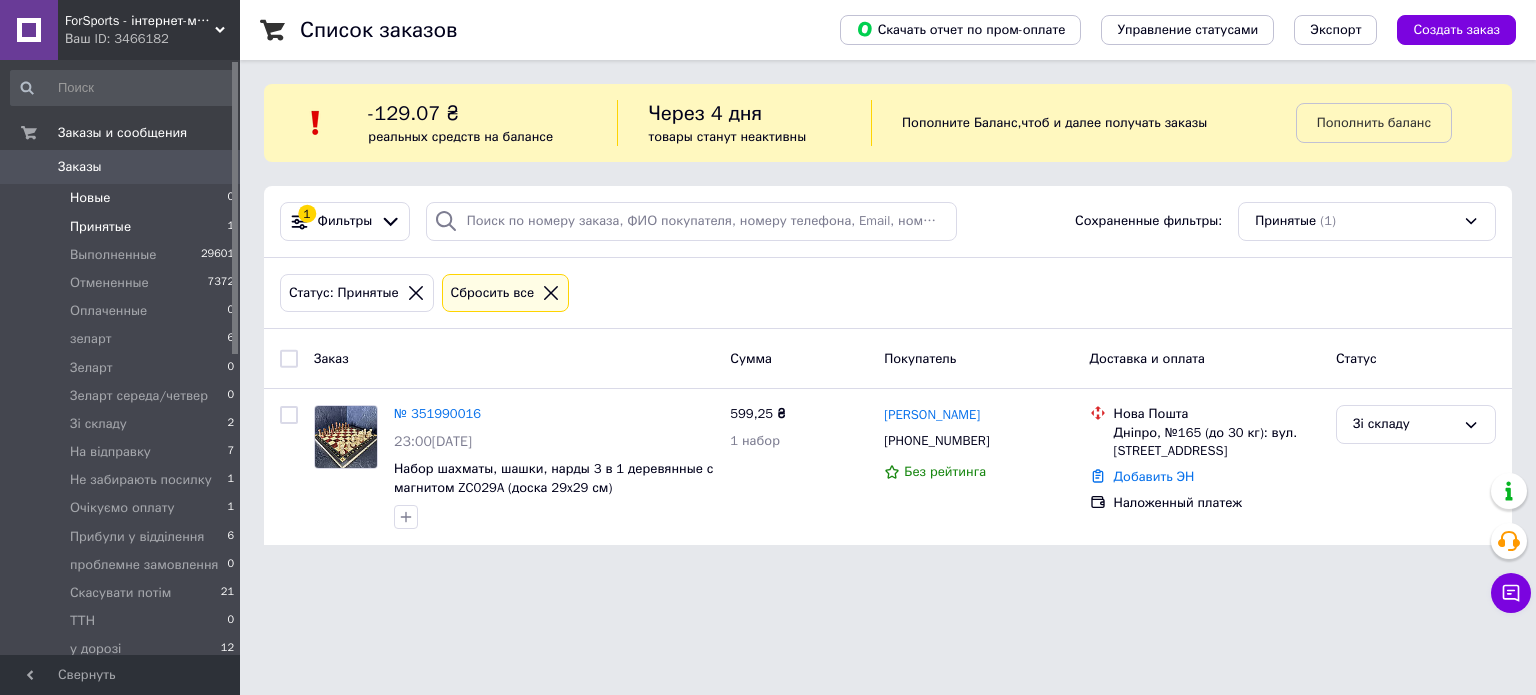 click on "Новые 0" at bounding box center (123, 198) 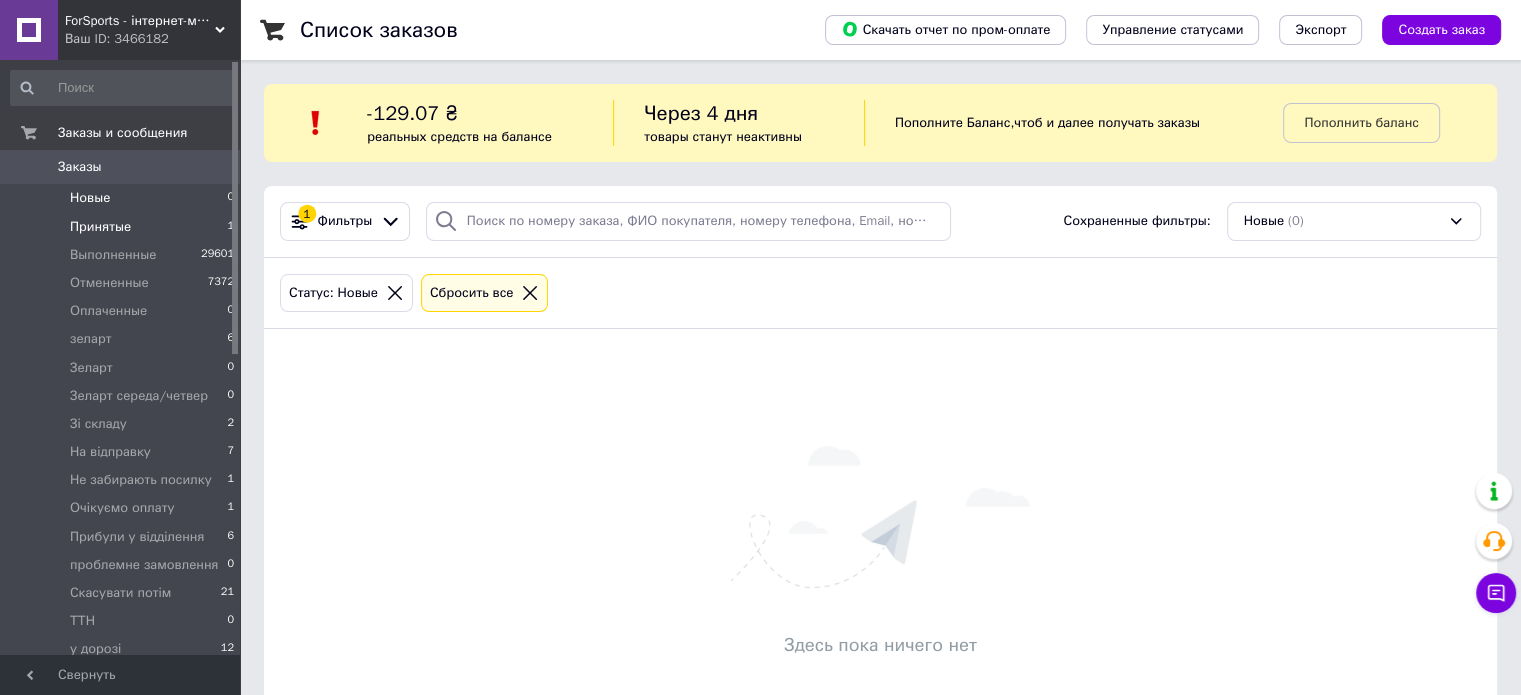 click on "Принятые" at bounding box center [100, 227] 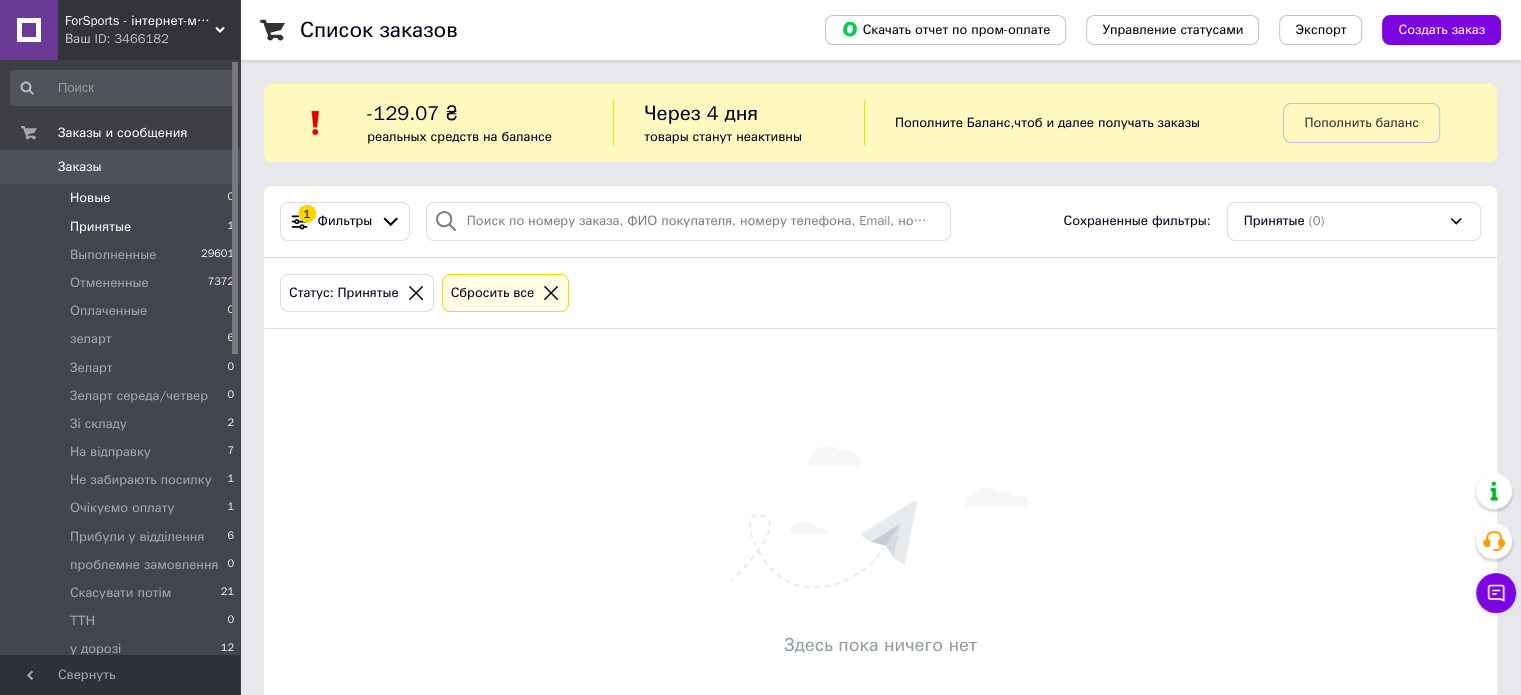 click on "Новые 0" at bounding box center (123, 198) 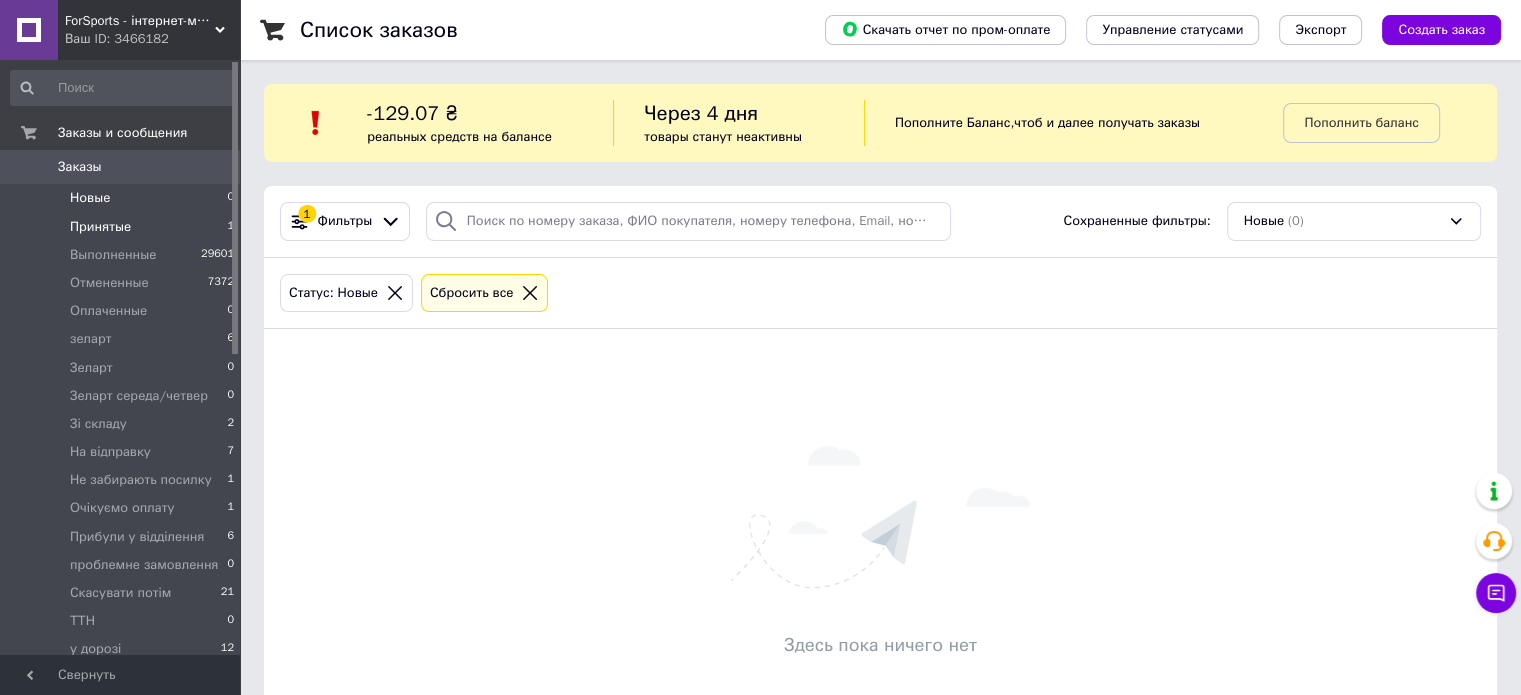 click on "Принятые 1" at bounding box center (123, 227) 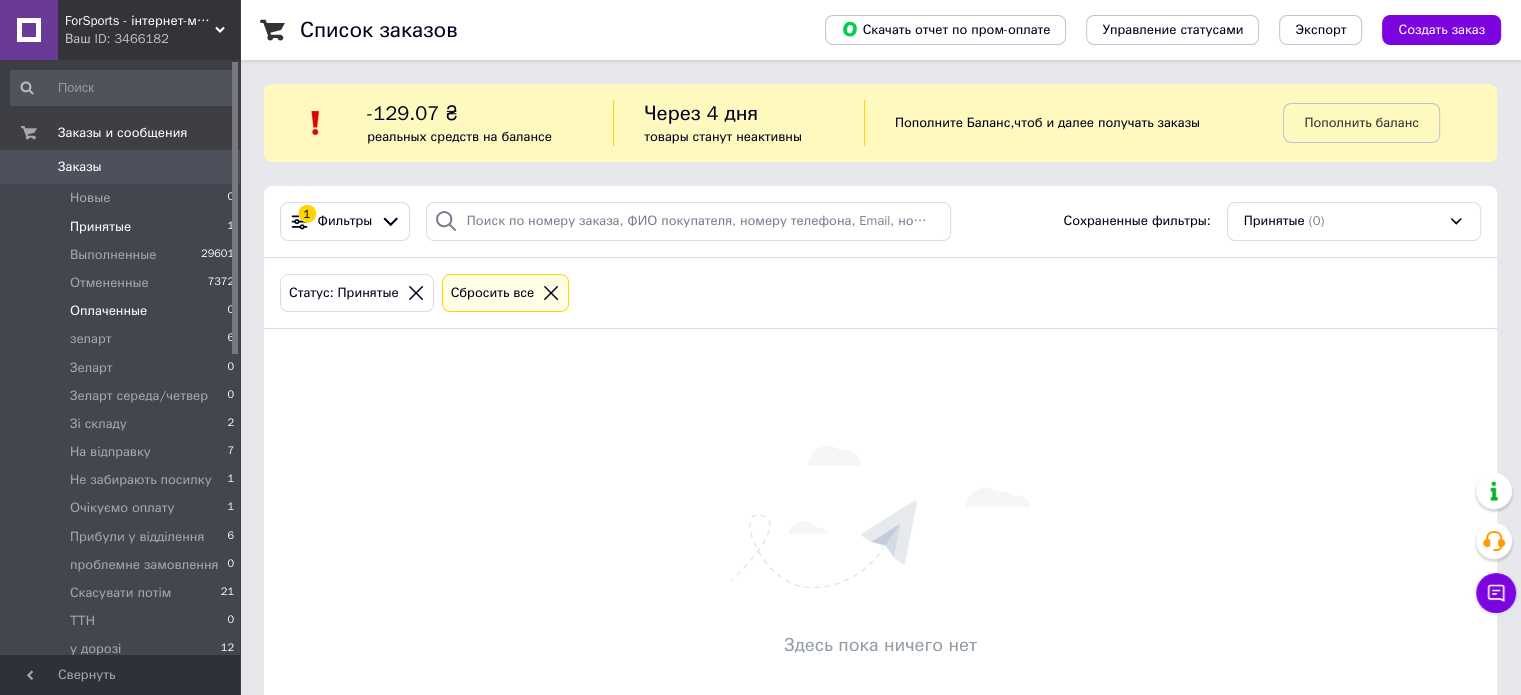 click on "Оплаченные 0" at bounding box center (123, 311) 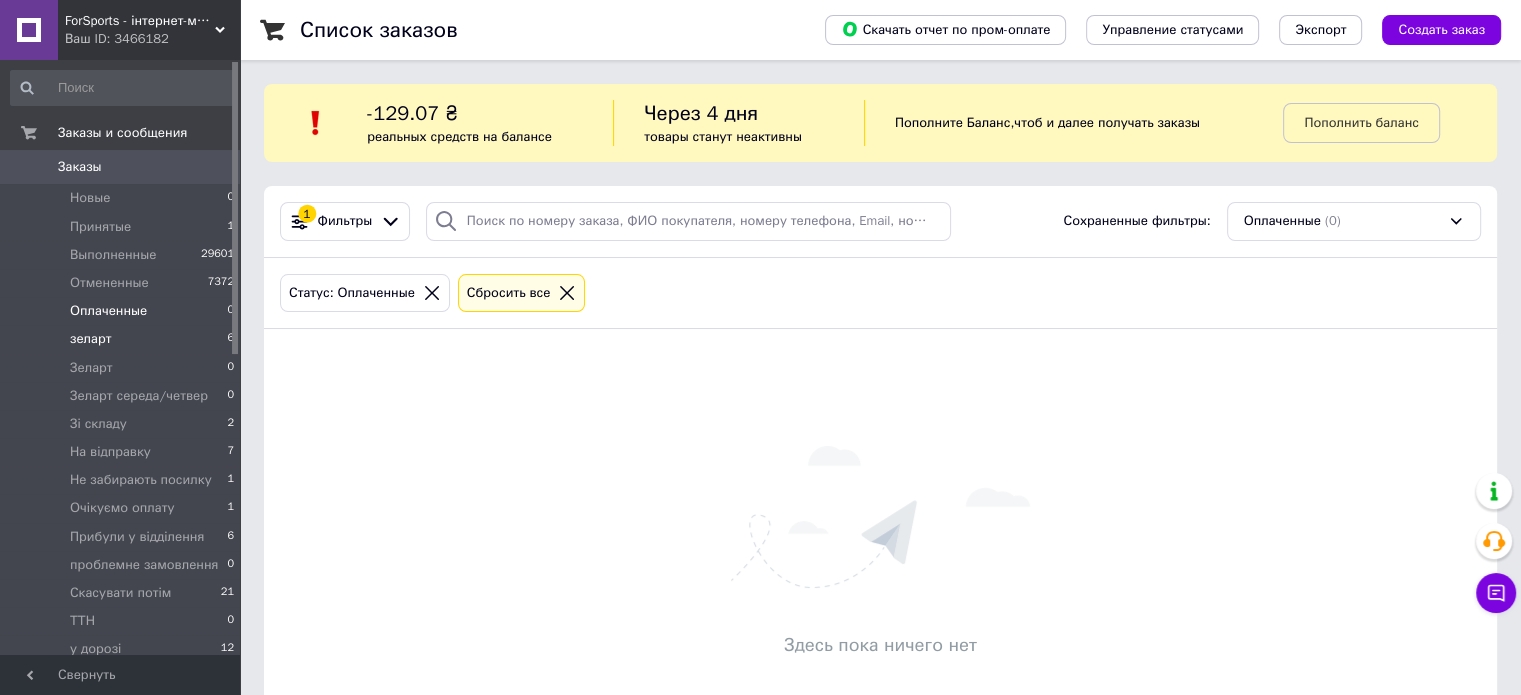 click on "зеларт  6" at bounding box center (123, 339) 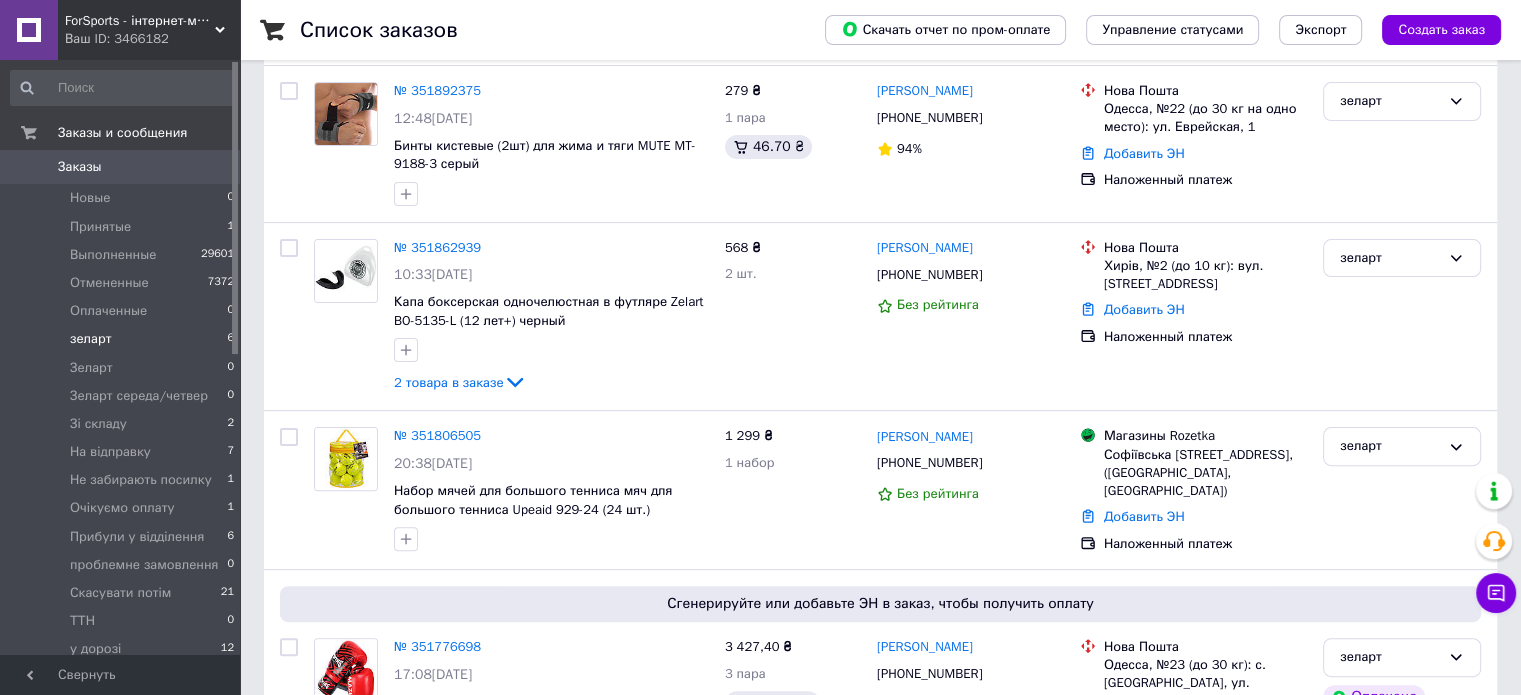 scroll, scrollTop: 775, scrollLeft: 0, axis: vertical 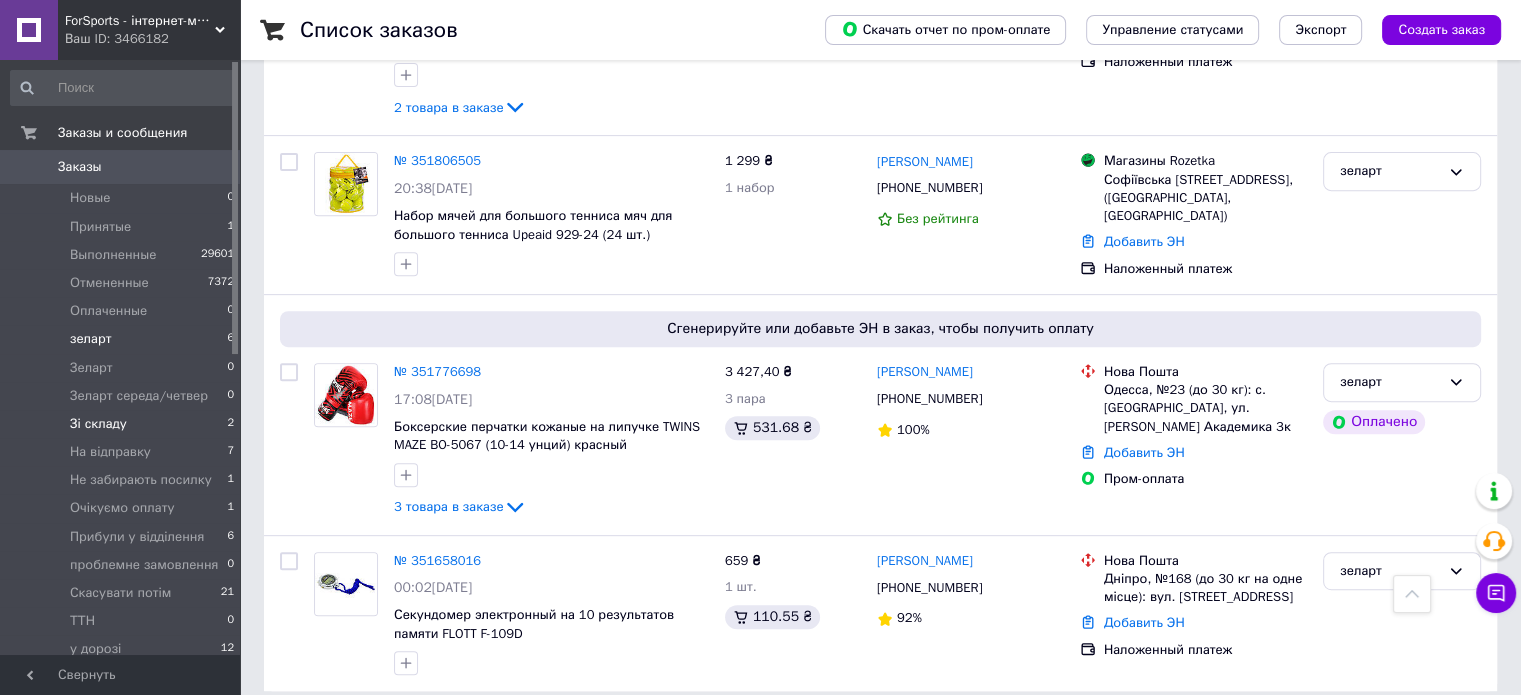 click on "Зі складу 2" at bounding box center (123, 424) 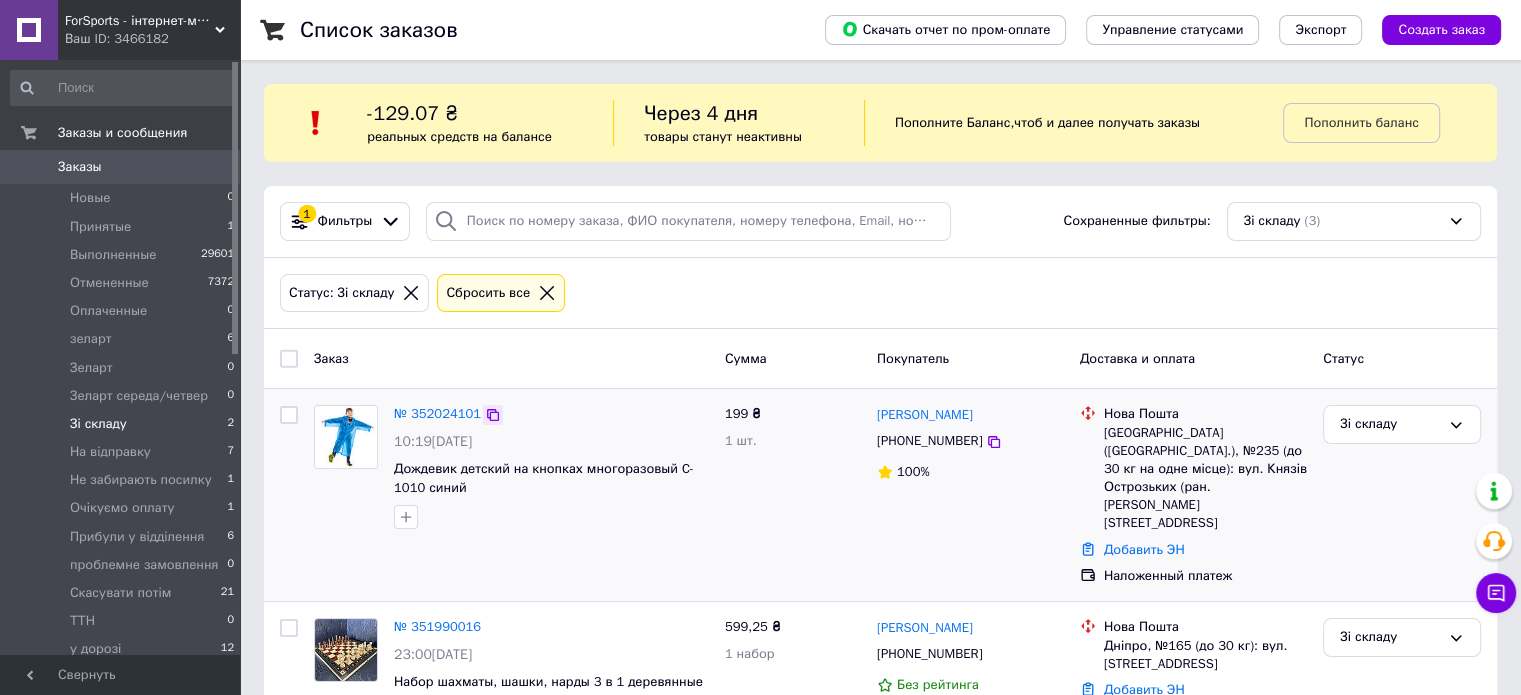 scroll, scrollTop: 205, scrollLeft: 0, axis: vertical 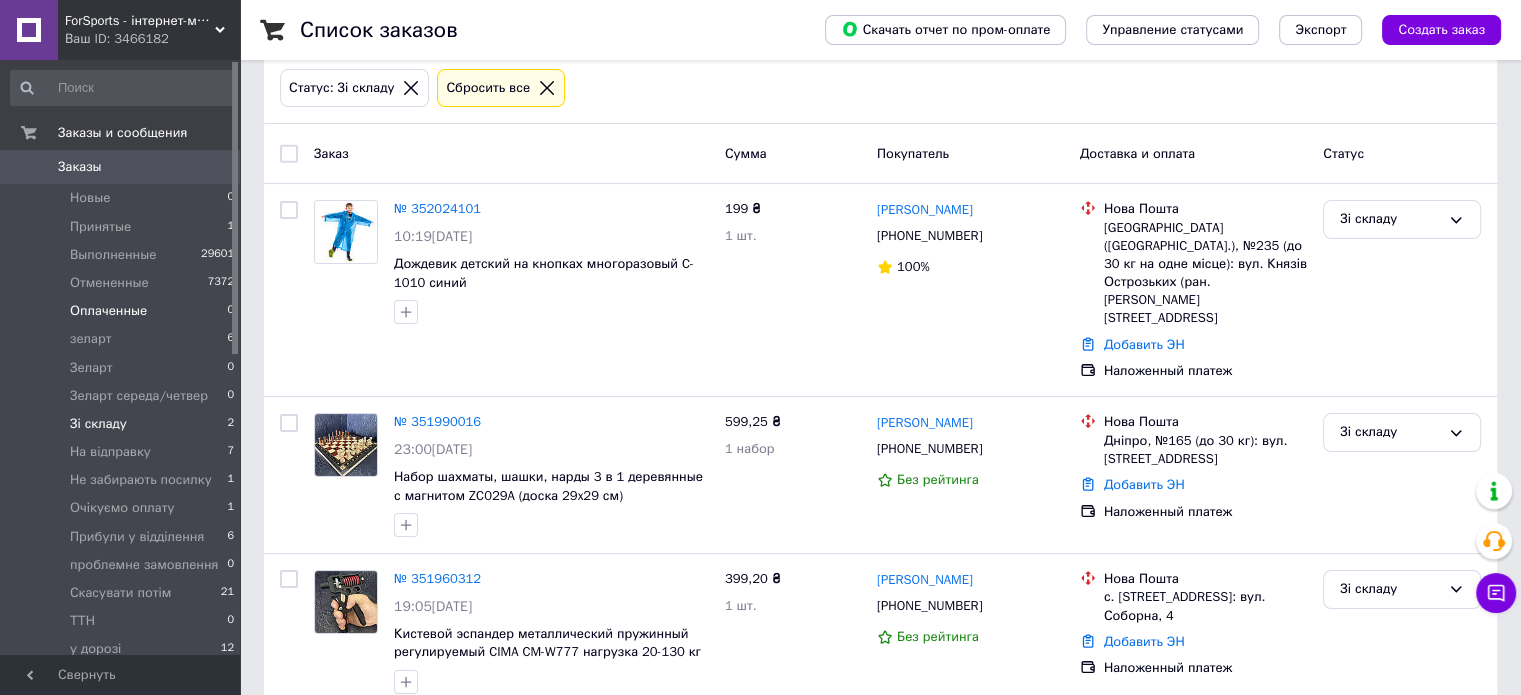 click on "Оплаченные 0" at bounding box center [123, 311] 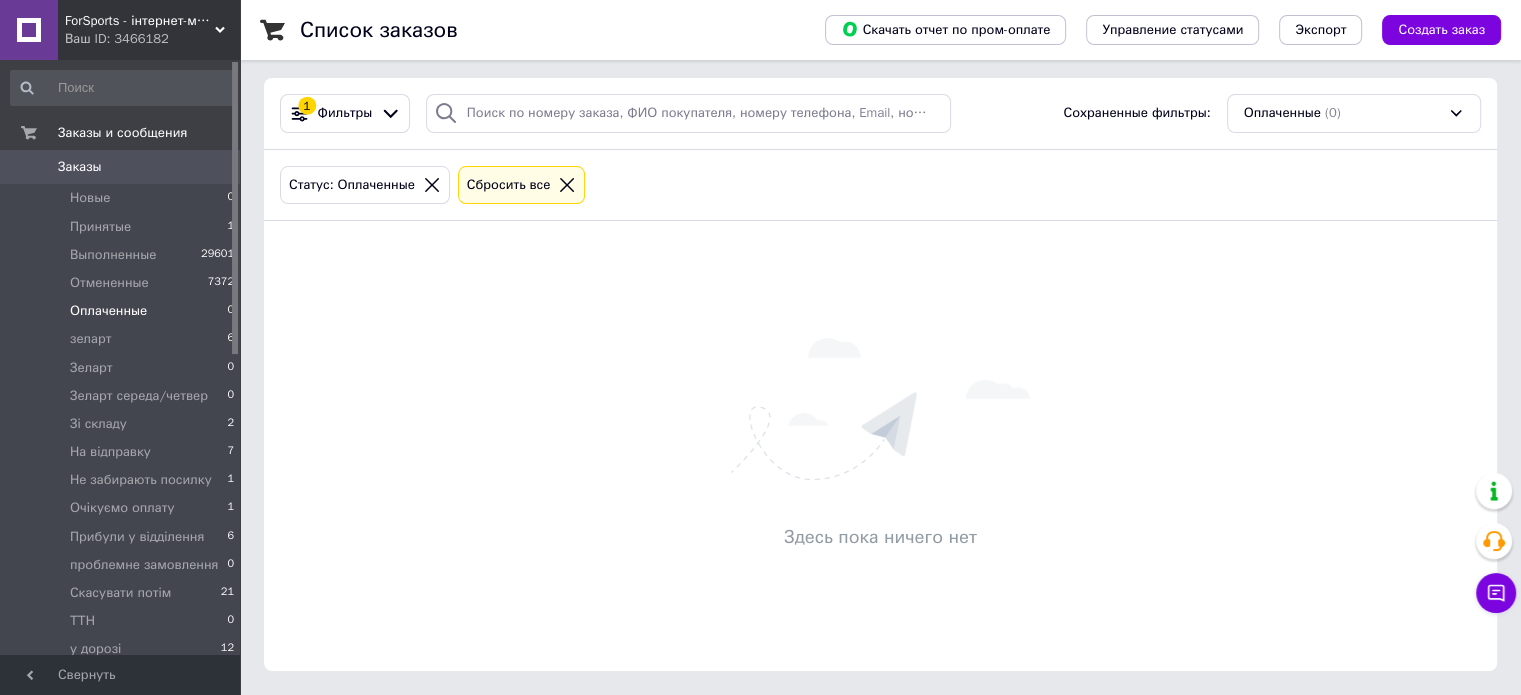 scroll, scrollTop: 0, scrollLeft: 0, axis: both 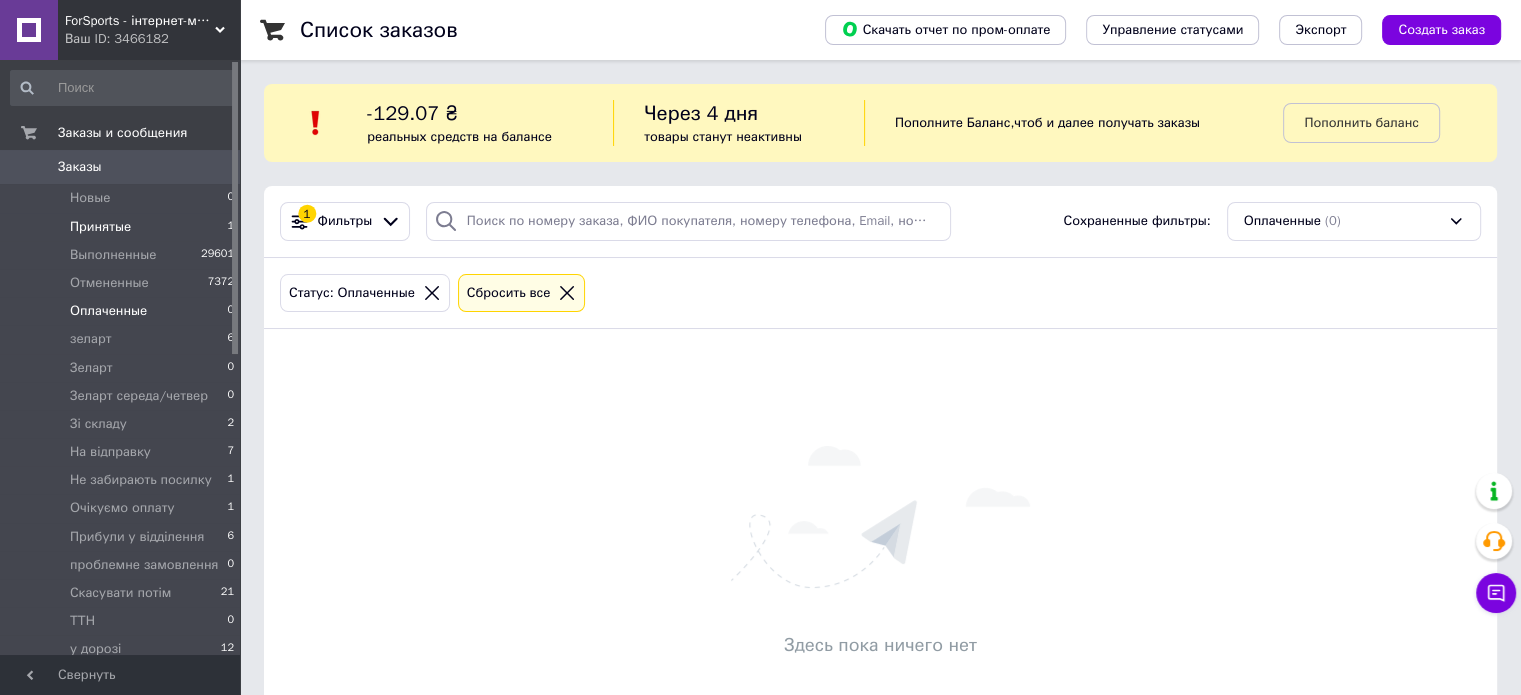click on "Принятые 1" at bounding box center [123, 227] 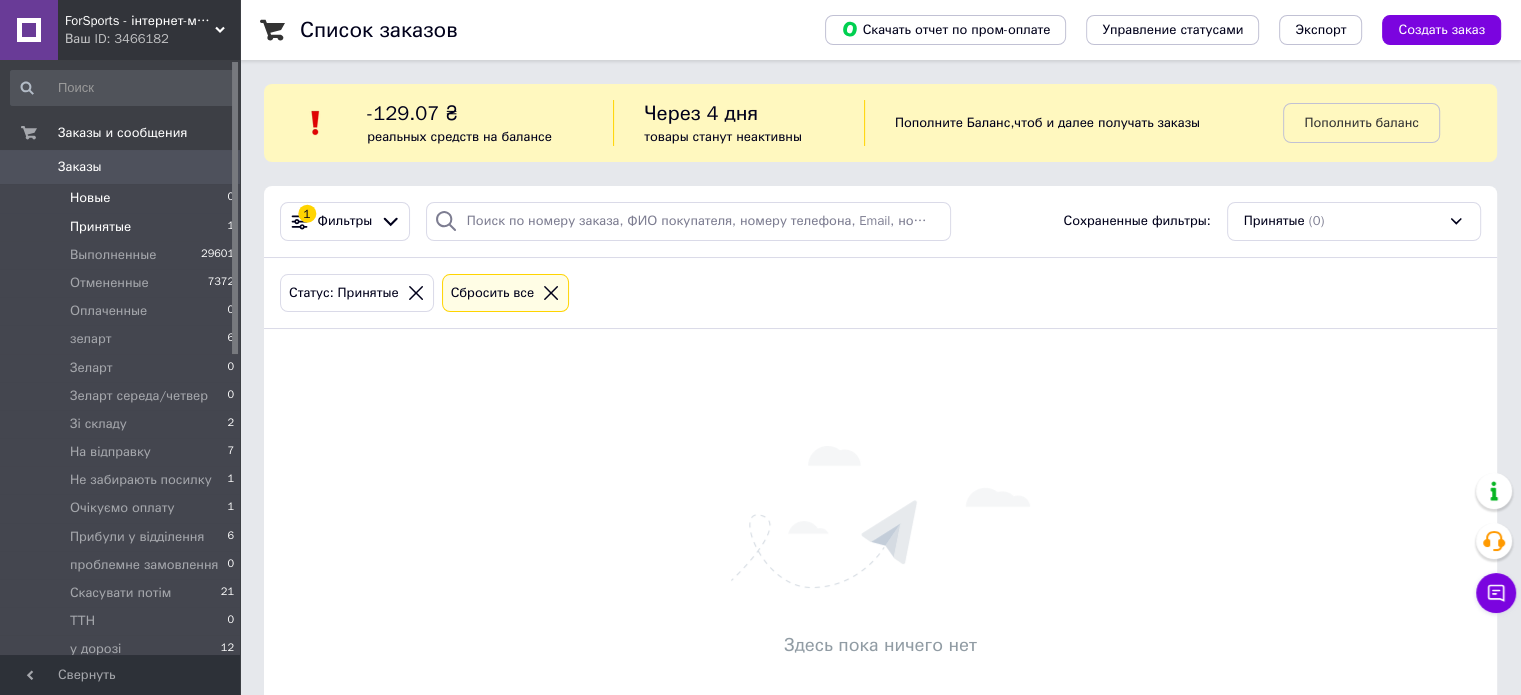 click on "Новые 0" at bounding box center (123, 198) 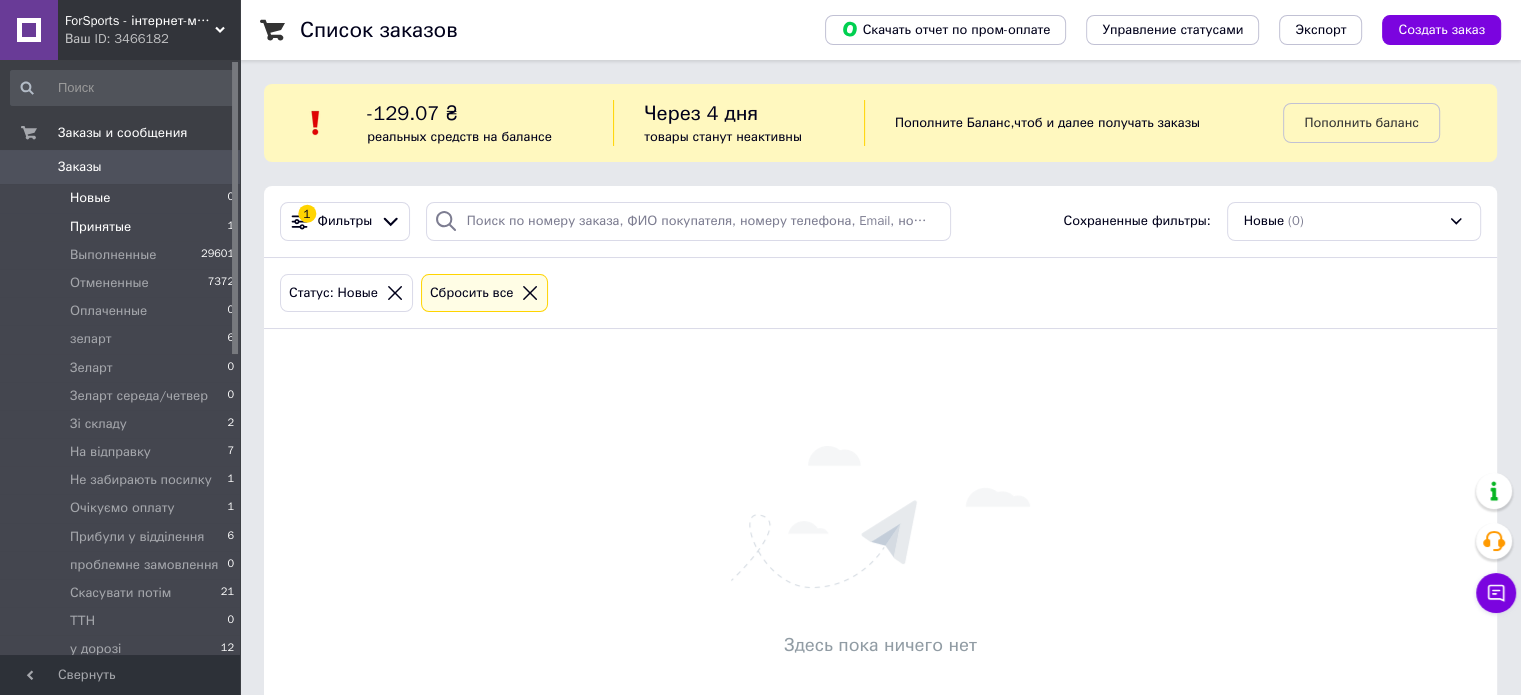click on "Принятые 1" at bounding box center [123, 227] 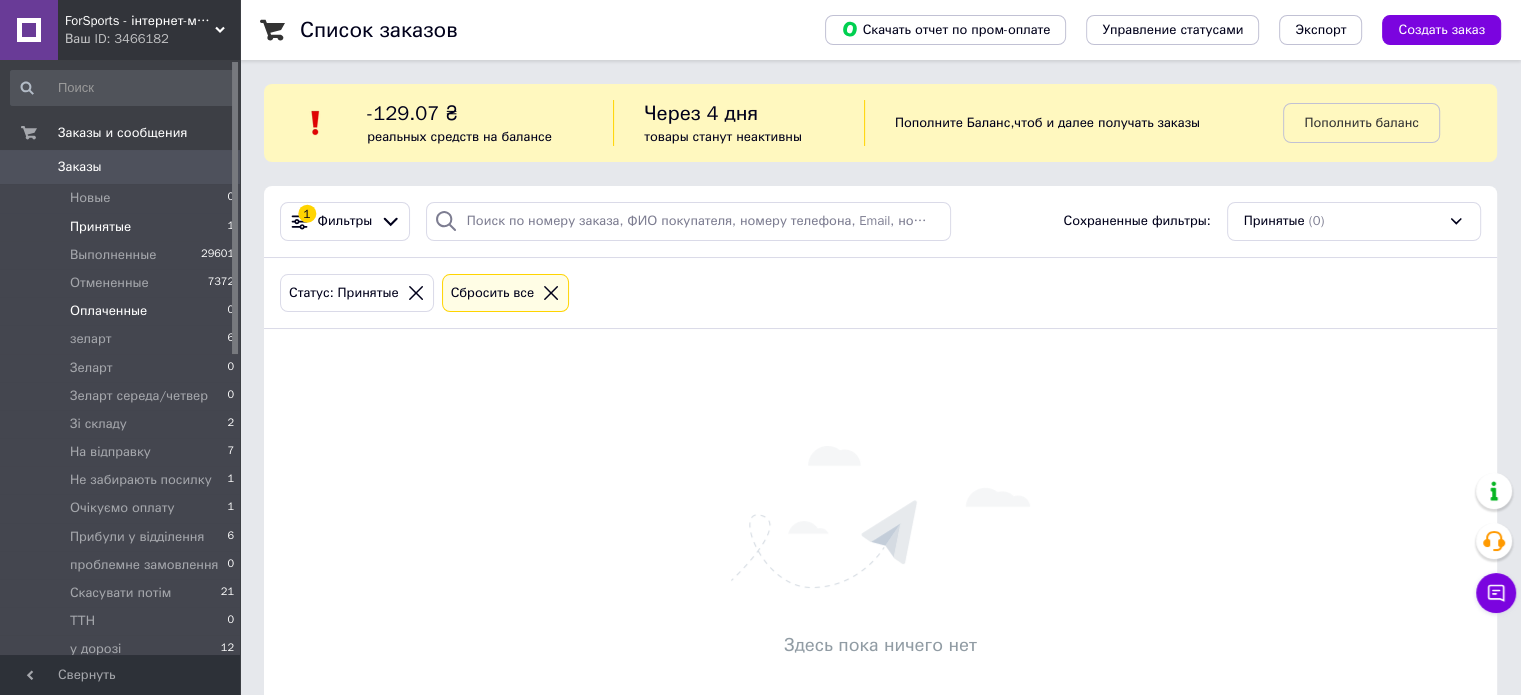 click on "Оплаченные" at bounding box center (108, 311) 